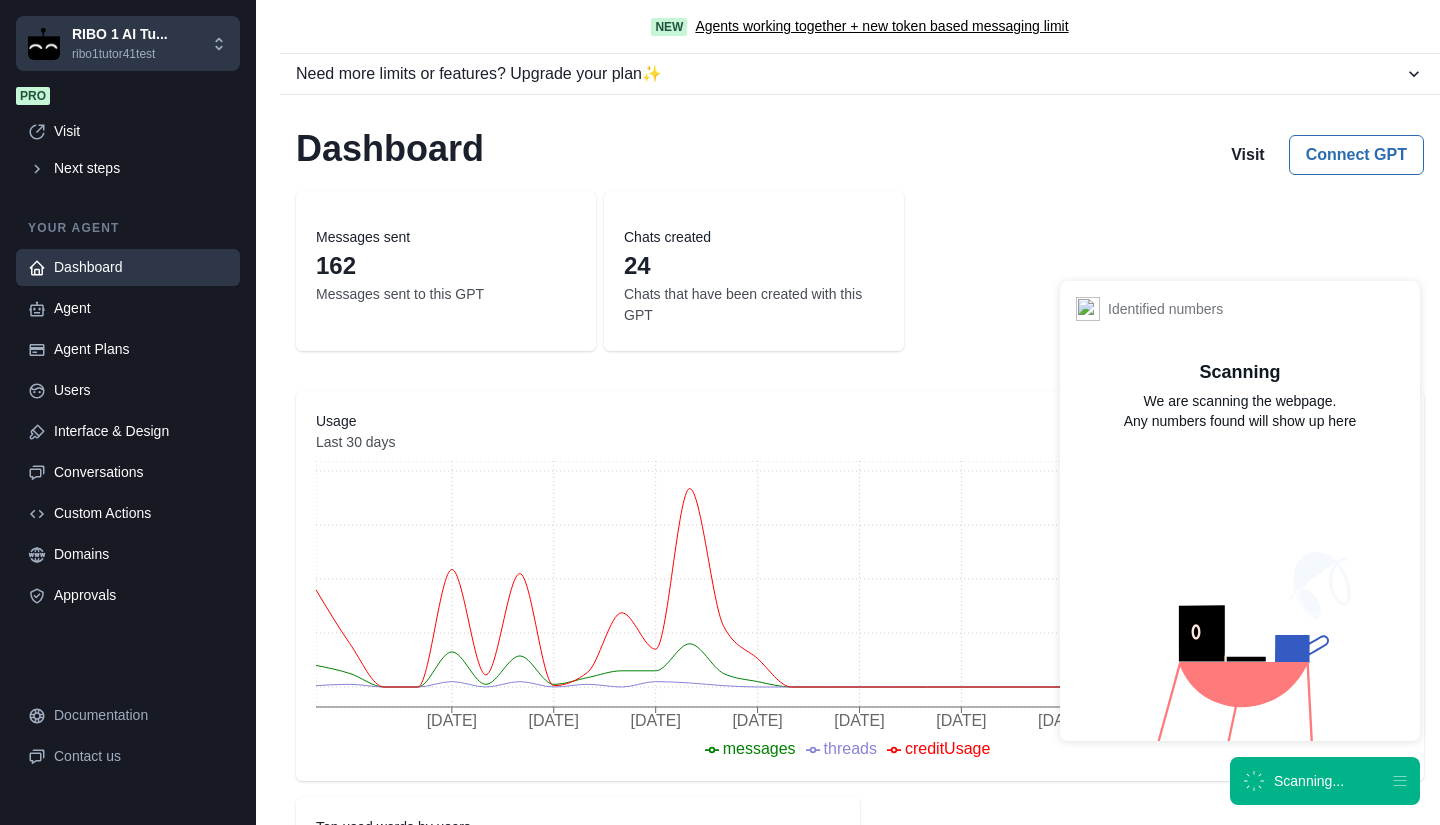 scroll, scrollTop: 0, scrollLeft: 0, axis: both 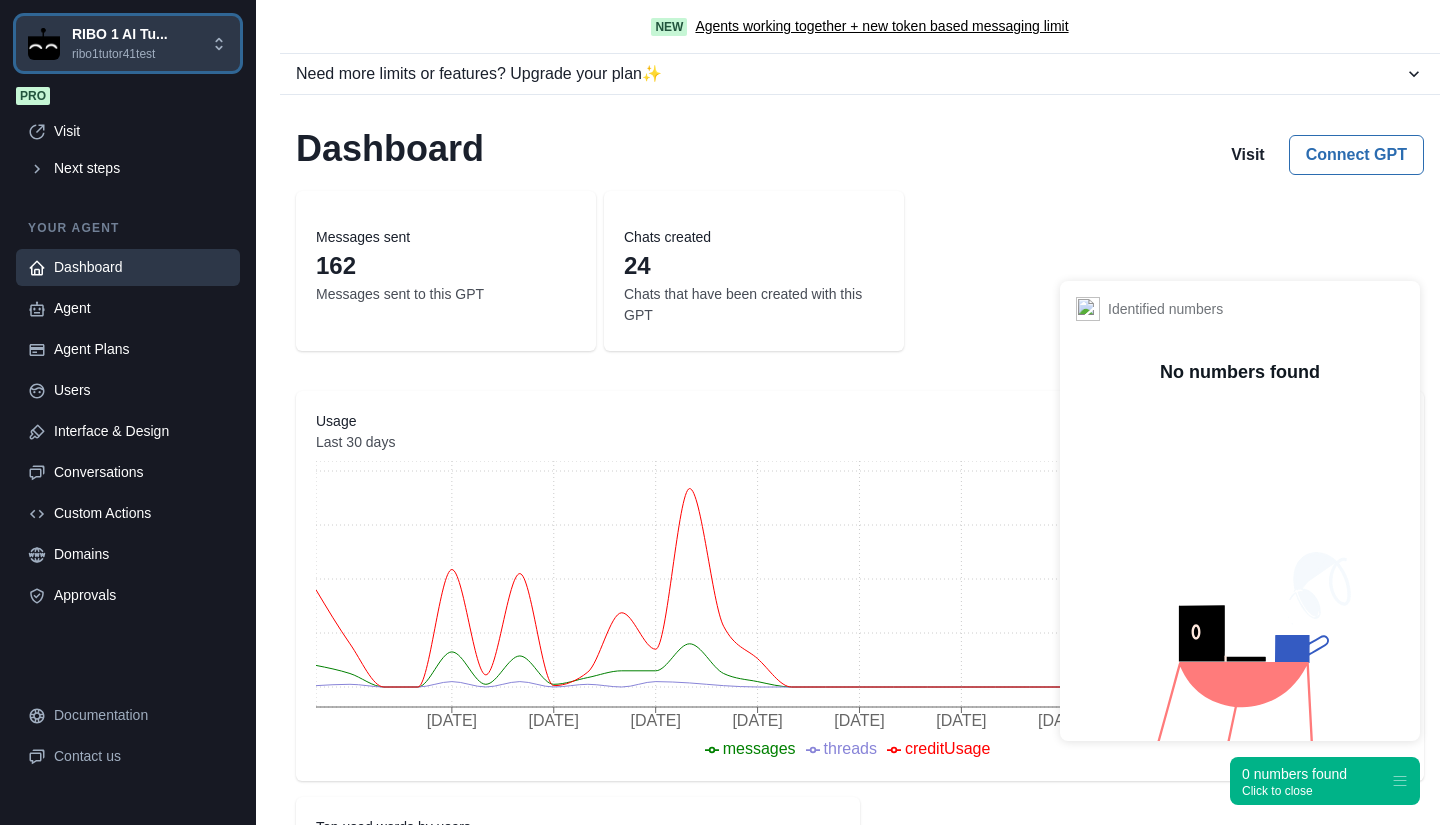 click 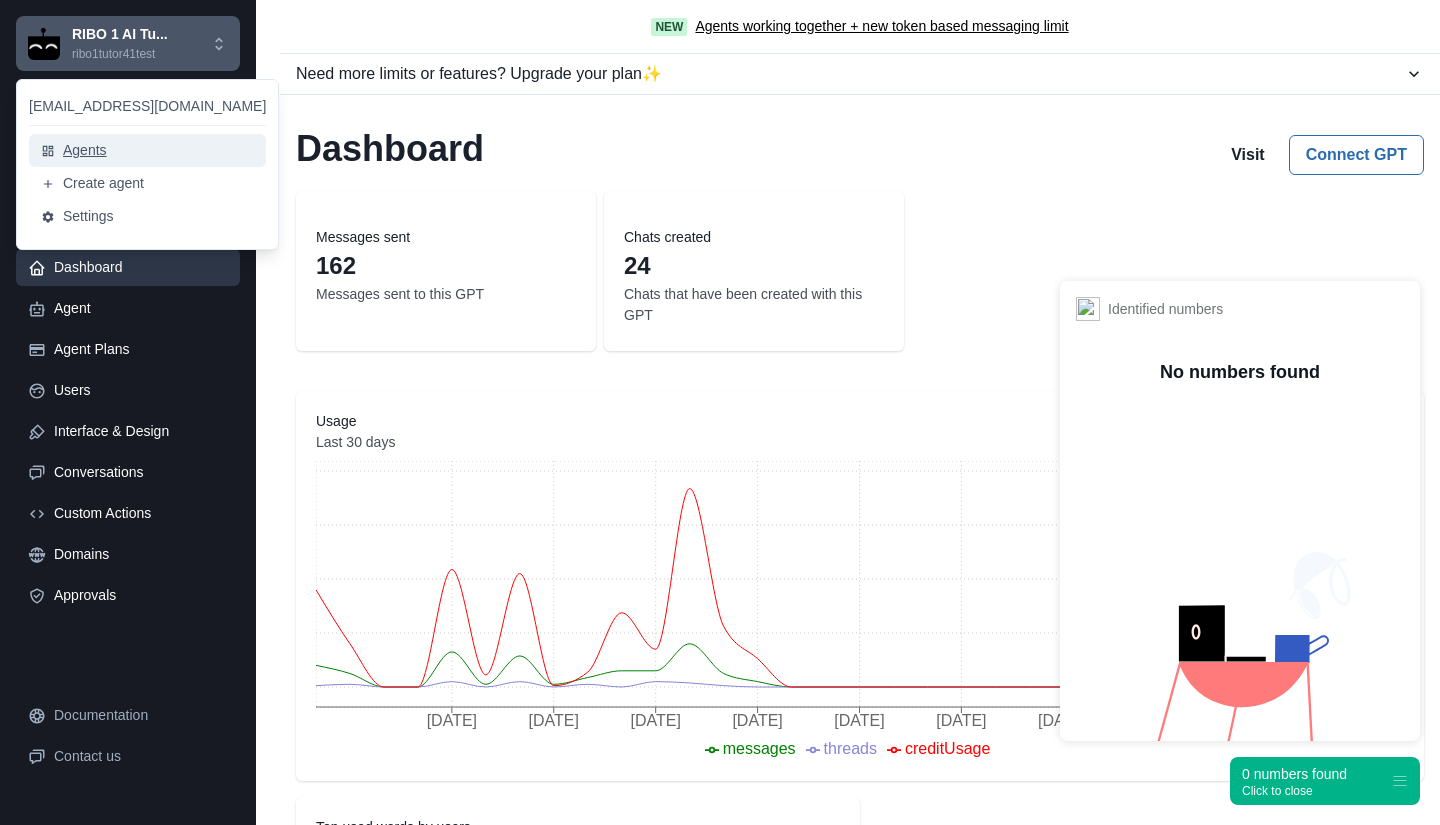 click on "Agents" at bounding box center [147, 150] 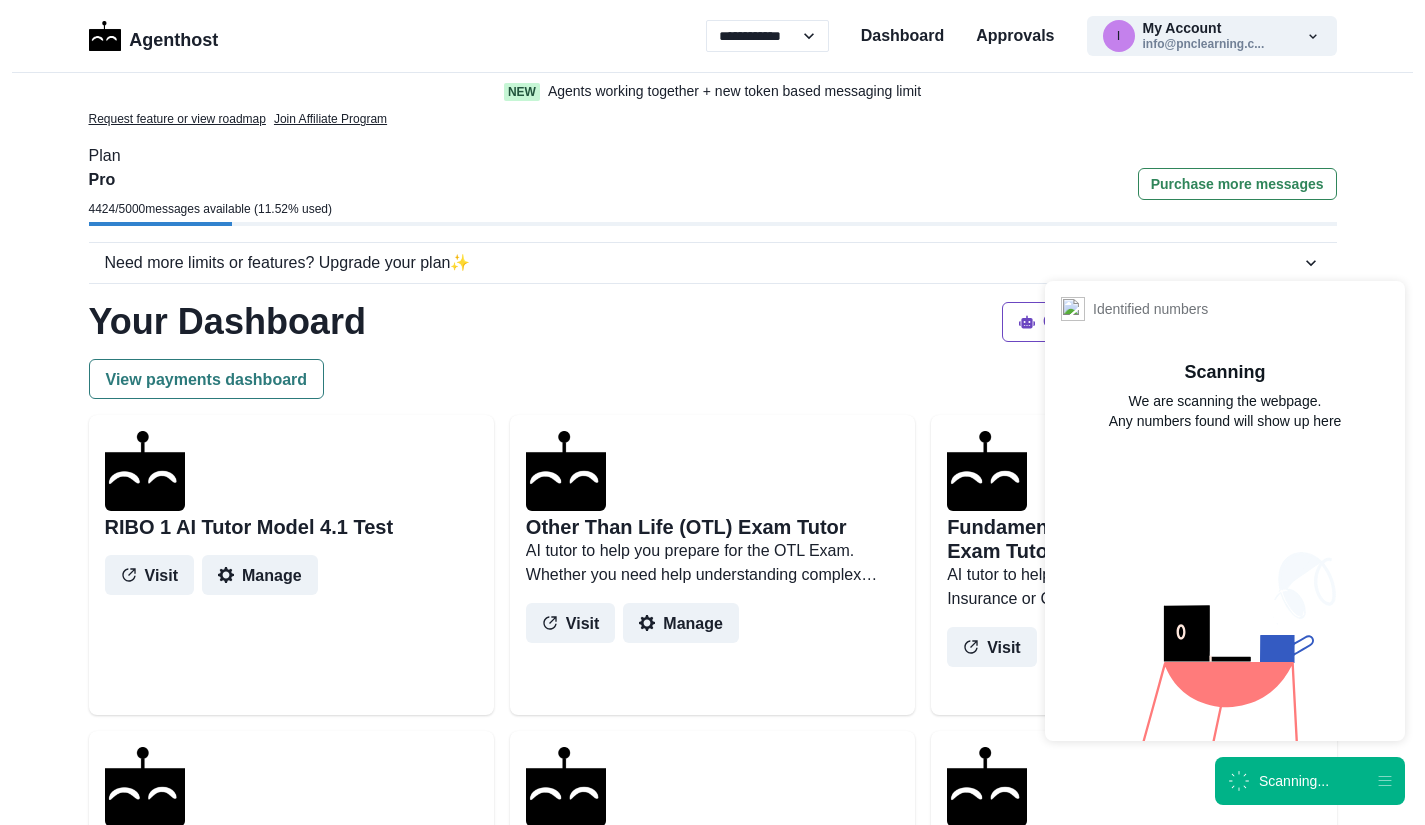 scroll, scrollTop: 0, scrollLeft: 0, axis: both 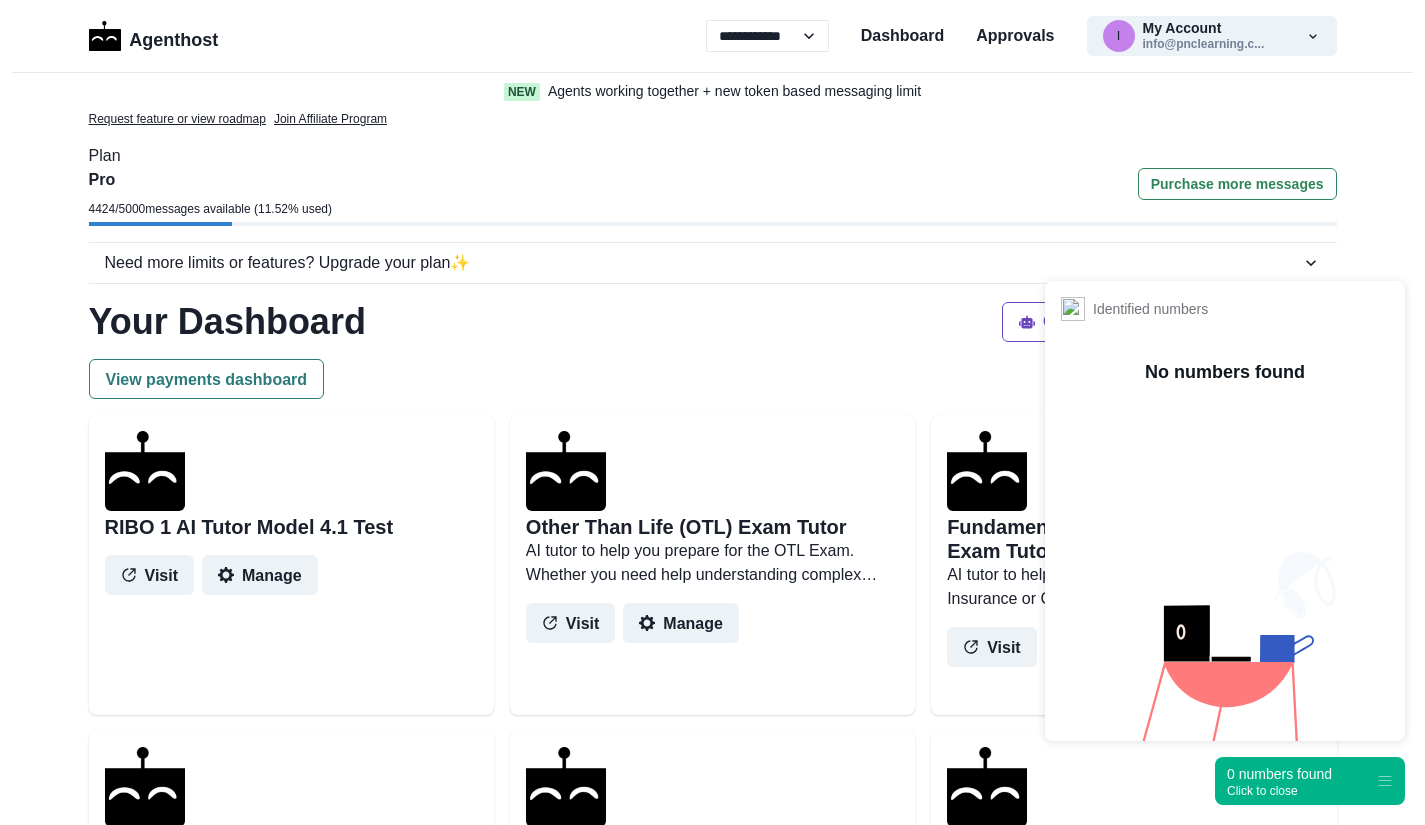 click on "Click to close" at bounding box center [1279, 791] 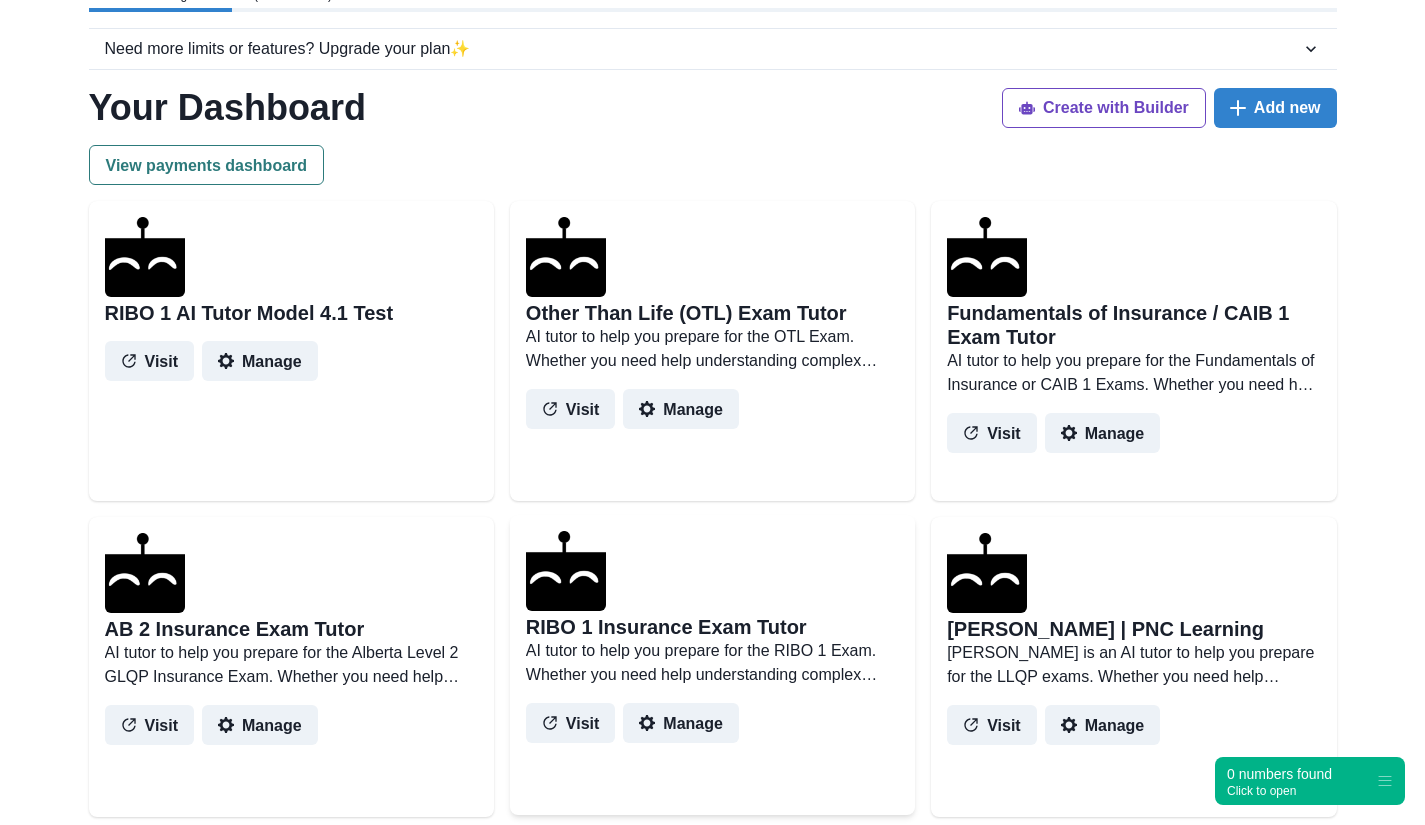 scroll, scrollTop: 200, scrollLeft: 0, axis: vertical 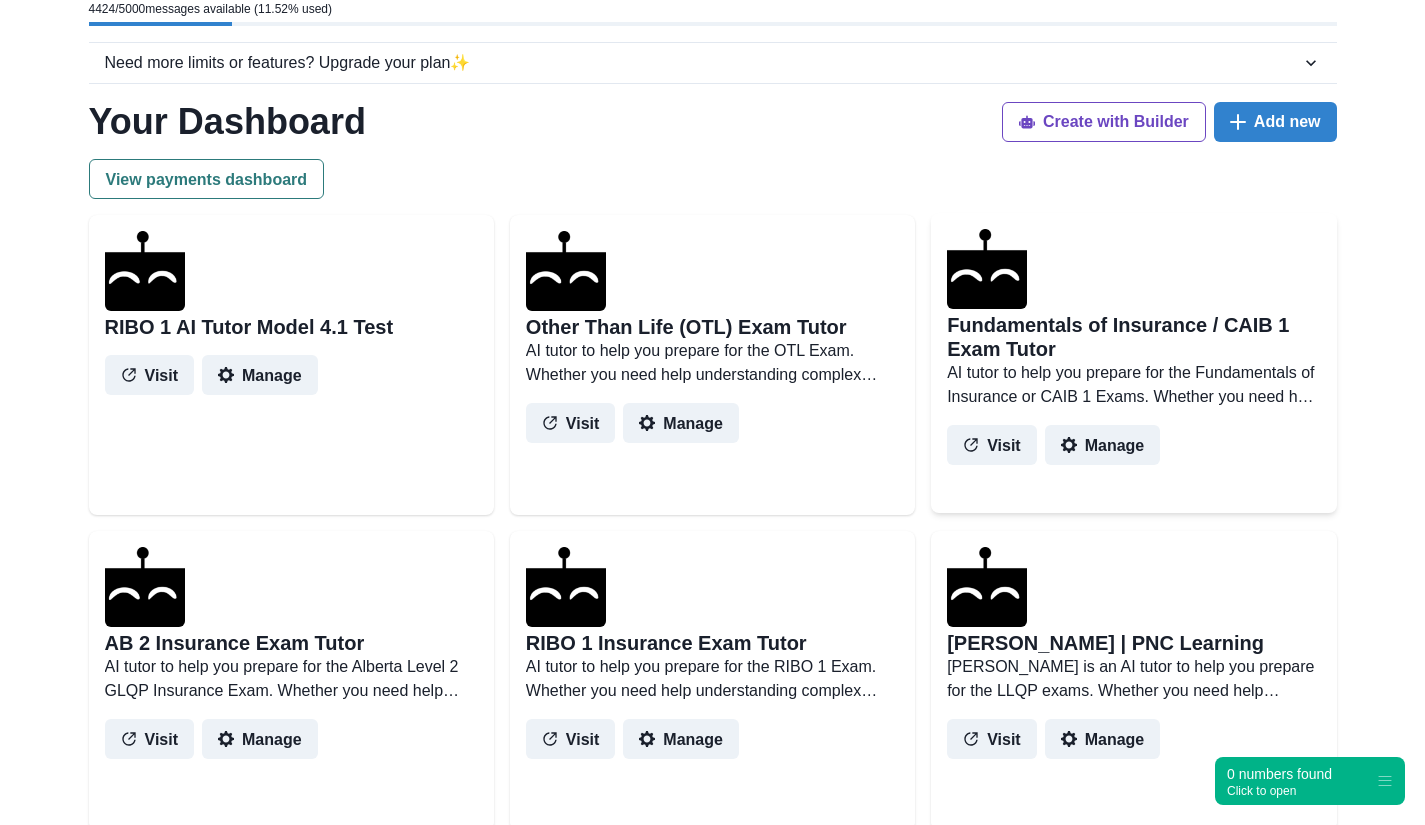 click on "Fundamentals of Insurance / CAIB 1 Exam Tutor" at bounding box center (1133, 337) 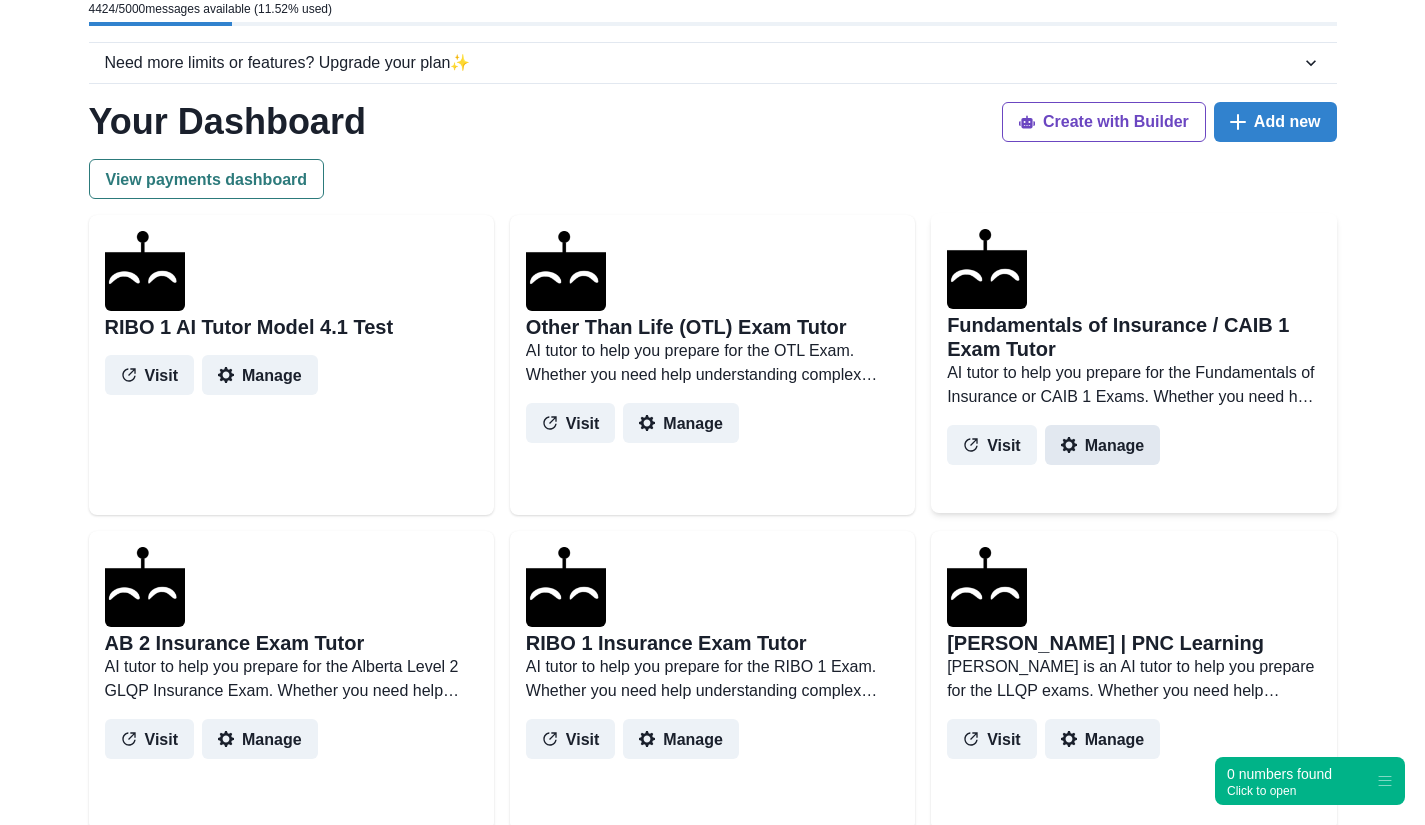 click on "Manage" at bounding box center (1103, 445) 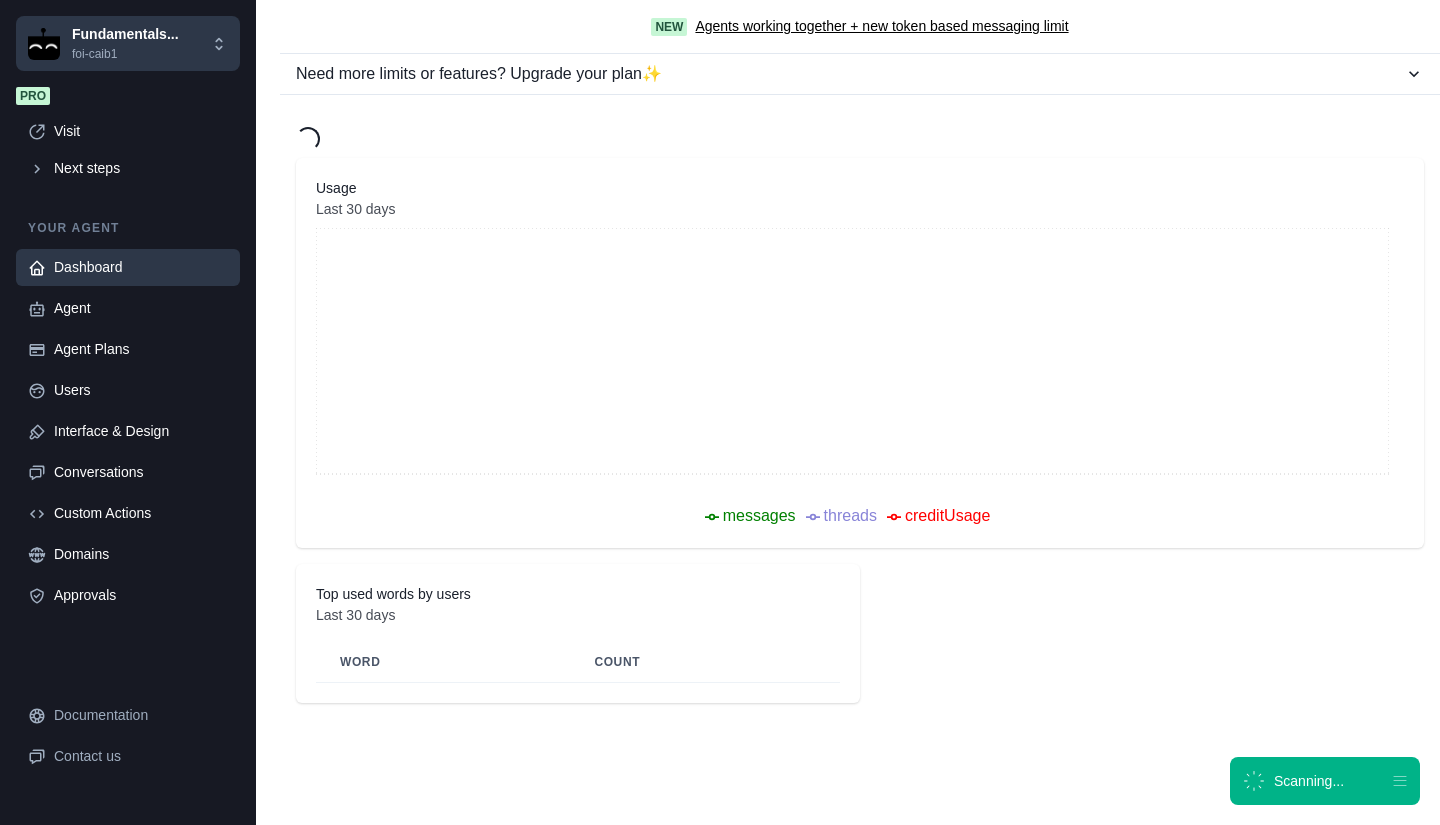 scroll, scrollTop: 0, scrollLeft: 0, axis: both 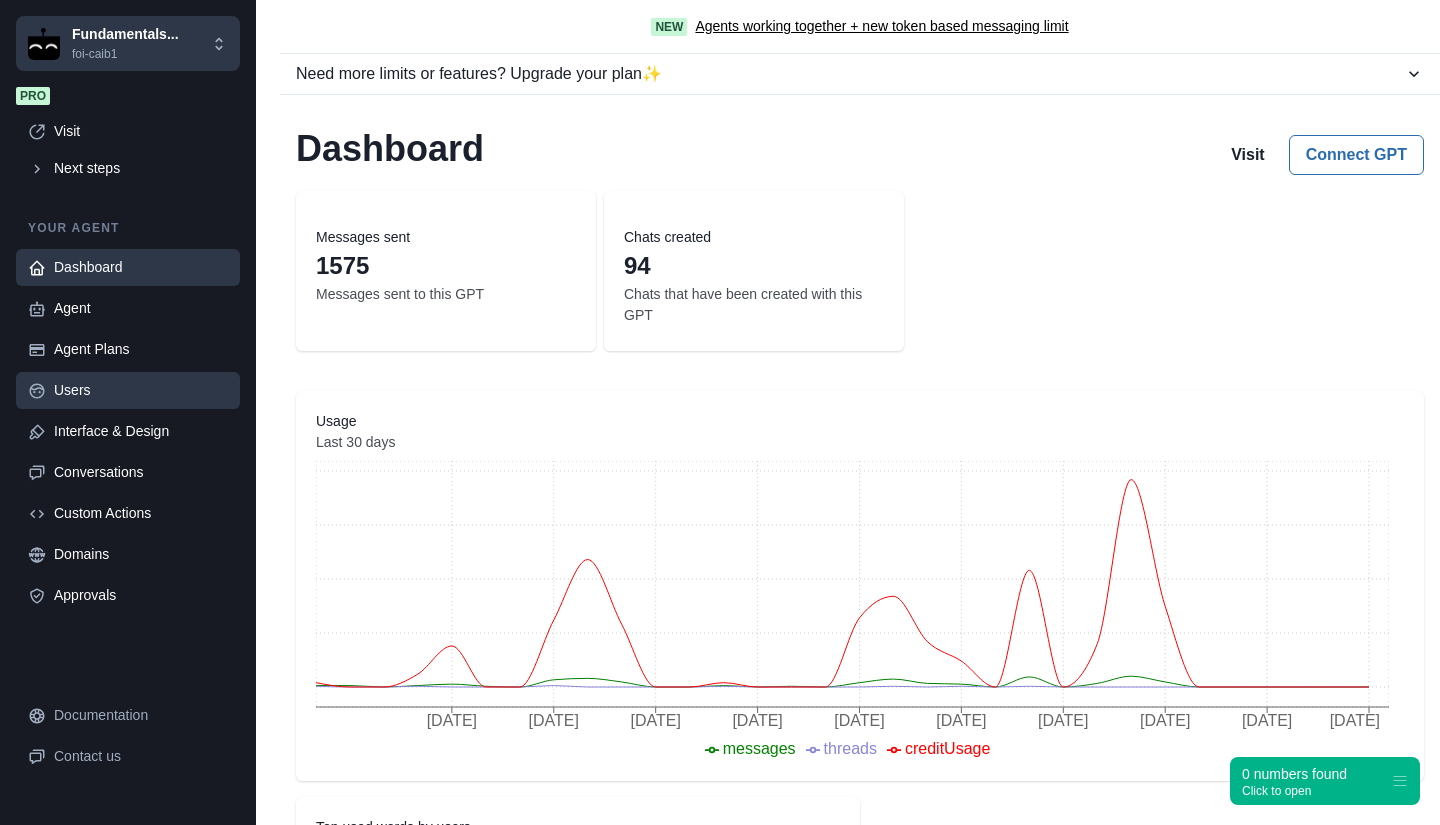 click on "Users" at bounding box center [141, 390] 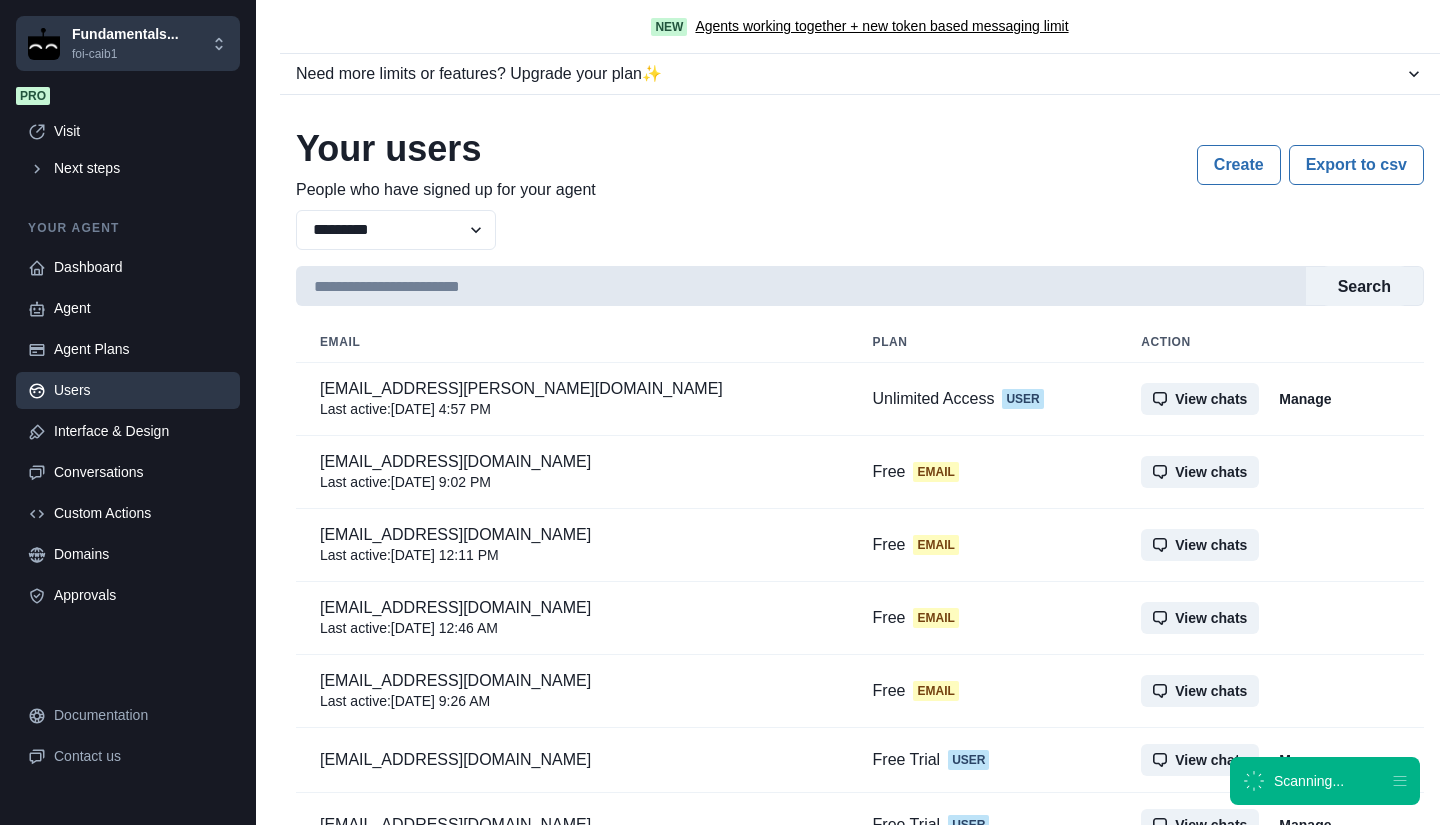 click at bounding box center [801, 286] 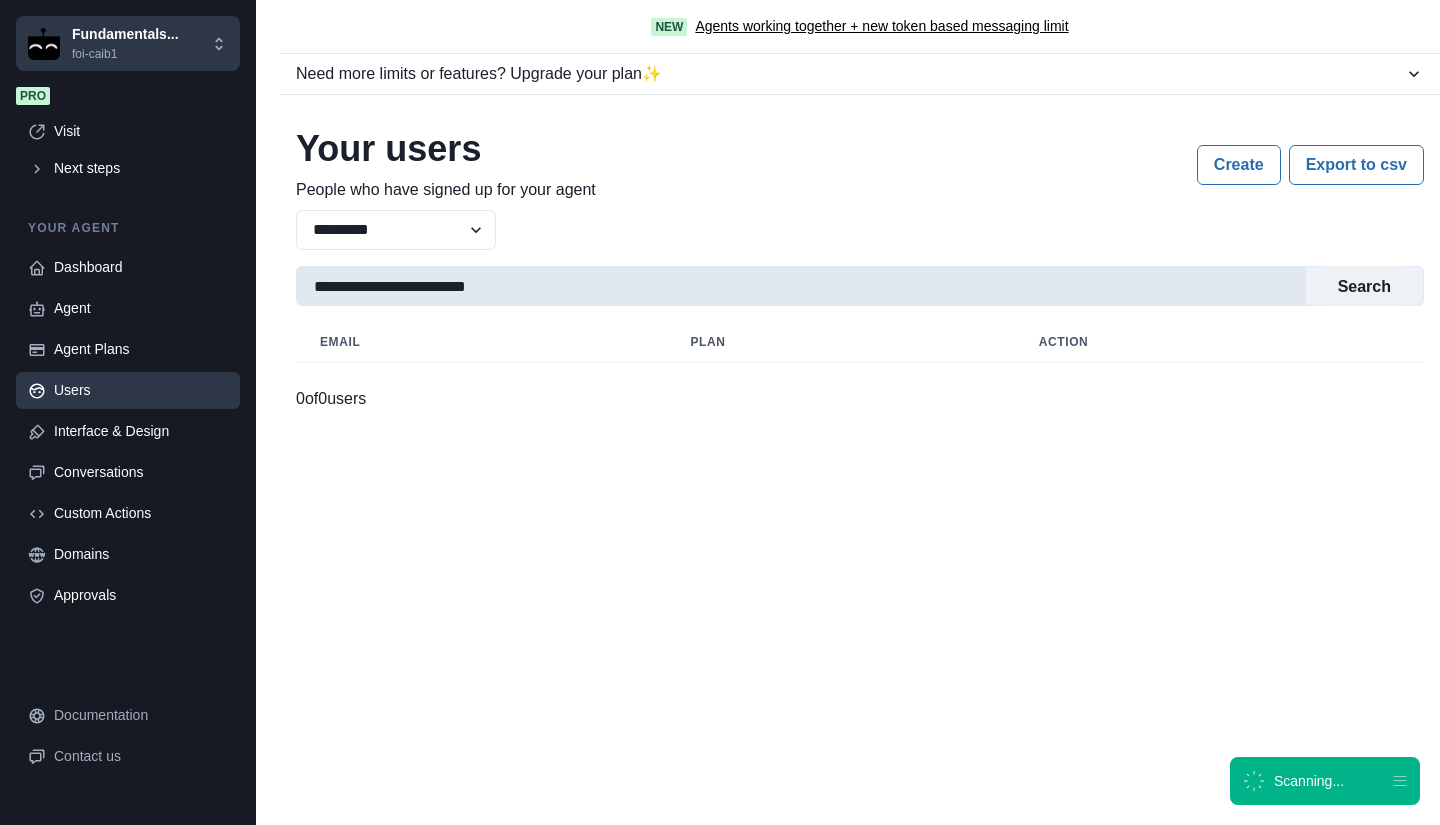 click on "**********" at bounding box center [801, 286] 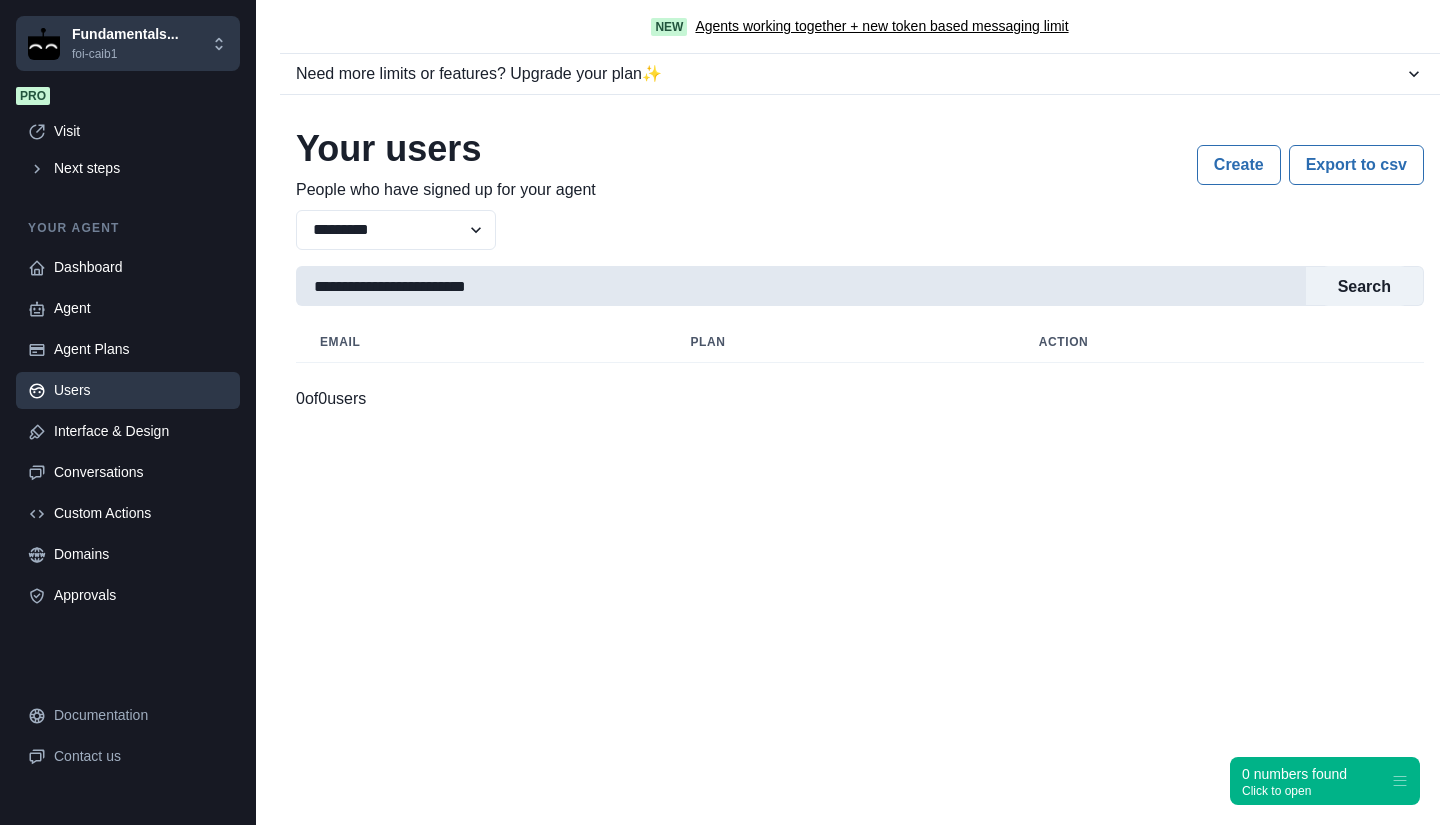 paste 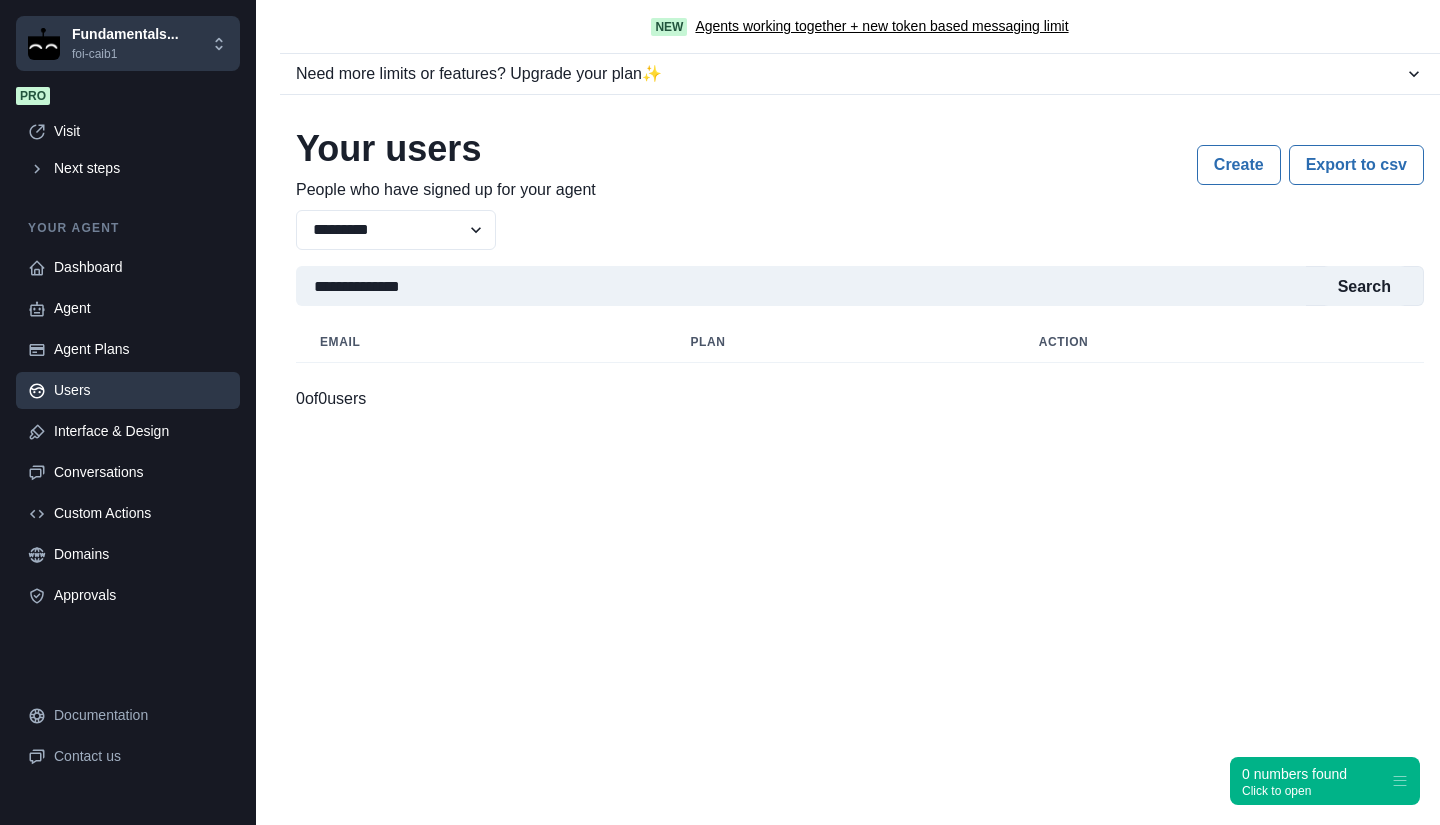 type on "**********" 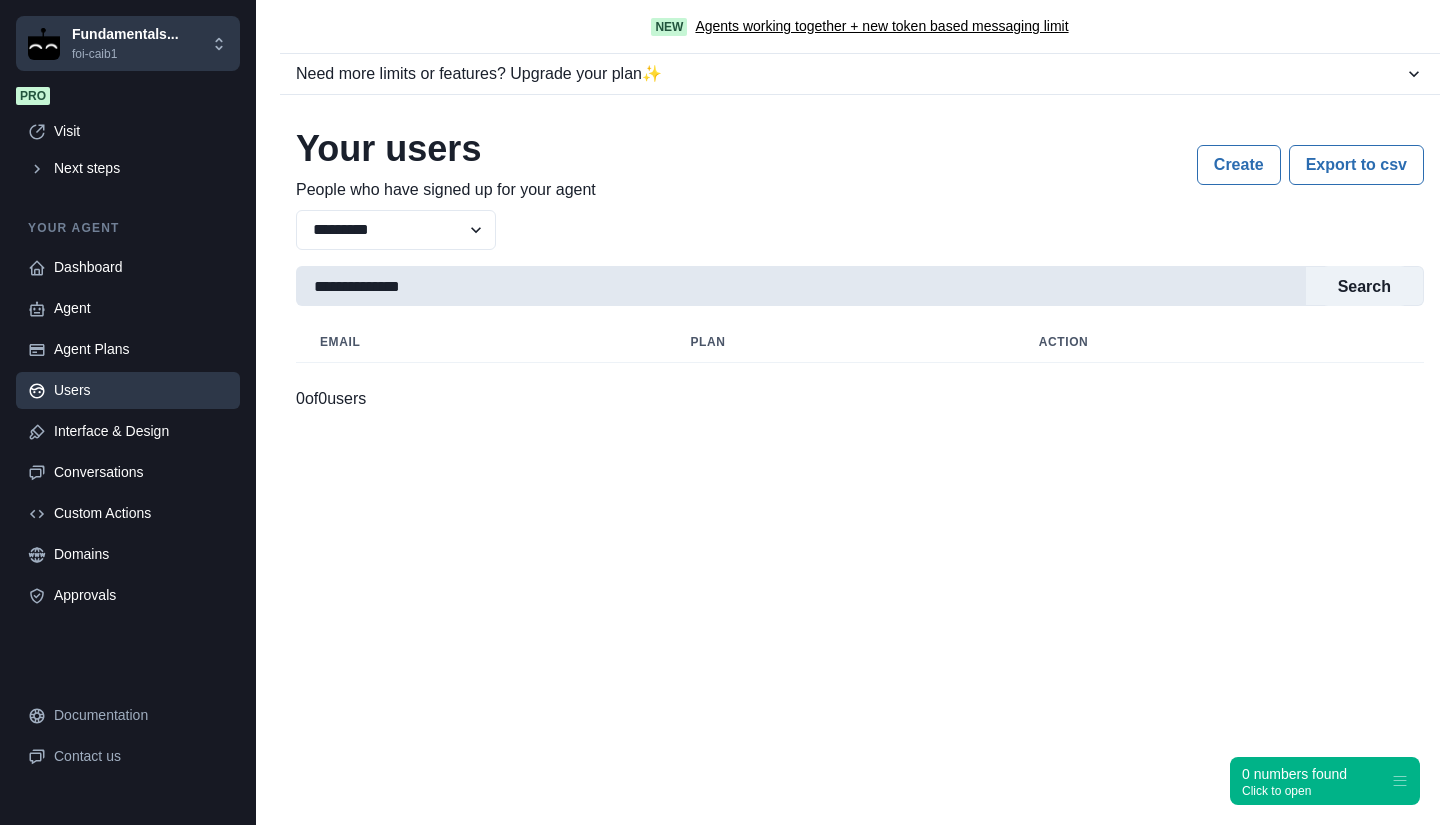 click on "**********" at bounding box center (801, 286) 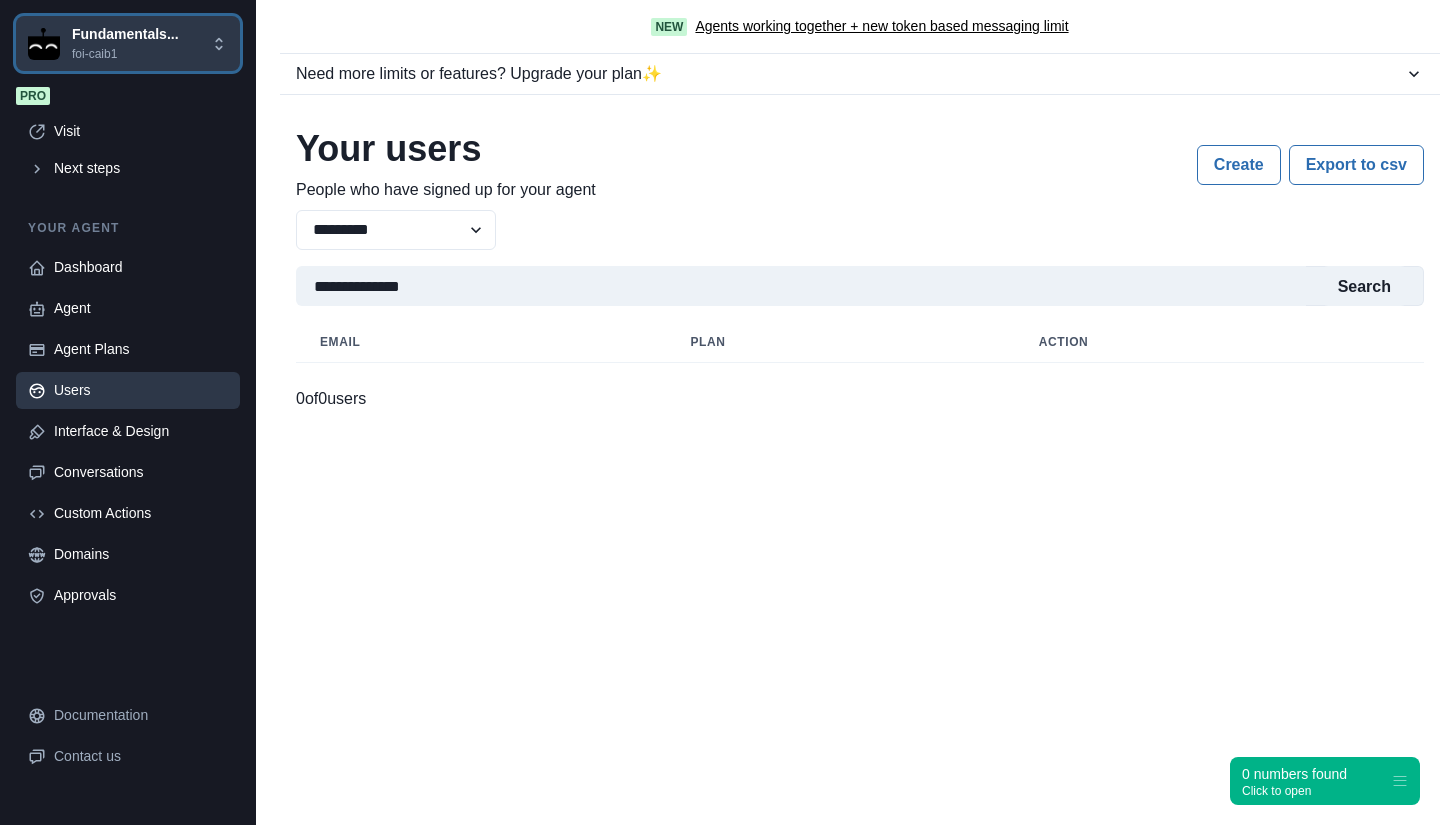 click on "Fundamentals..." at bounding box center (125, 34) 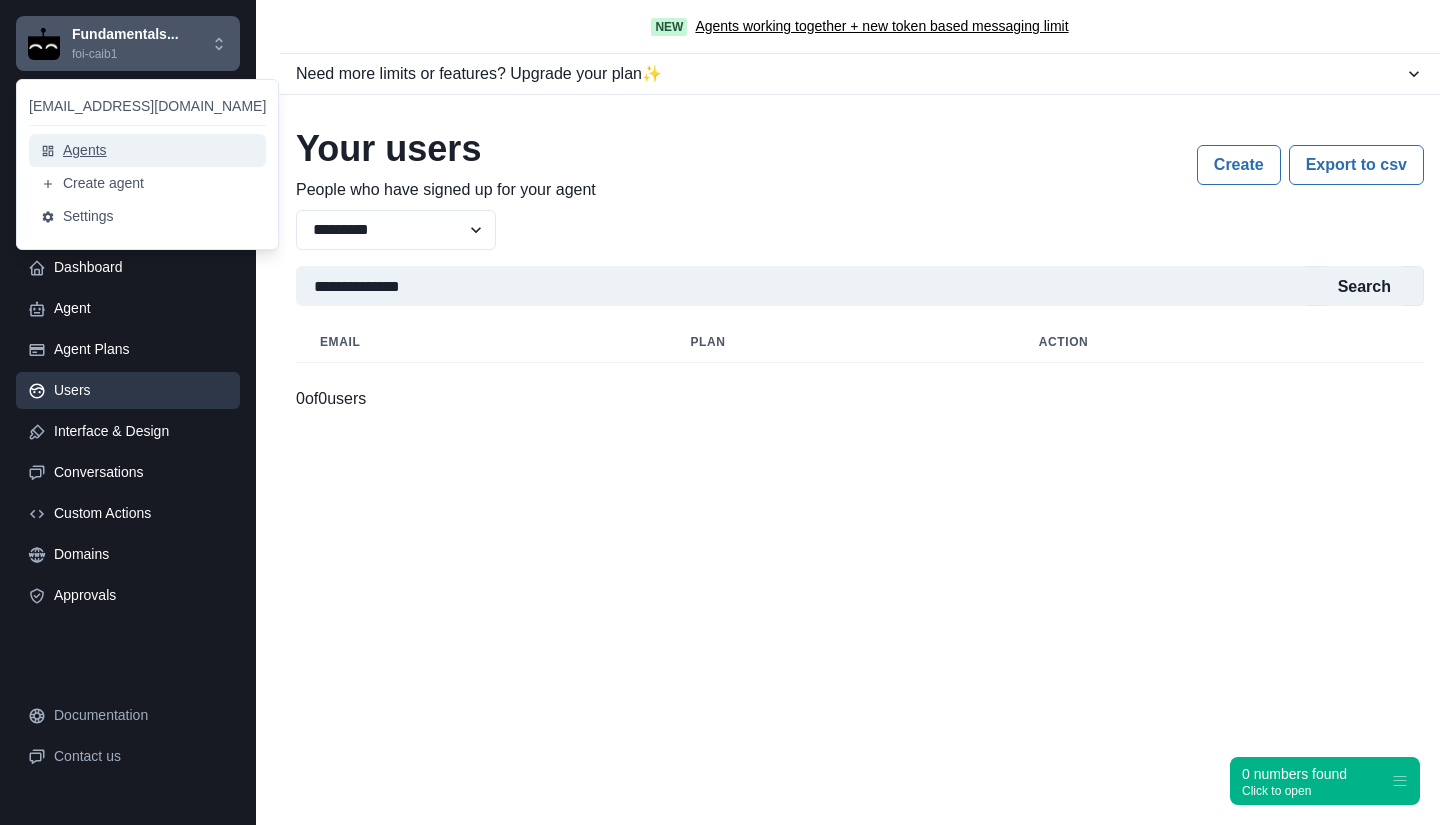 click on "Agents" at bounding box center (147, 150) 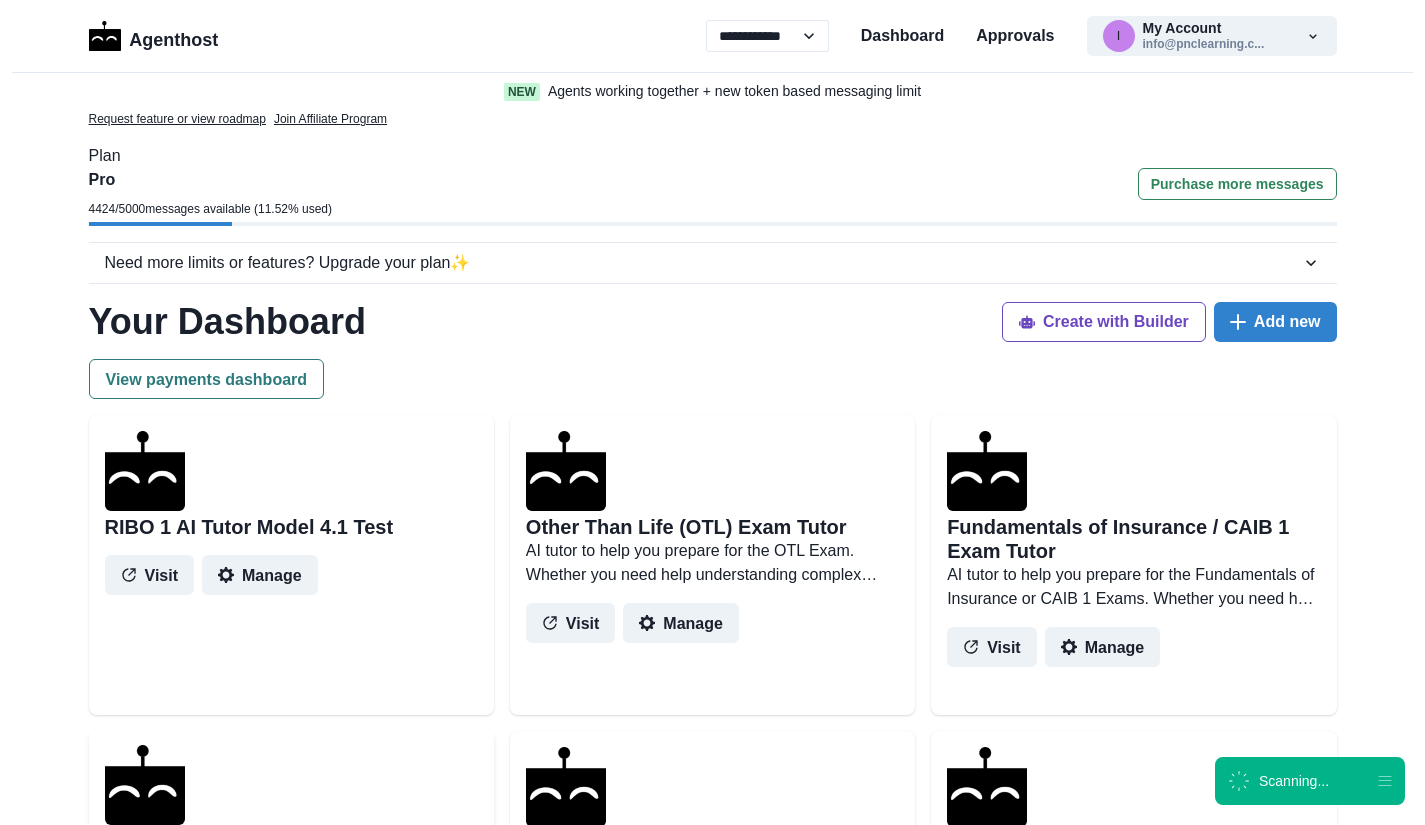 scroll, scrollTop: 400, scrollLeft: 0, axis: vertical 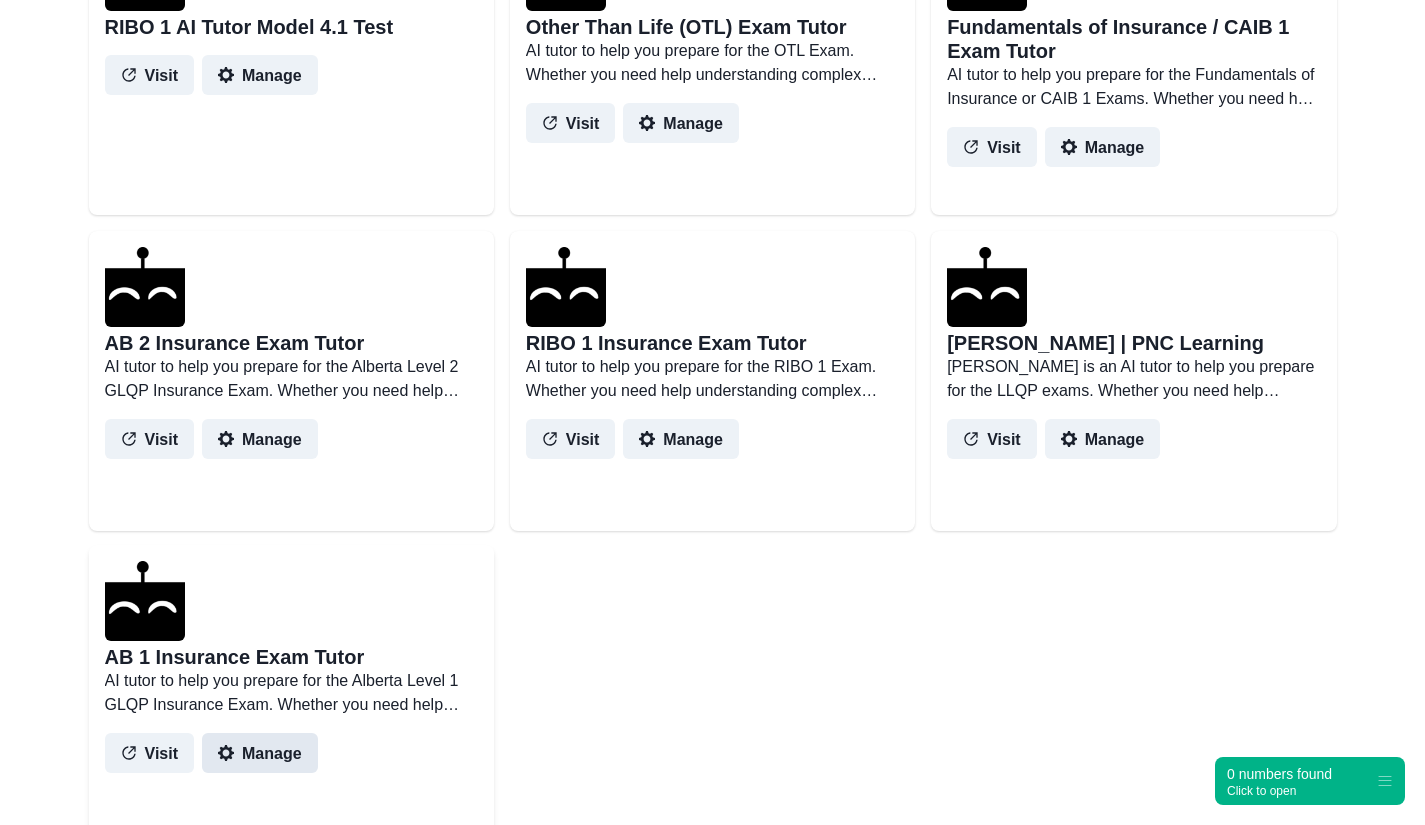 click on "Manage" at bounding box center (260, 753) 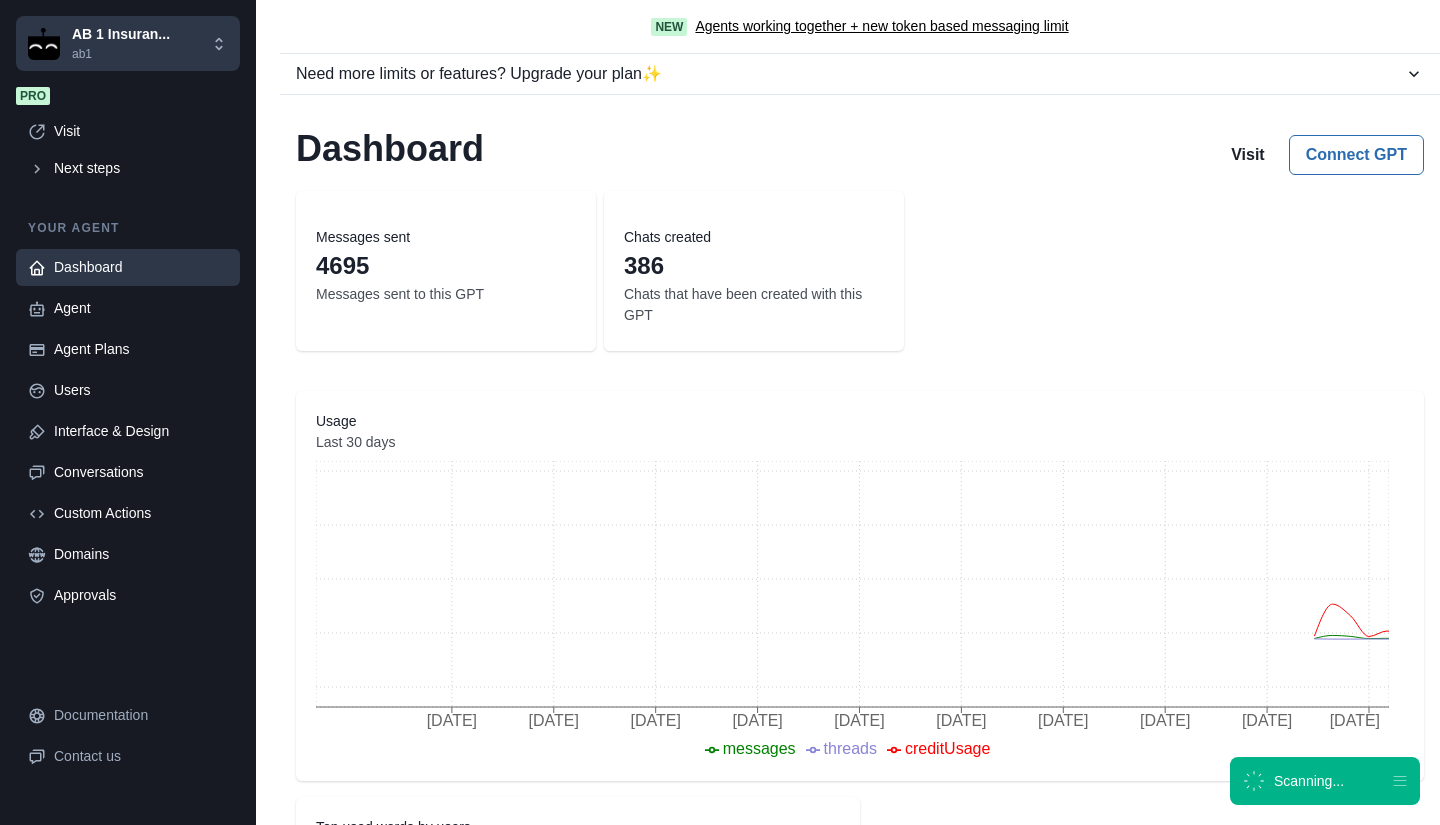 scroll, scrollTop: 0, scrollLeft: 0, axis: both 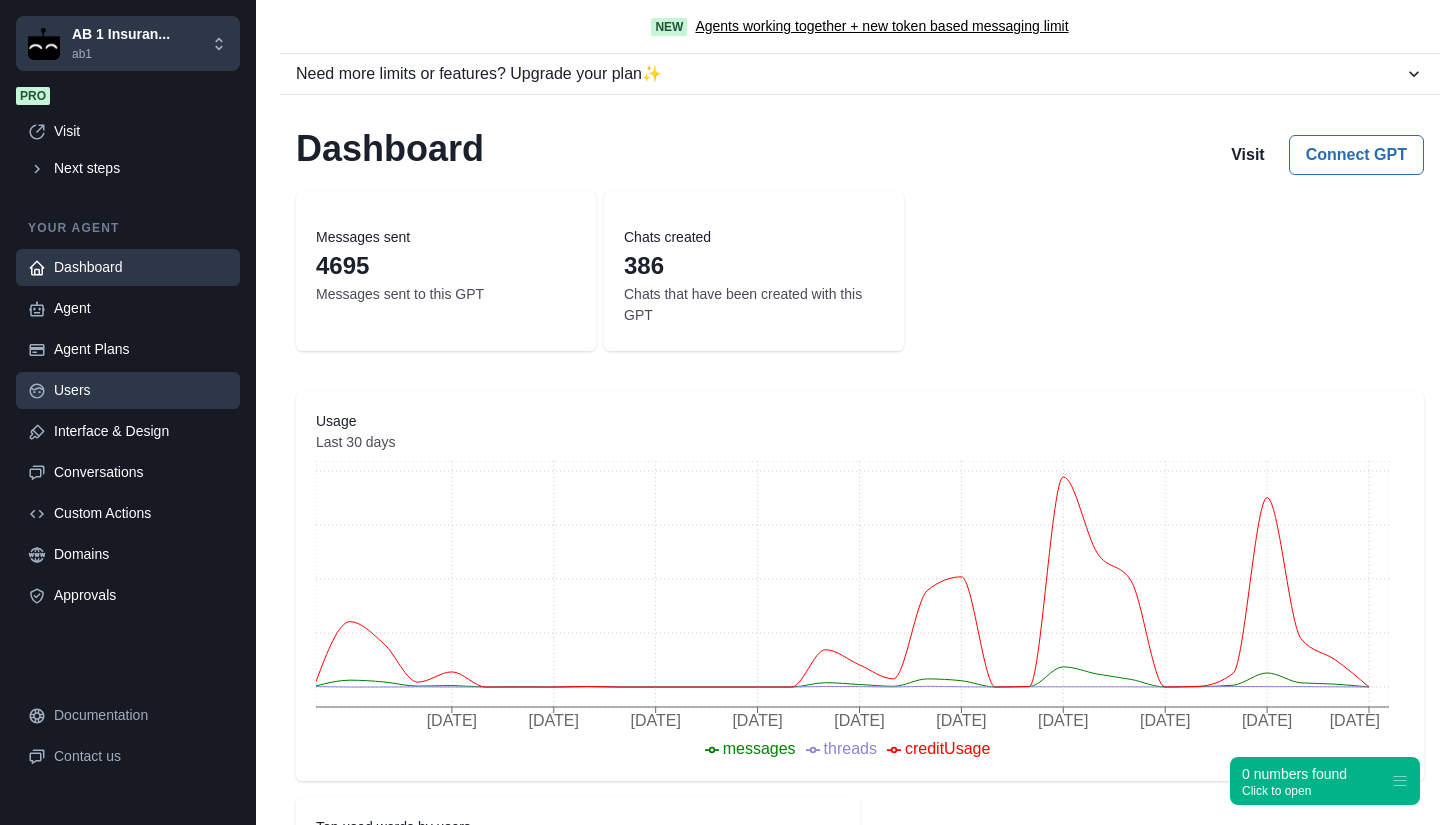 click on "Users" at bounding box center (141, 390) 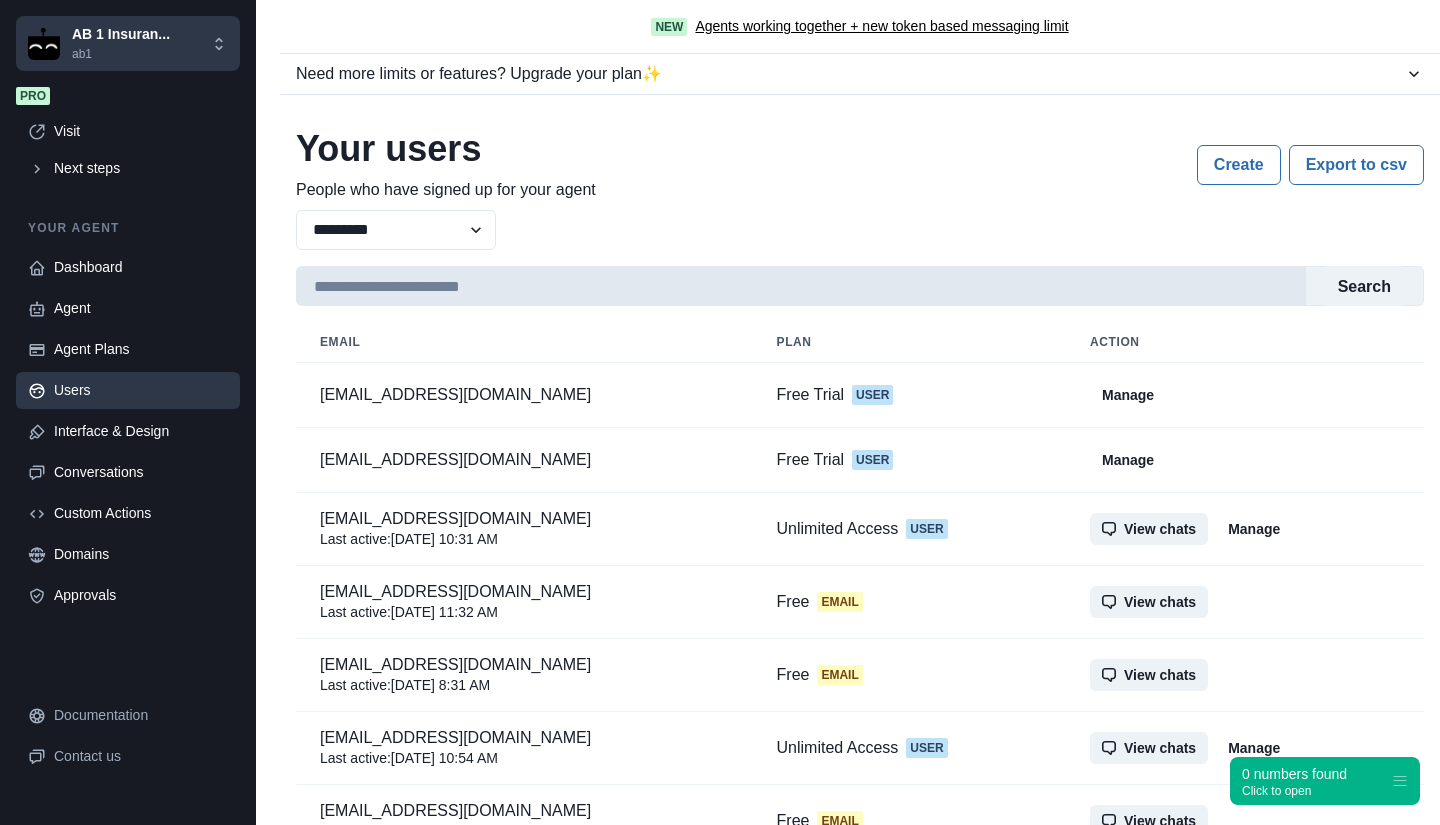 click at bounding box center [801, 286] 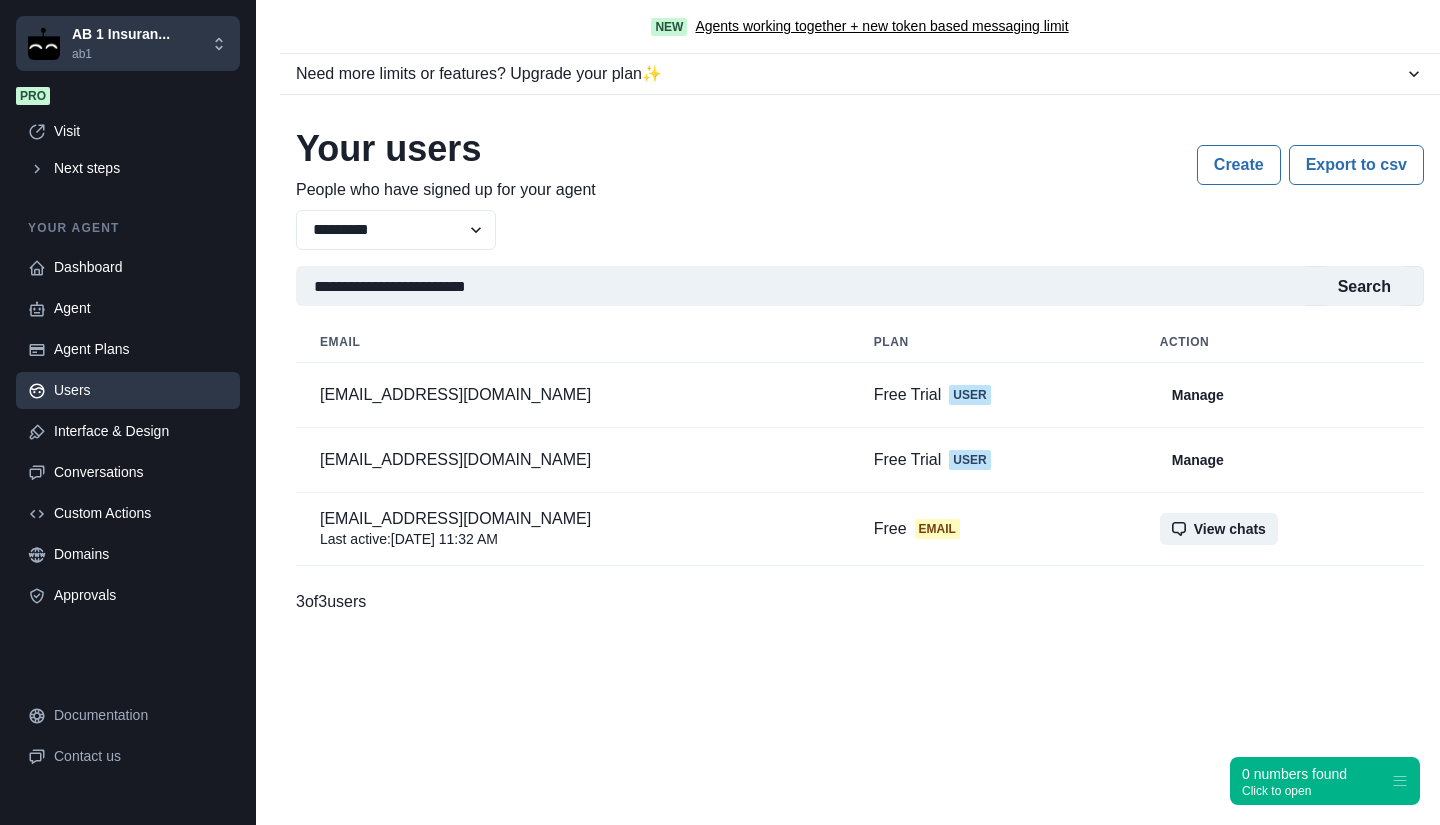 click on "Email" at bounding box center (937, 529) 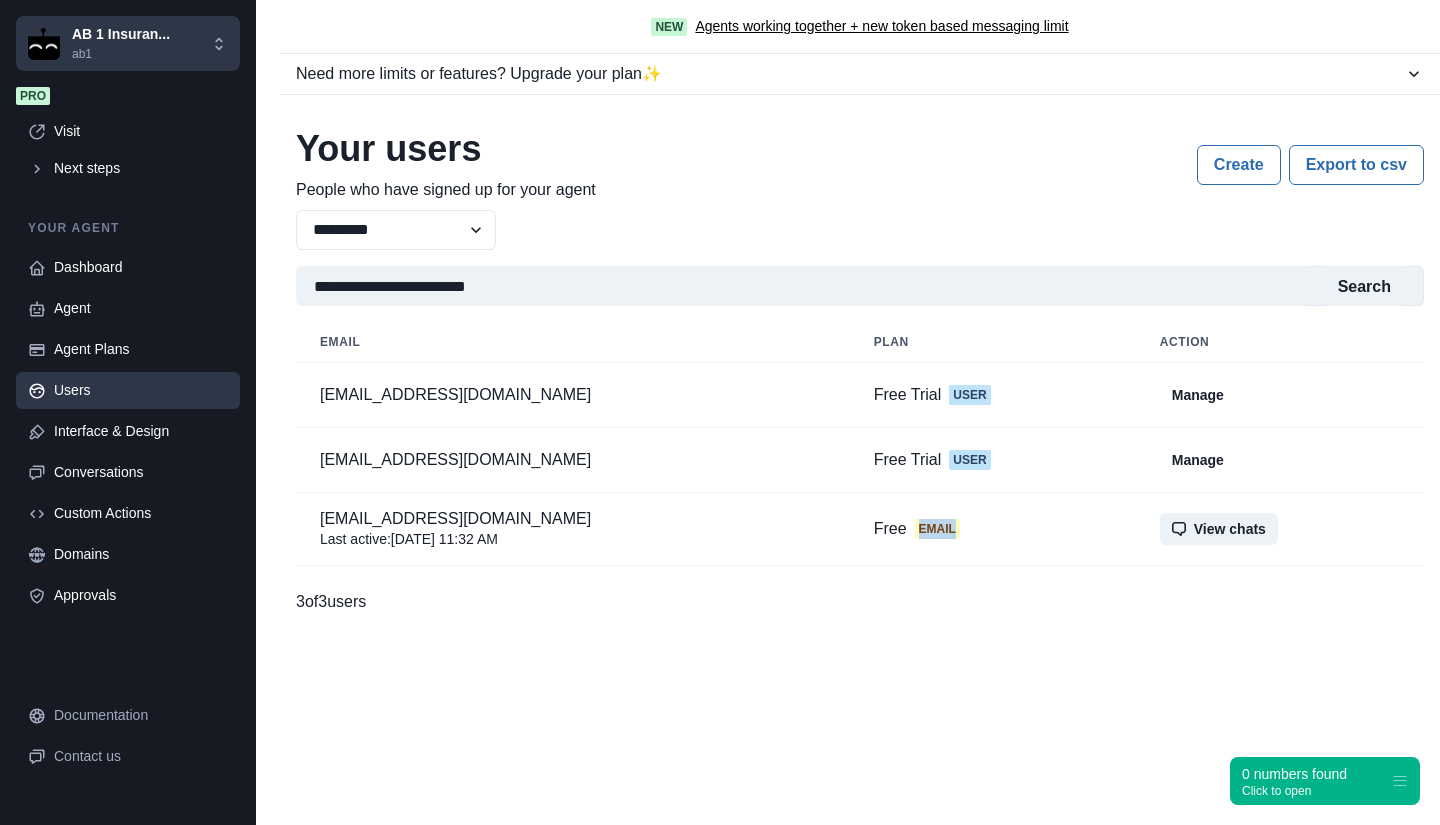 click on "Email" at bounding box center [937, 529] 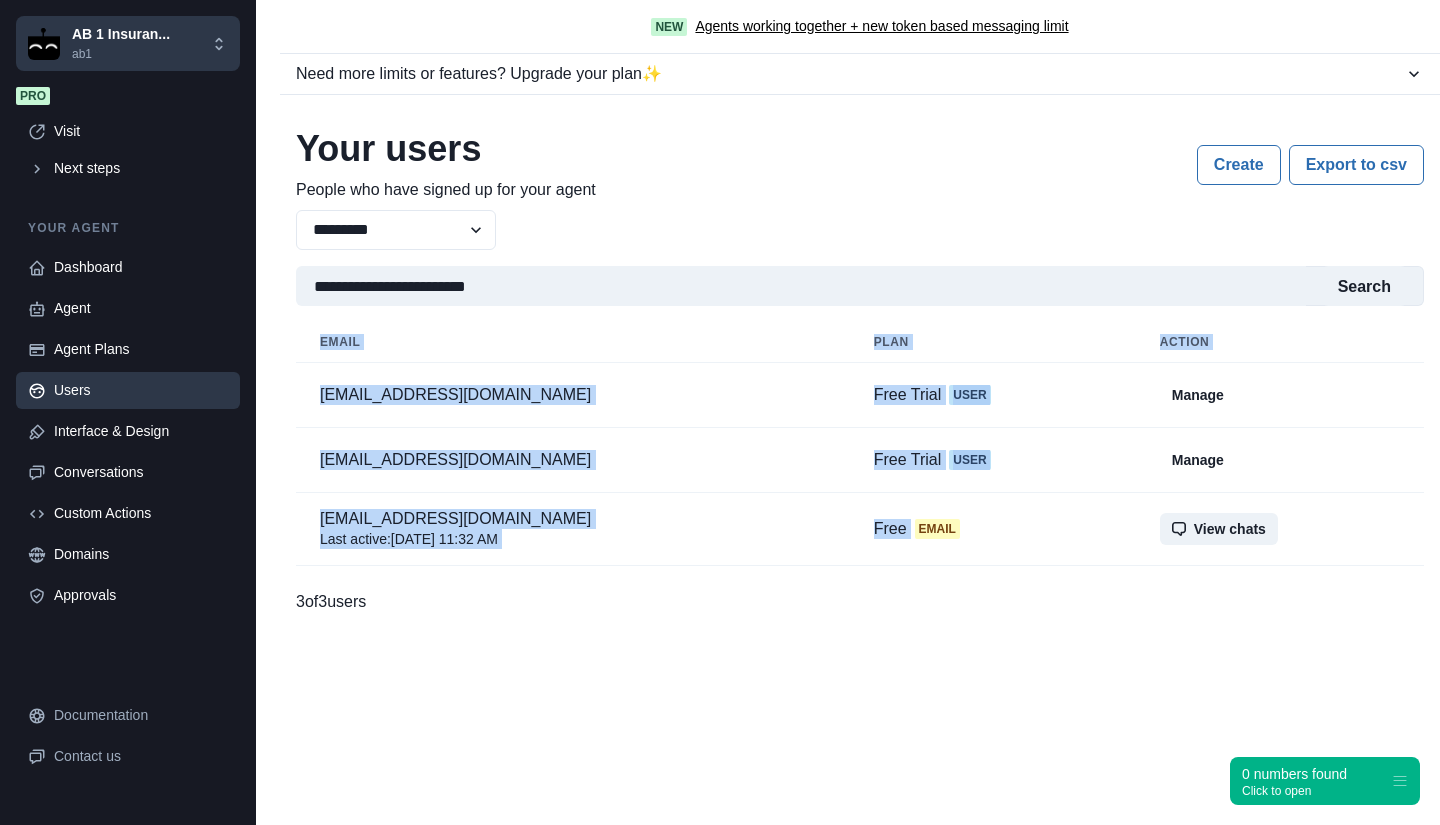 click on "Email" at bounding box center [937, 529] 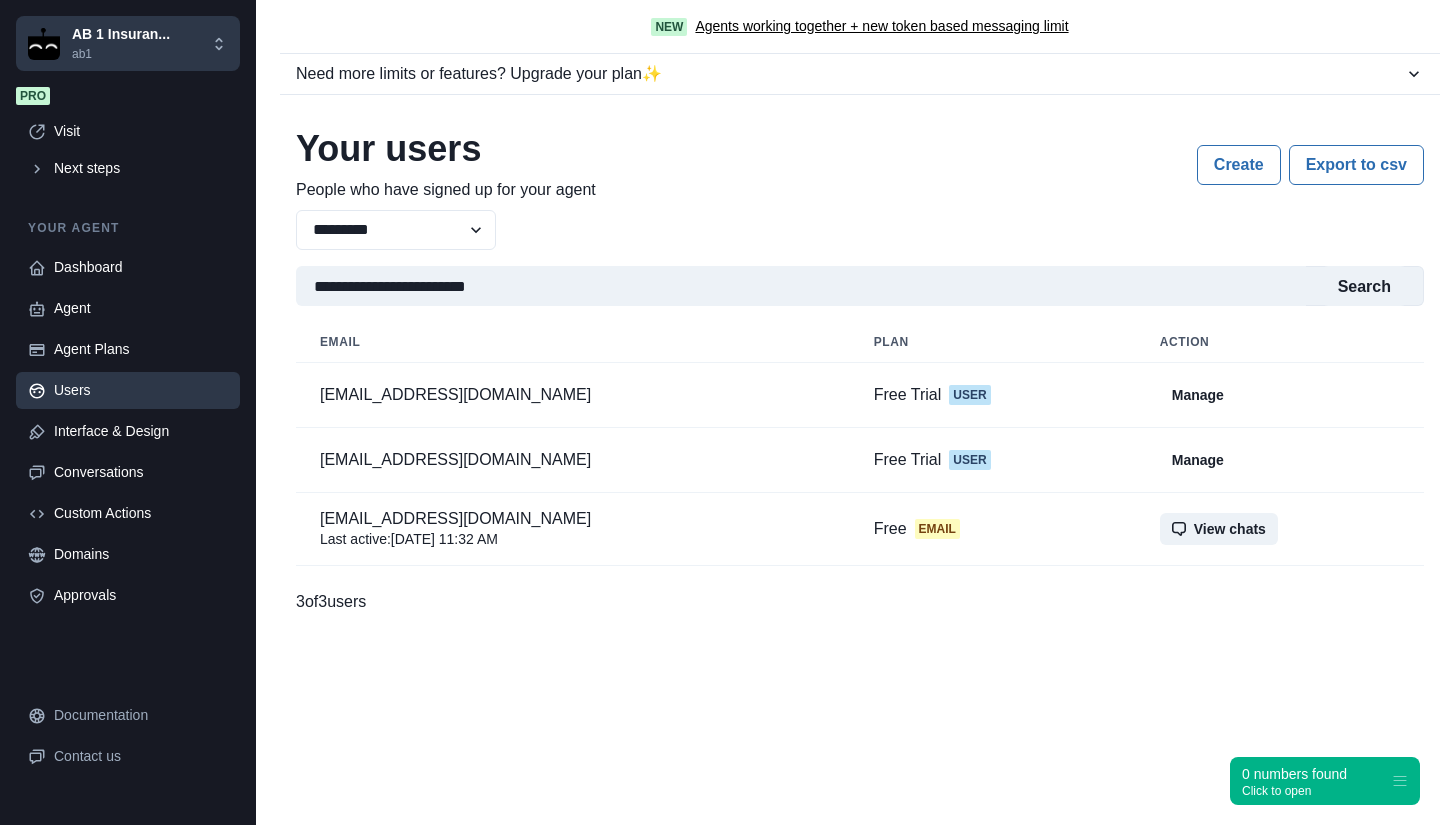 click on "Email" at bounding box center [937, 529] 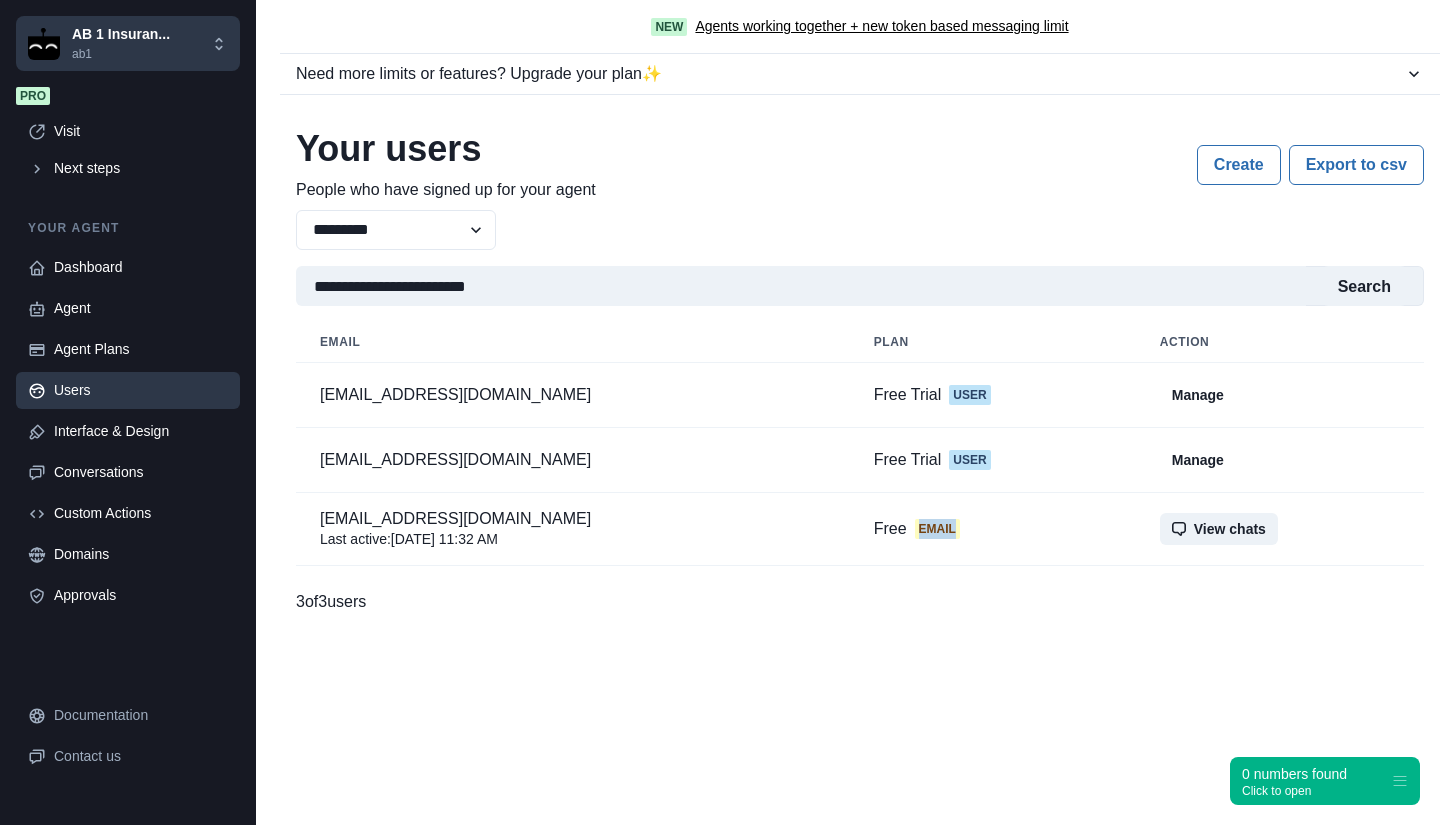 click on "Email" at bounding box center [937, 529] 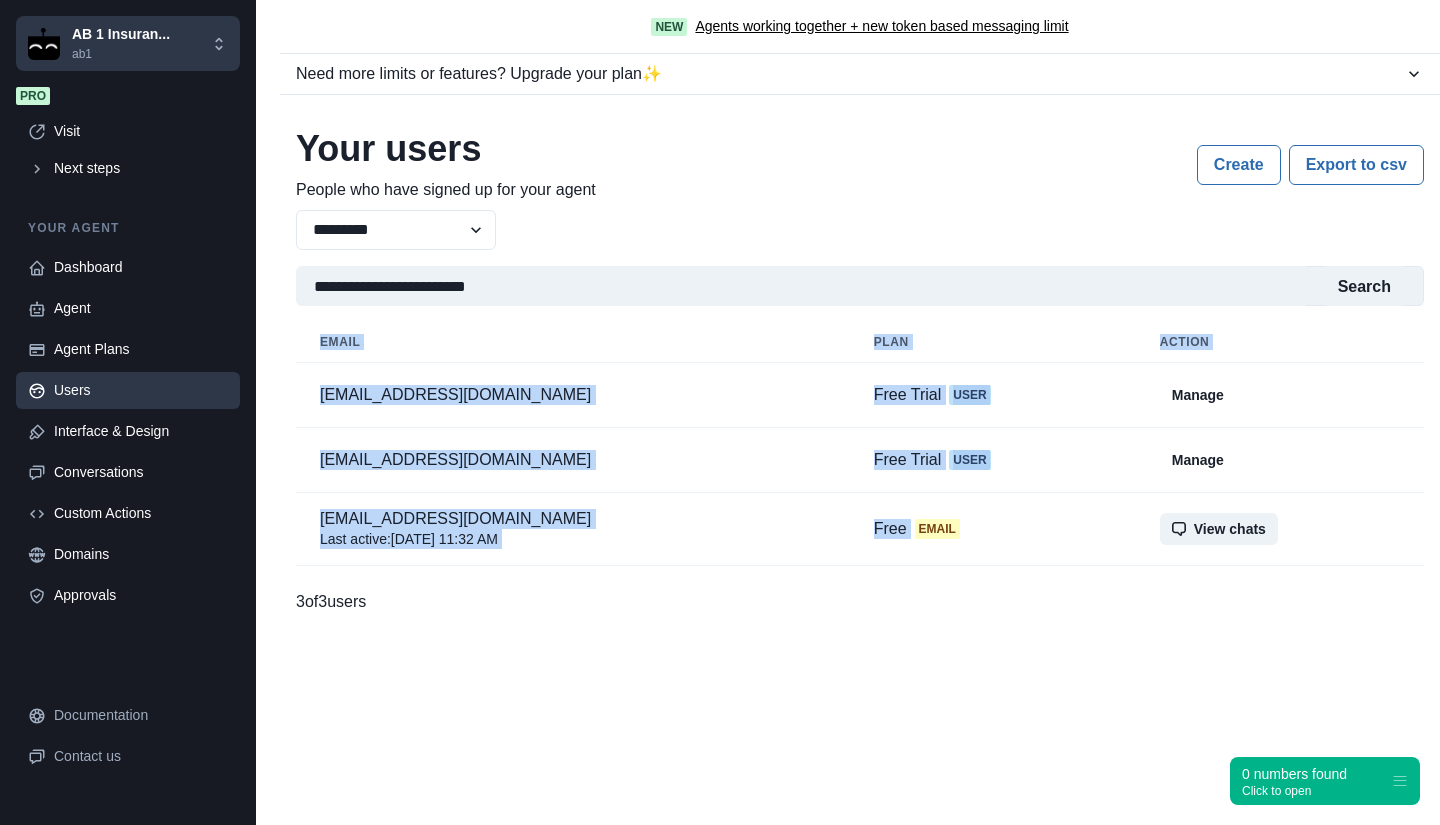 click on "Email" at bounding box center (937, 529) 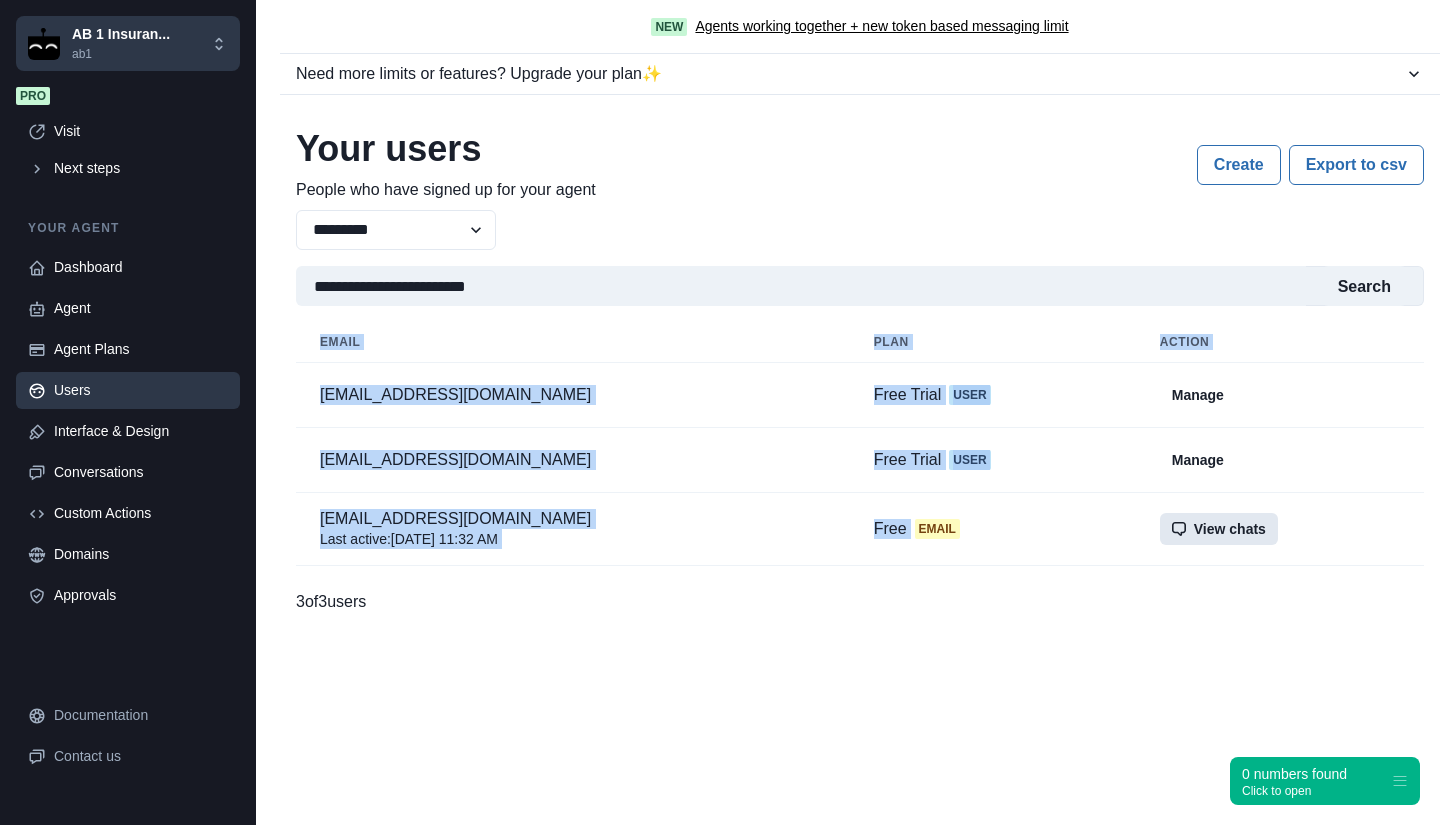 click on "View chats" at bounding box center (1219, 529) 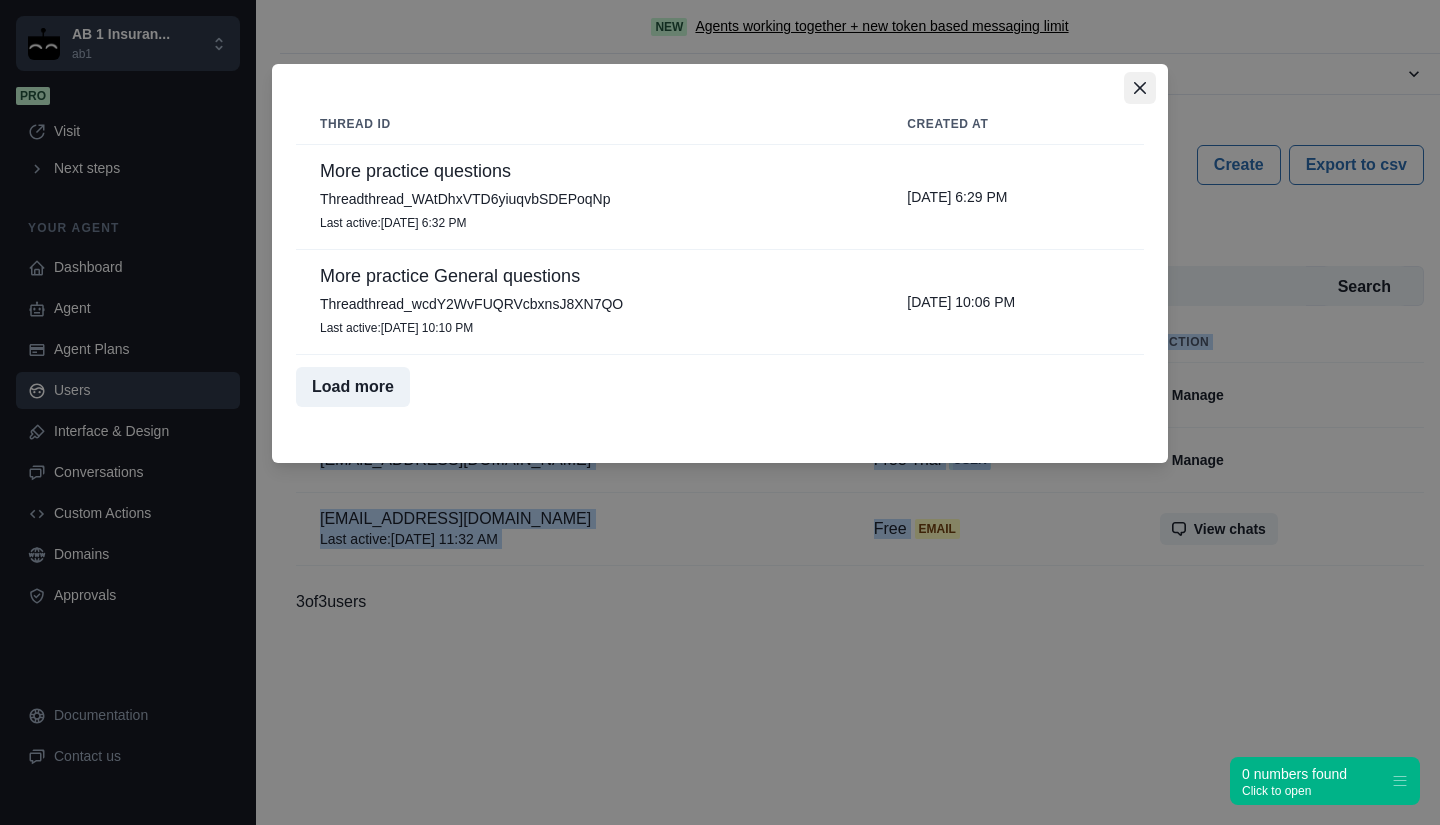 click 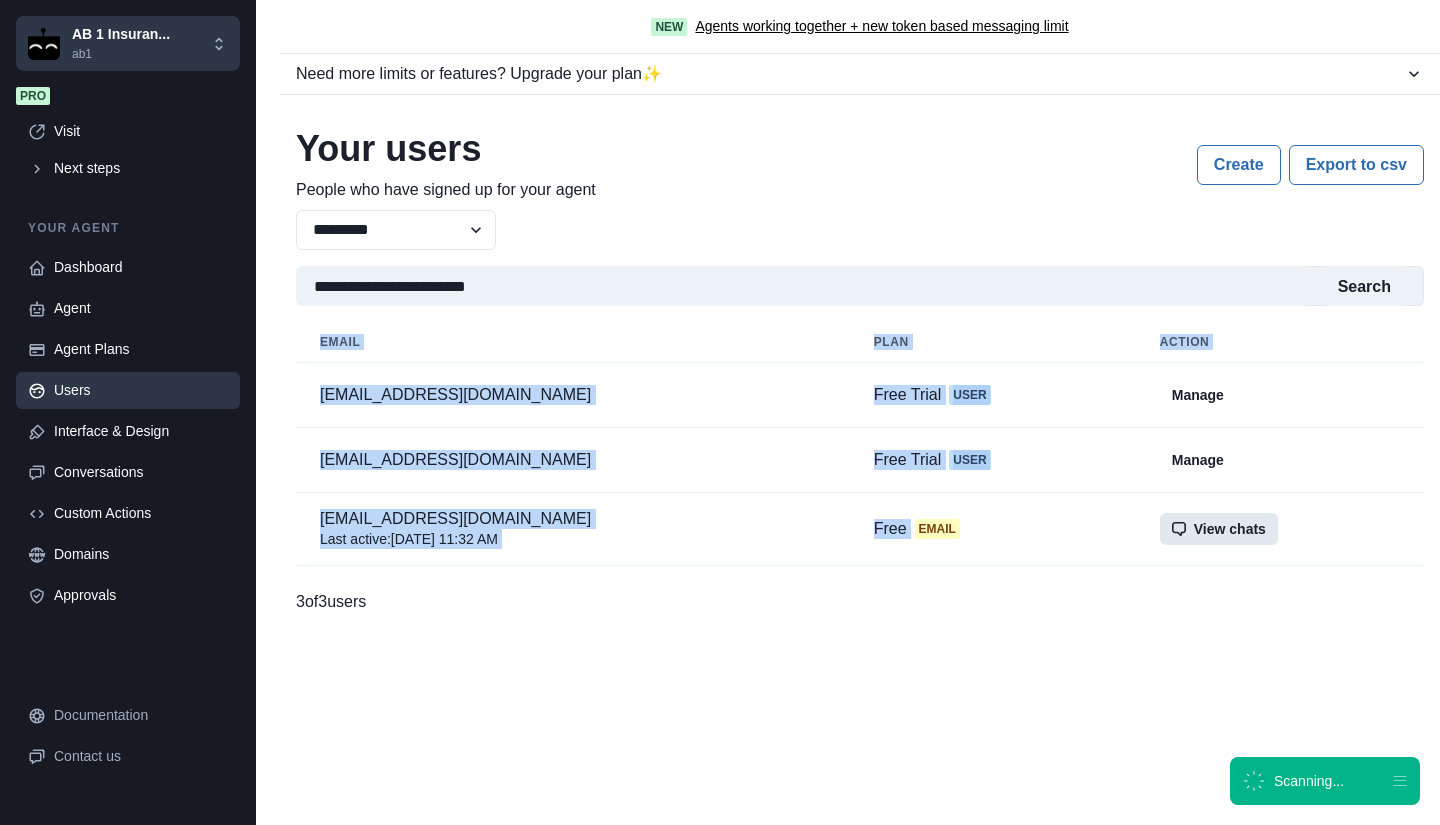click on "View chats" at bounding box center [1219, 529] 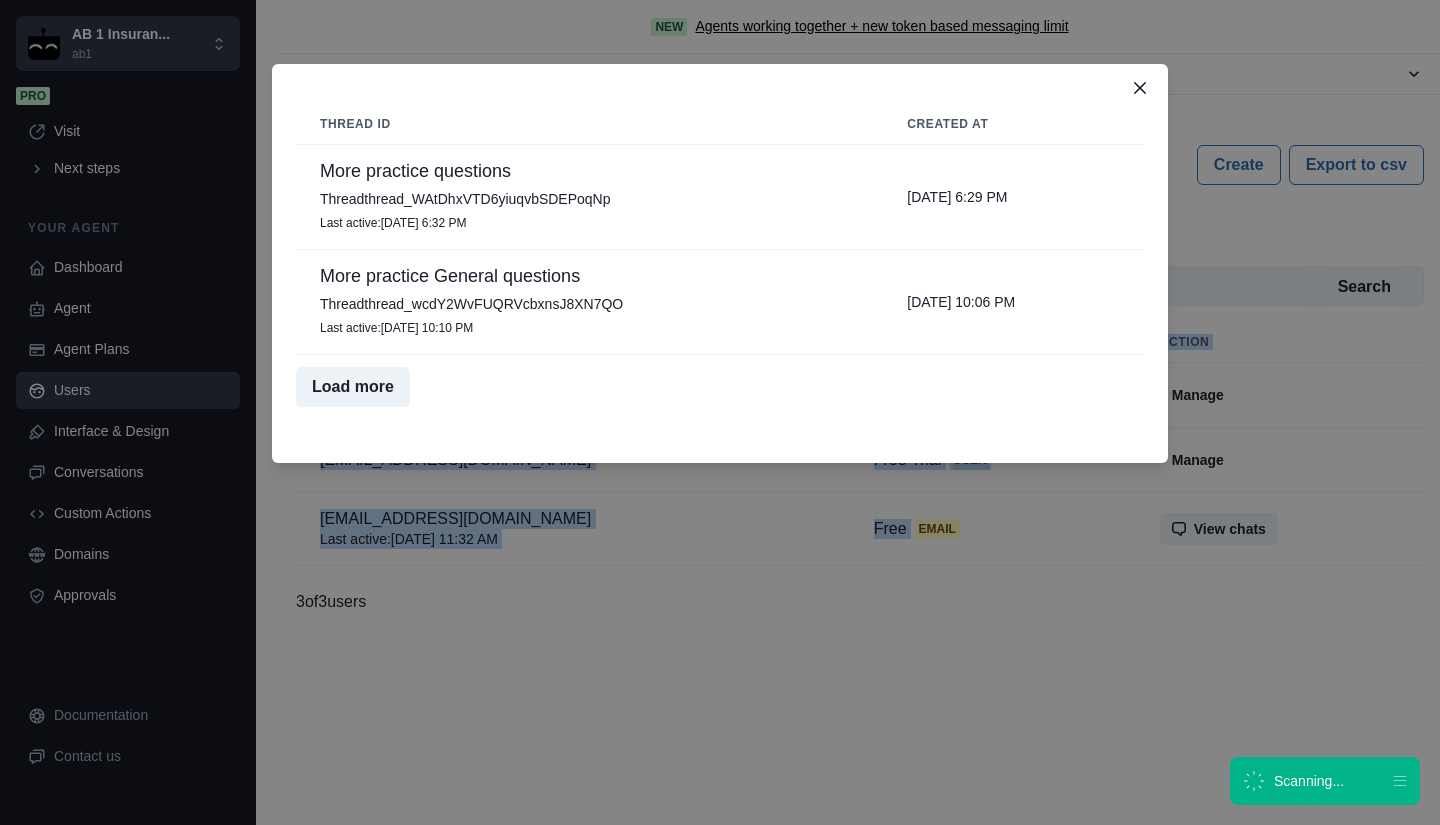 scroll, scrollTop: 0, scrollLeft: 0, axis: both 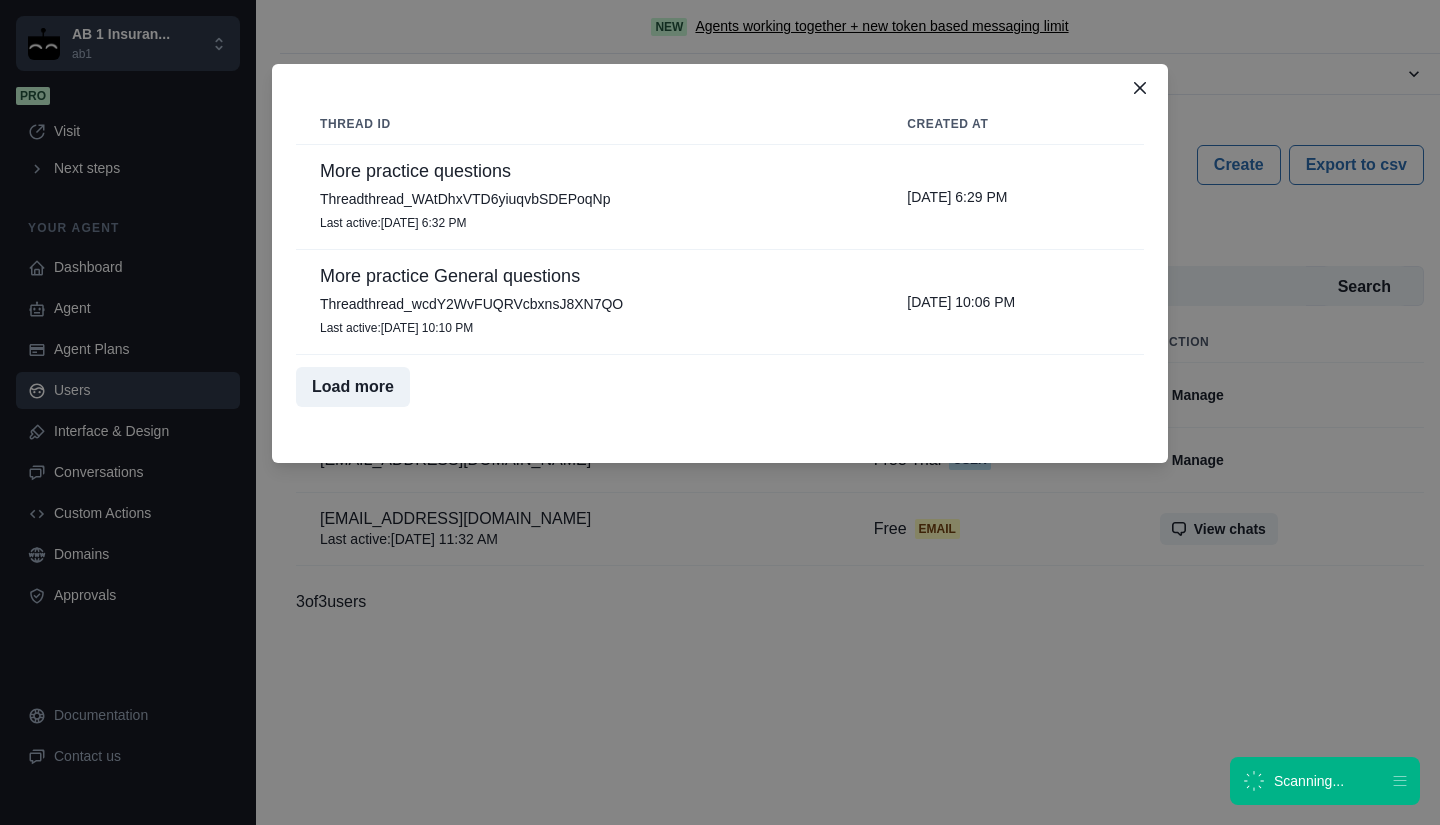 click on "Thread id Created at More practice questions  Thread  thread_WAtDhxVTD6yiuqvbSDEPoqNp Last active :  [DATE] 6:32 PM [DATE] 6:29 PM More practice General questions  Thread  thread_wcdY2WvFUQRVcbxnsJ8XN7QO Last active :  [DATE] 10:10 PM [DATE] 10:06 PM Load more" at bounding box center (720, 412) 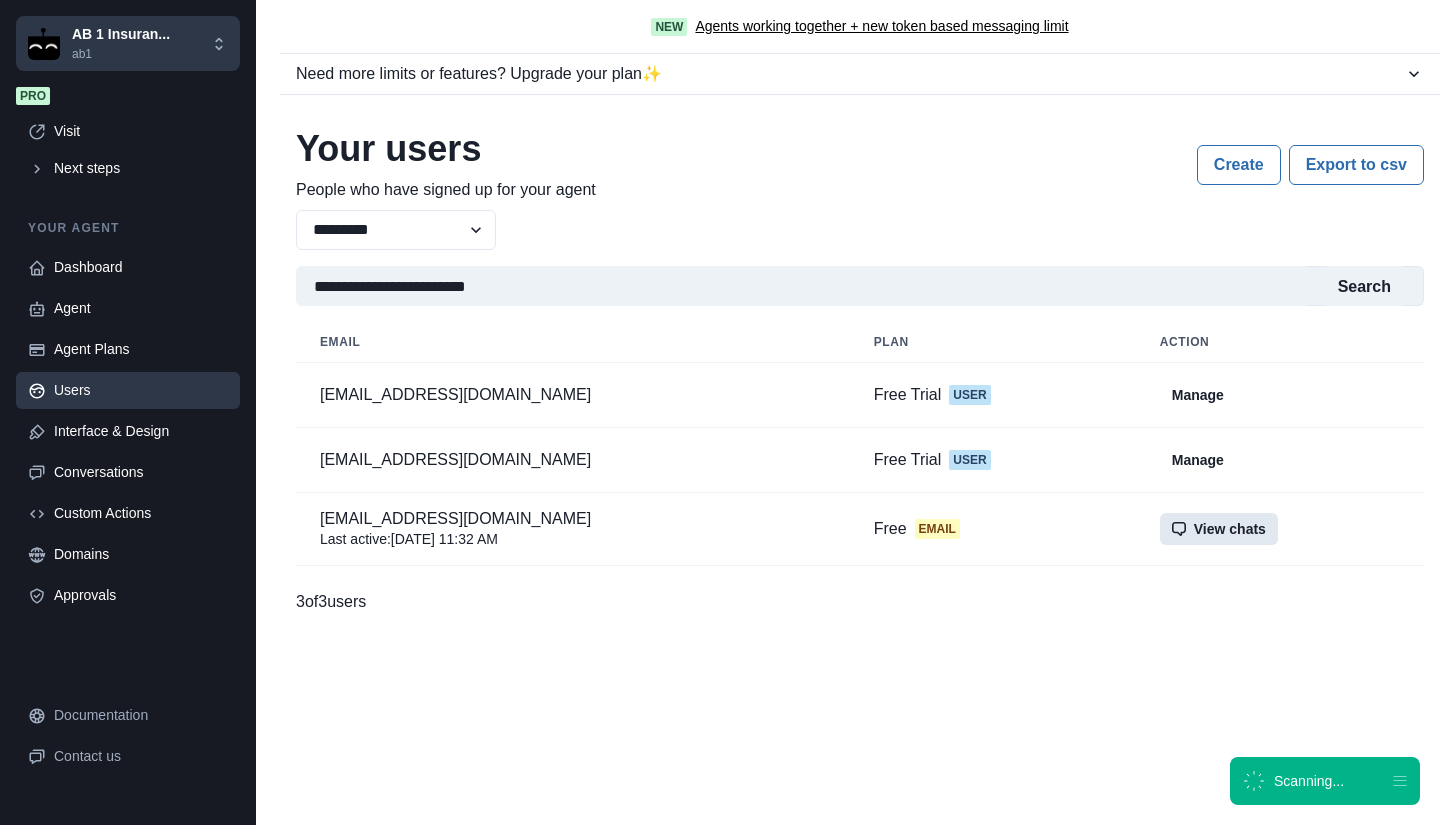 click on "View chats" at bounding box center (1219, 529) 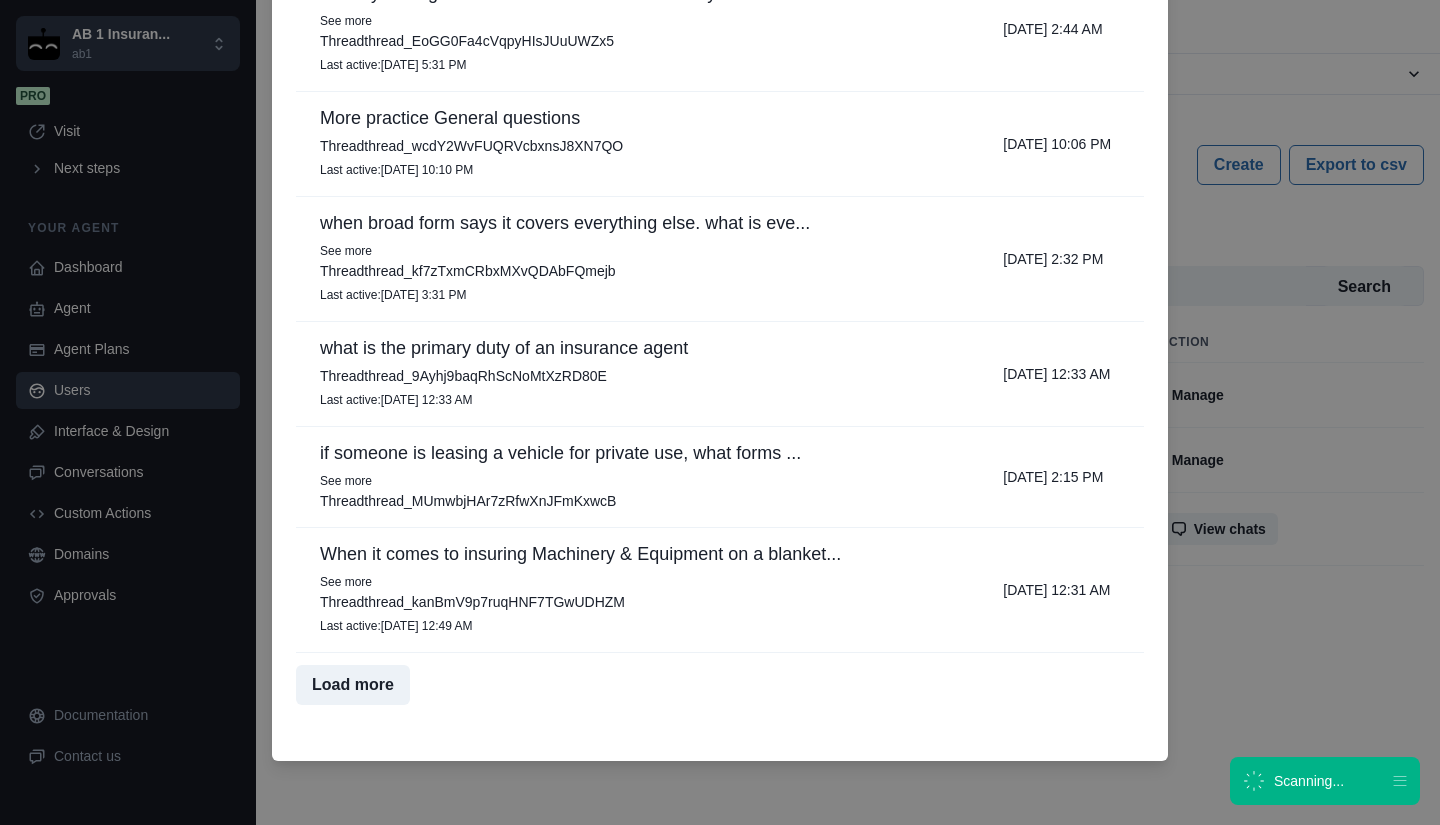 scroll, scrollTop: 0, scrollLeft: 0, axis: both 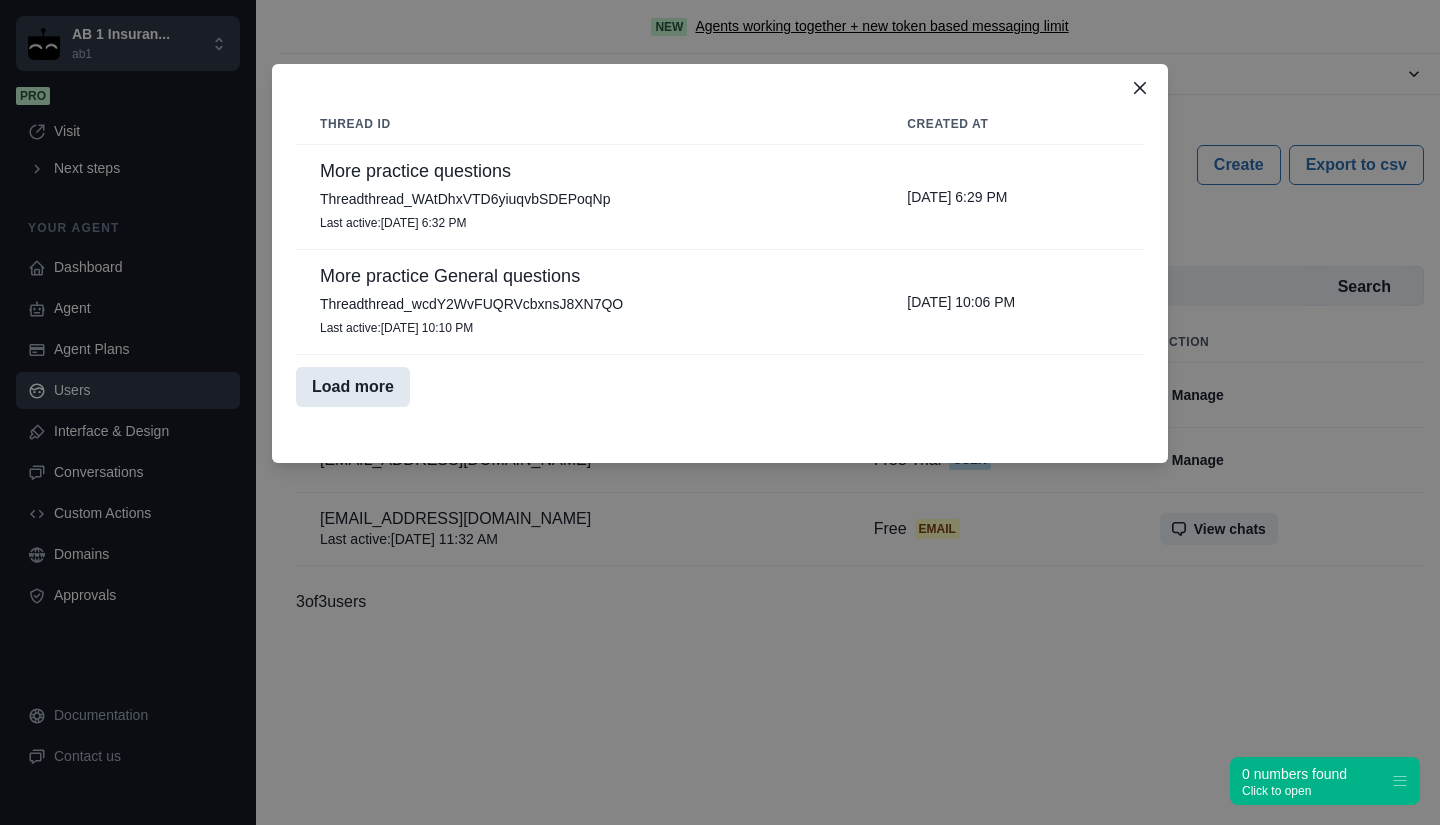 click on "Load more" at bounding box center (353, 387) 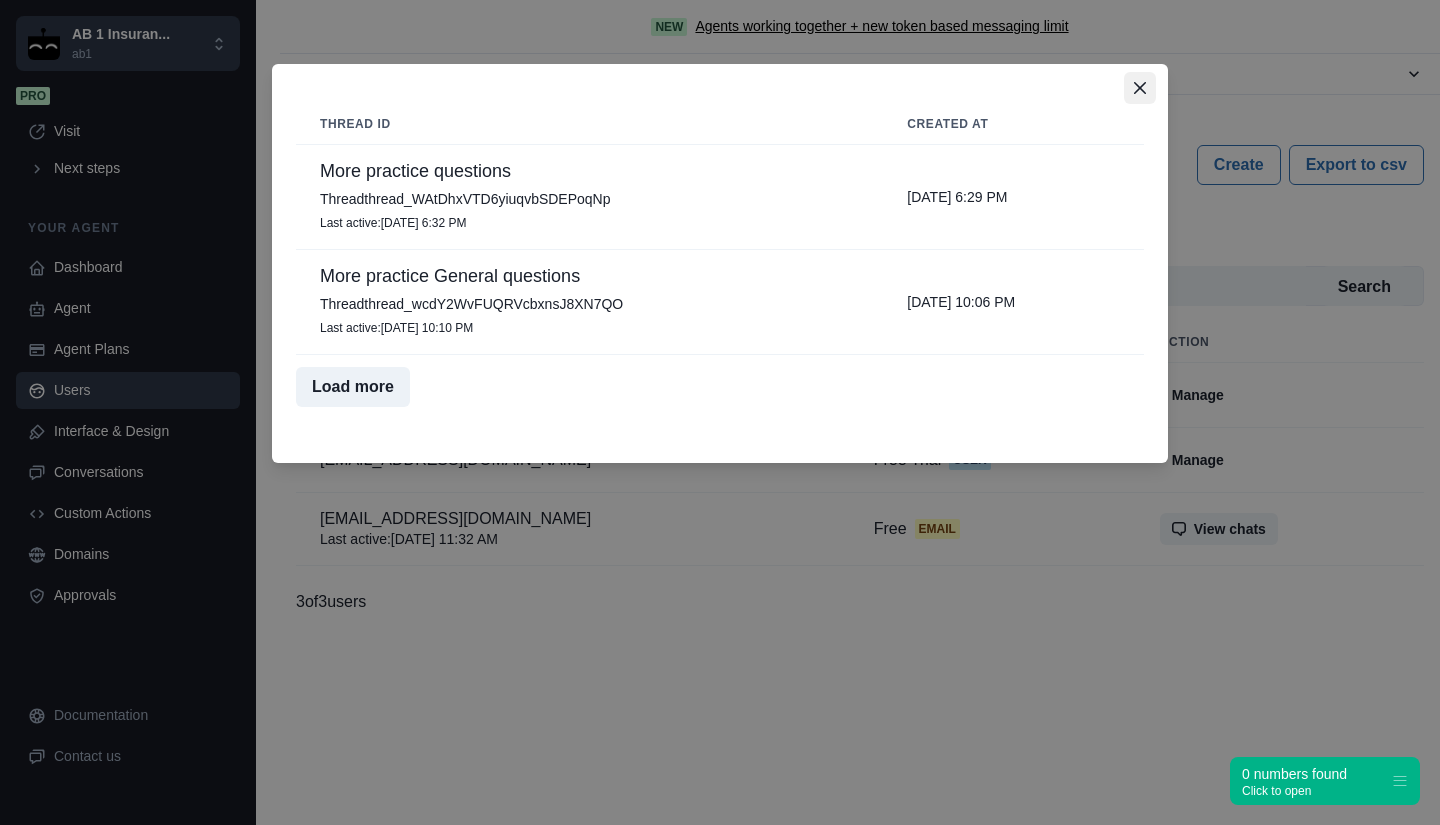 click 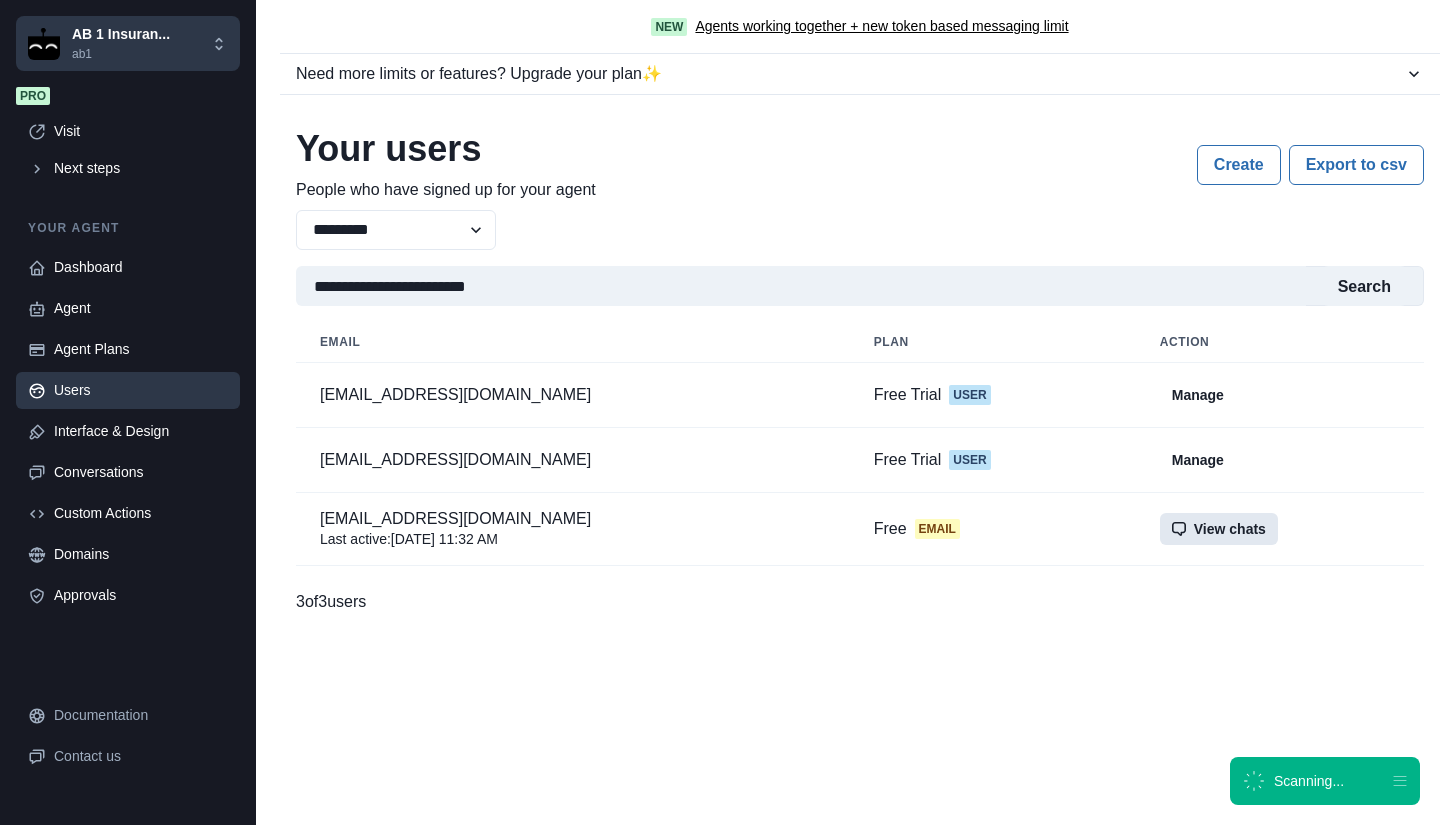 click on "View chats" at bounding box center (1219, 529) 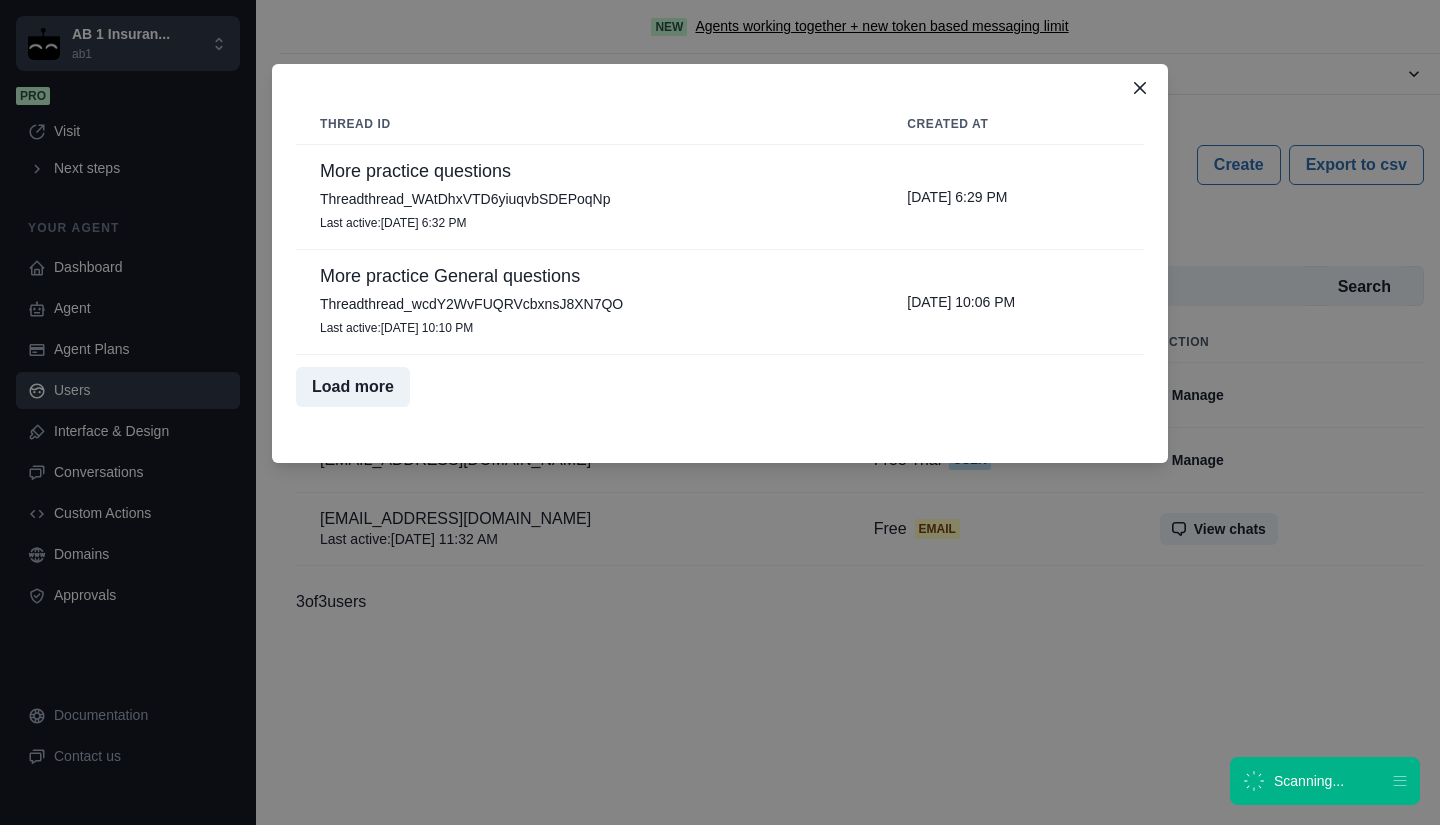 scroll, scrollTop: 0, scrollLeft: 0, axis: both 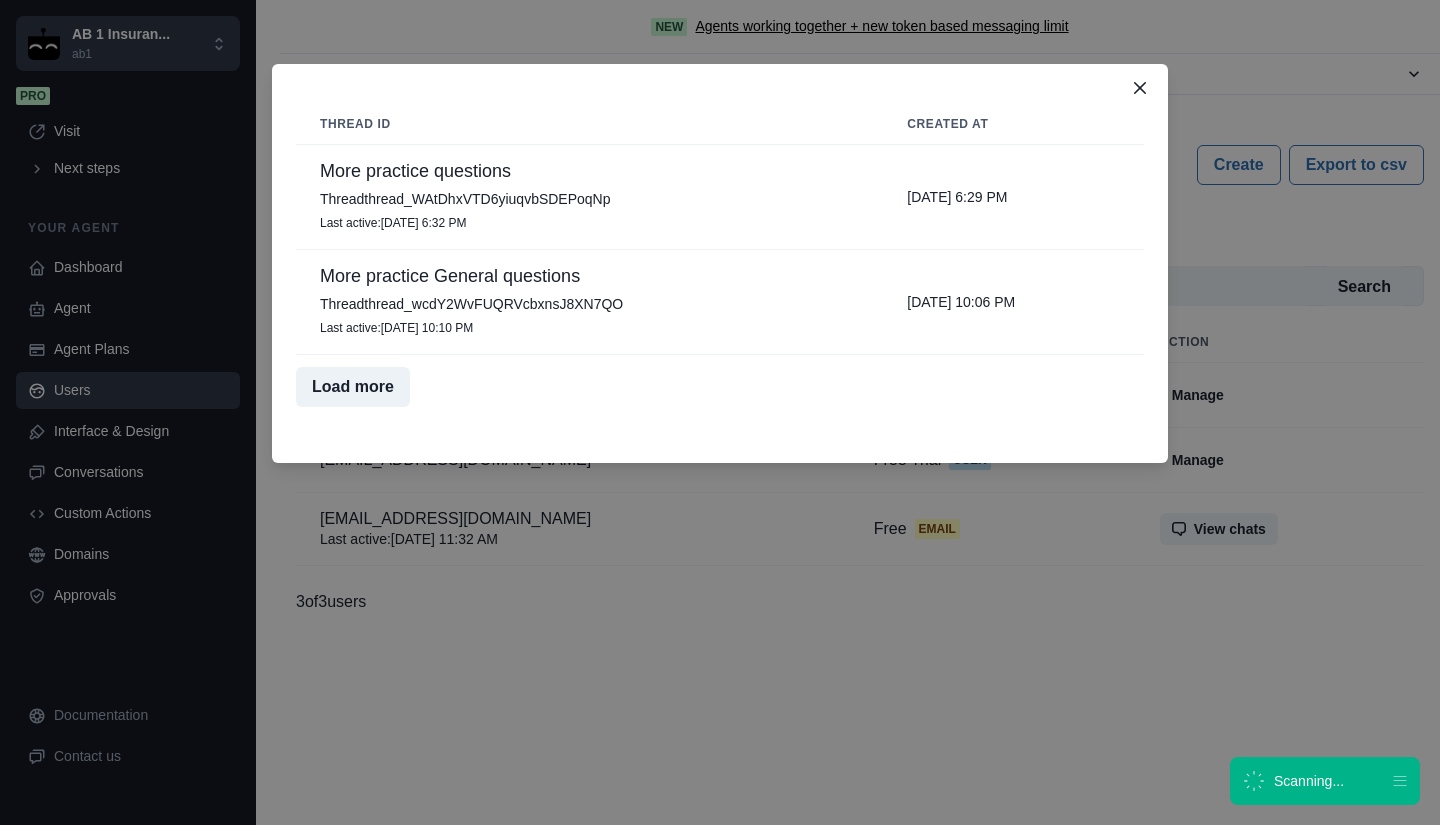 click on "Thread id Created at More practice questions  Thread  thread_WAtDhxVTD6yiuqvbSDEPoqNp Last active :  [DATE] 6:32 PM [DATE] 6:29 PM More practice General questions  Thread  thread_wcdY2WvFUQRVcbxnsJ8XN7QO Last active :  [DATE] 10:10 PM [DATE] 10:06 PM Load more" at bounding box center (720, 412) 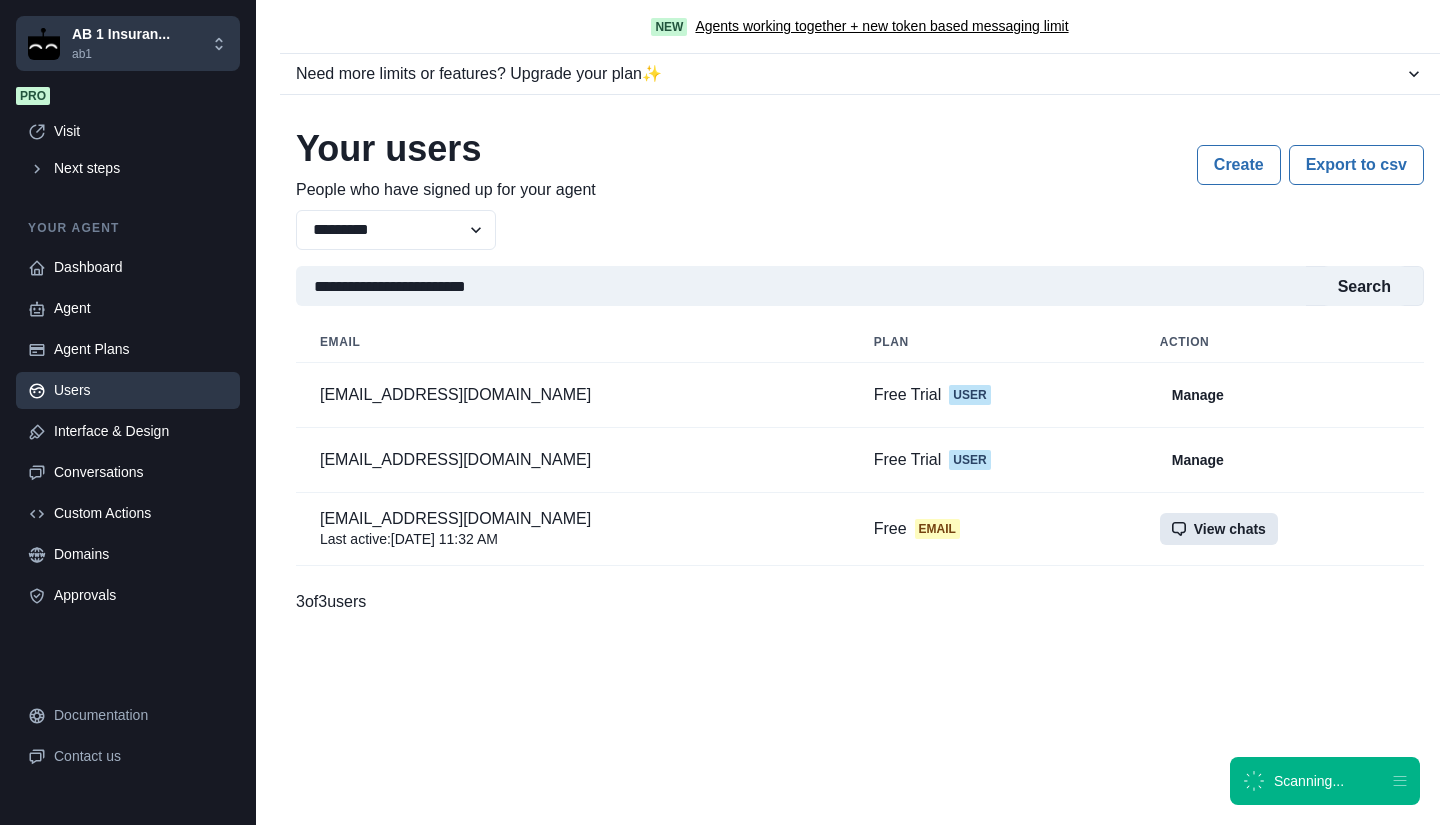 click on "View chats" at bounding box center [1219, 529] 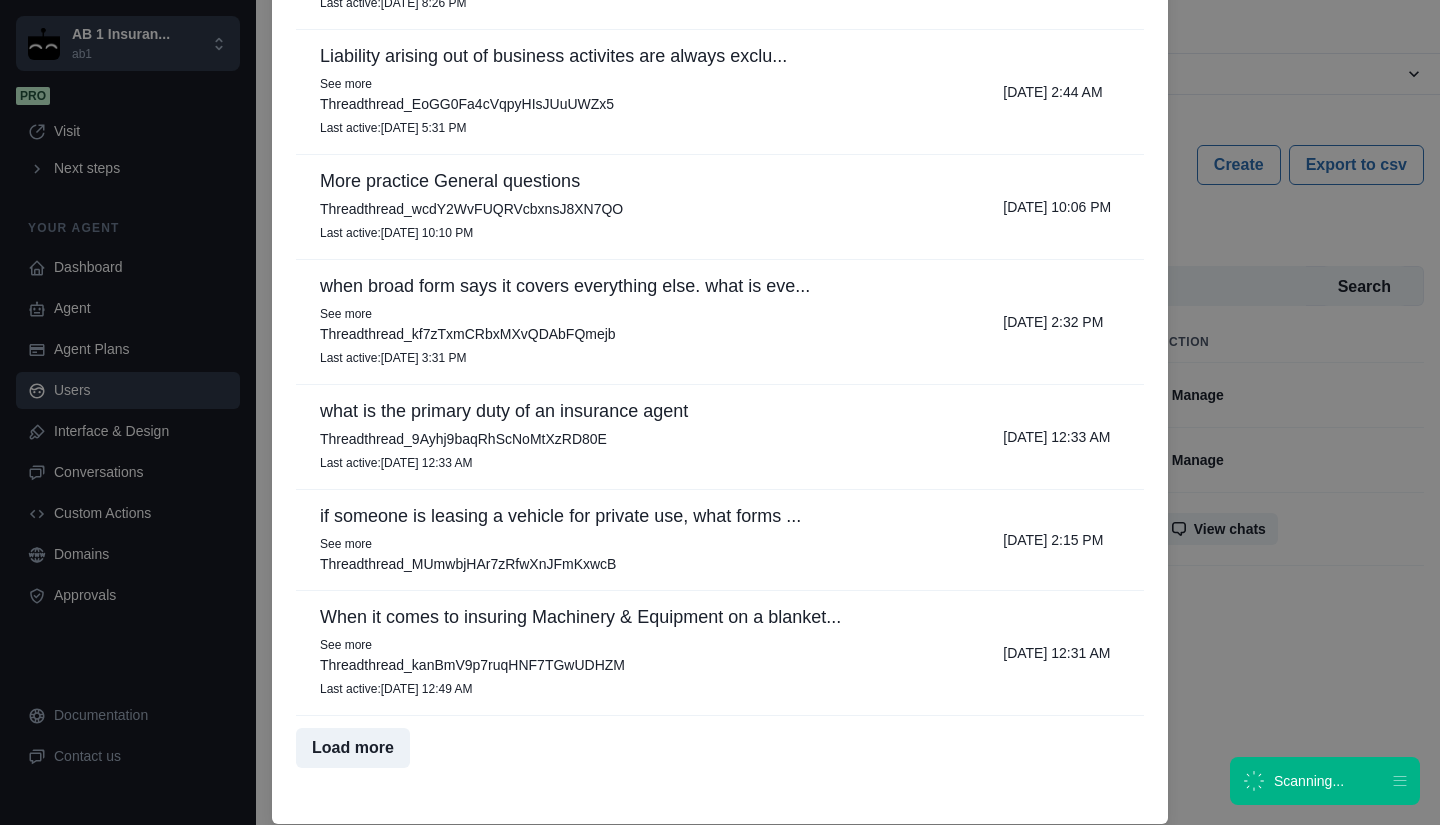 scroll, scrollTop: 0, scrollLeft: 0, axis: both 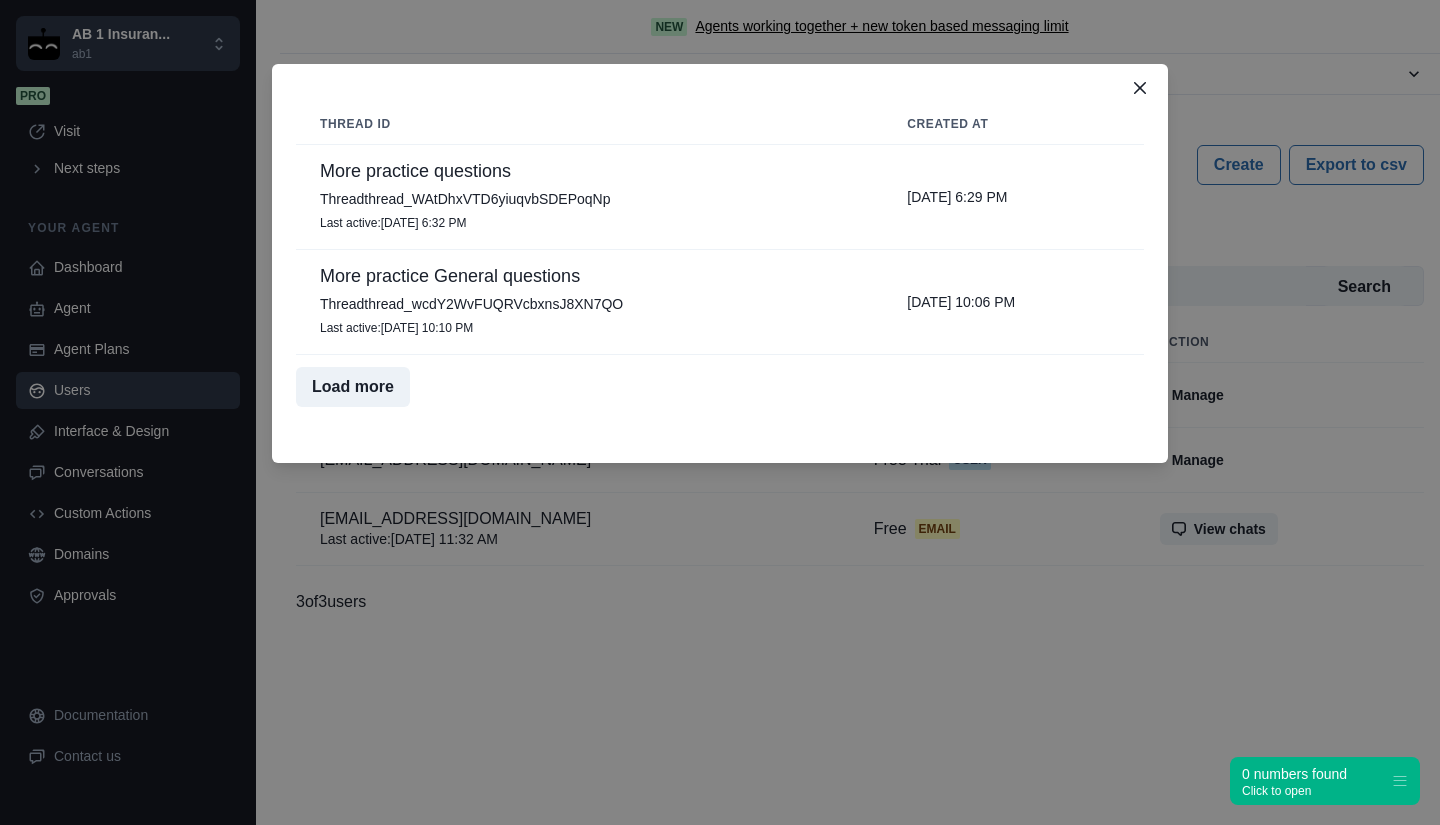 click on "Thread id Created at More practice questions  Thread  thread_WAtDhxVTD6yiuqvbSDEPoqNp Last active :  [DATE] 6:32 PM [DATE] 6:29 PM More practice General questions  Thread  thread_wcdY2WvFUQRVcbxnsJ8XN7QO Last active :  [DATE] 10:10 PM [DATE] 10:06 PM Load more" at bounding box center (720, 412) 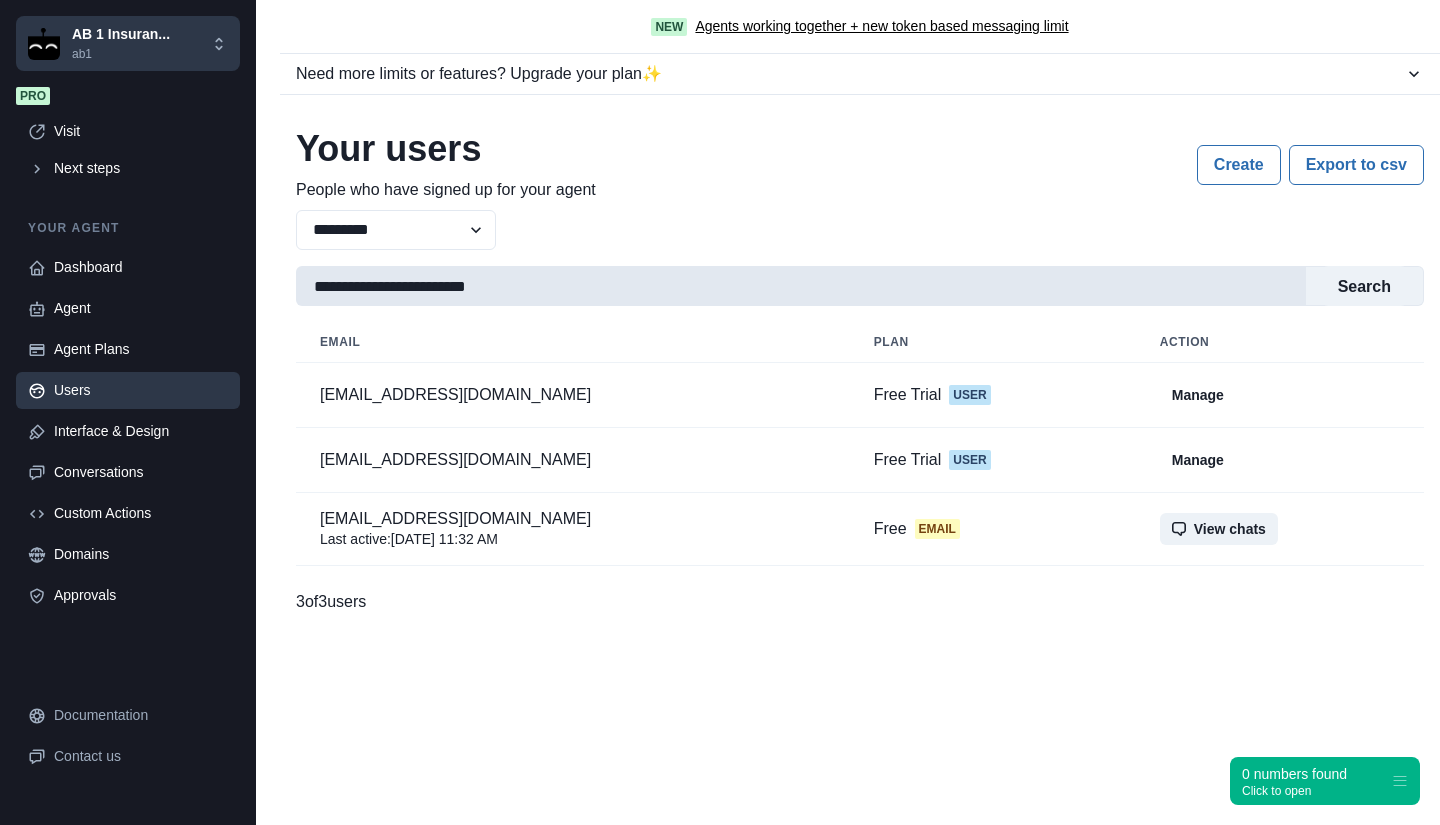 click on "**********" at bounding box center (801, 286) 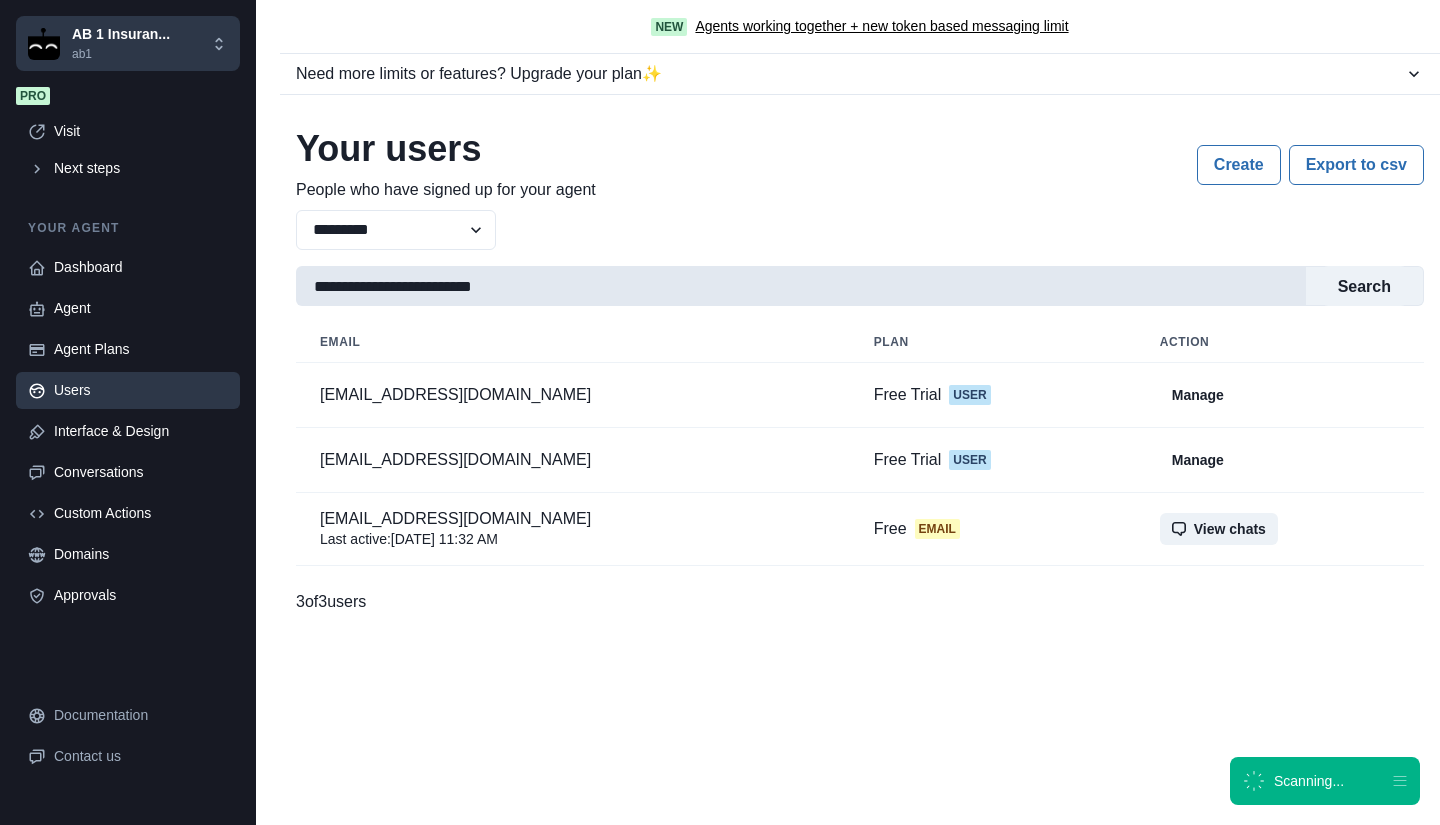 drag, startPoint x: 408, startPoint y: 287, endPoint x: 650, endPoint y: 305, distance: 242.6685 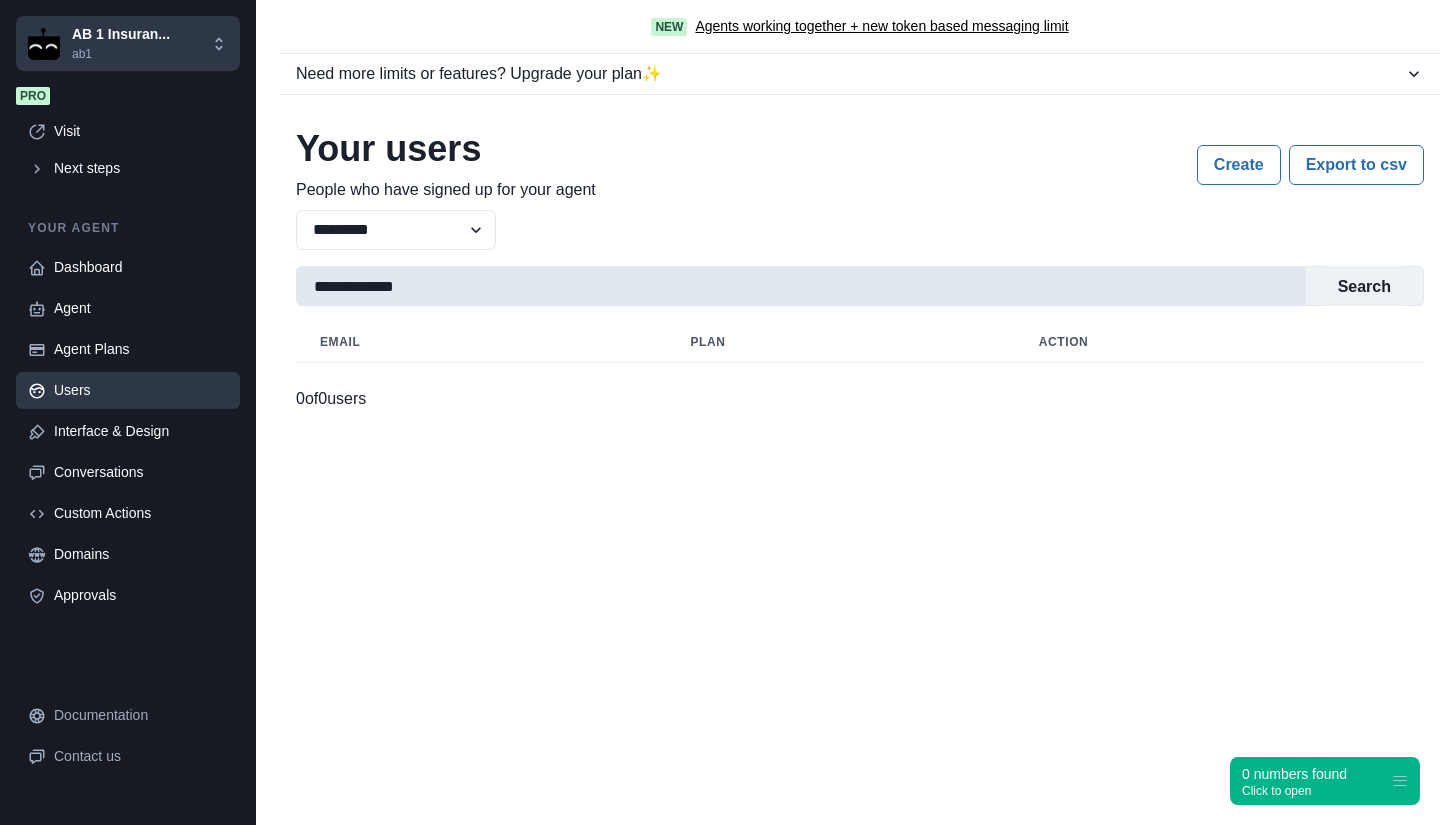 click on "**********" at bounding box center [801, 286] 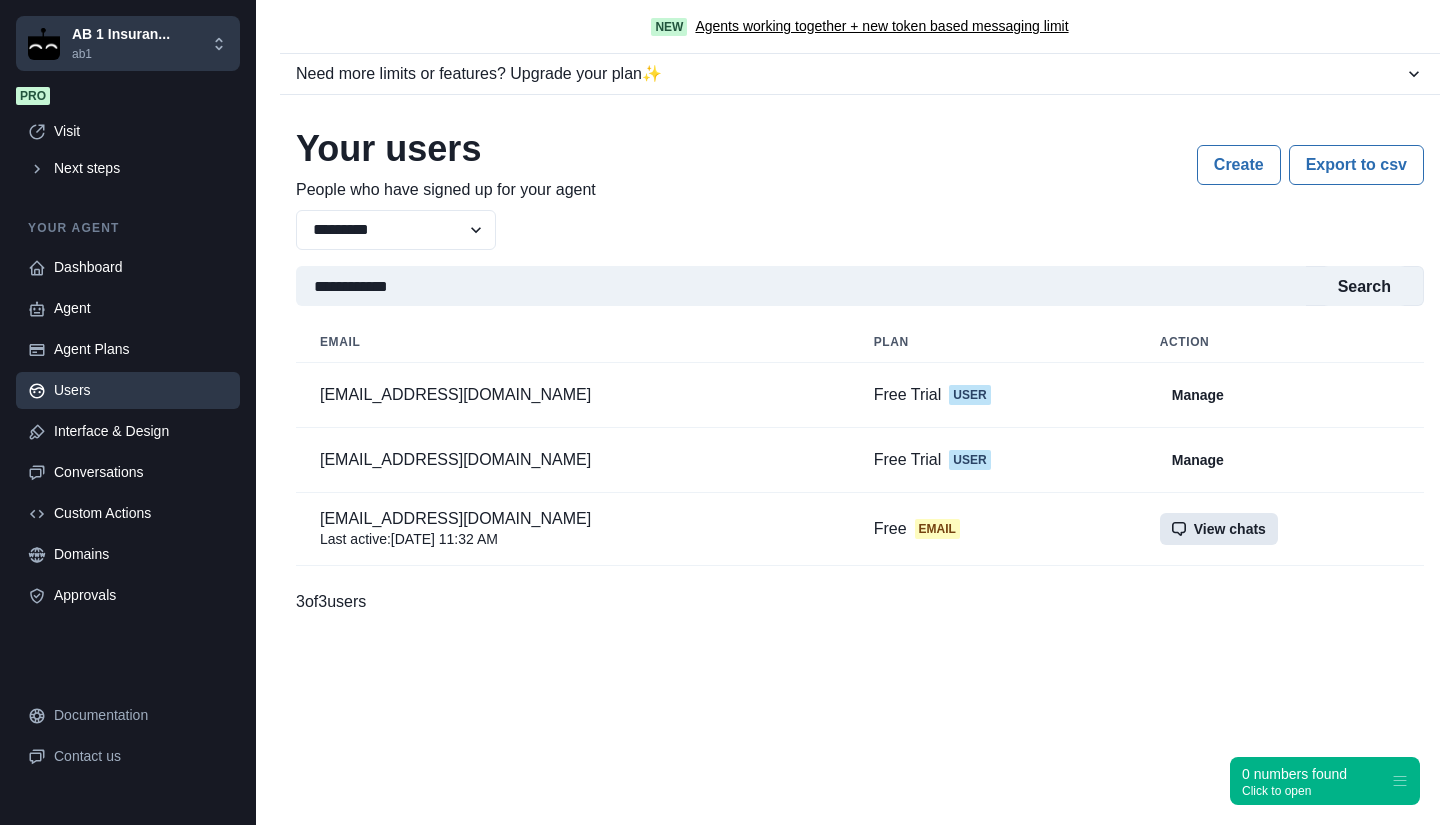 type on "**********" 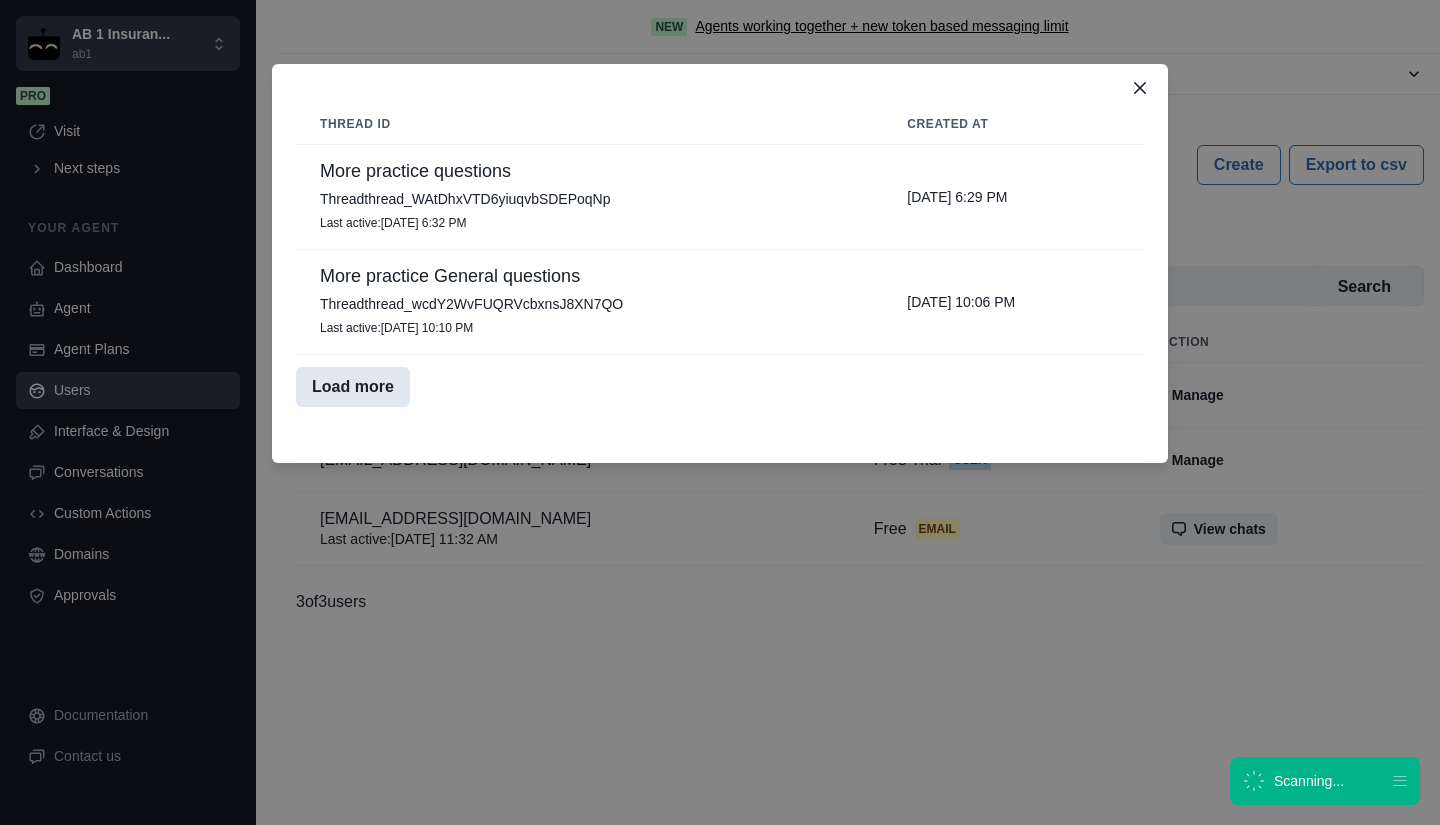 click on "Load more" at bounding box center (353, 387) 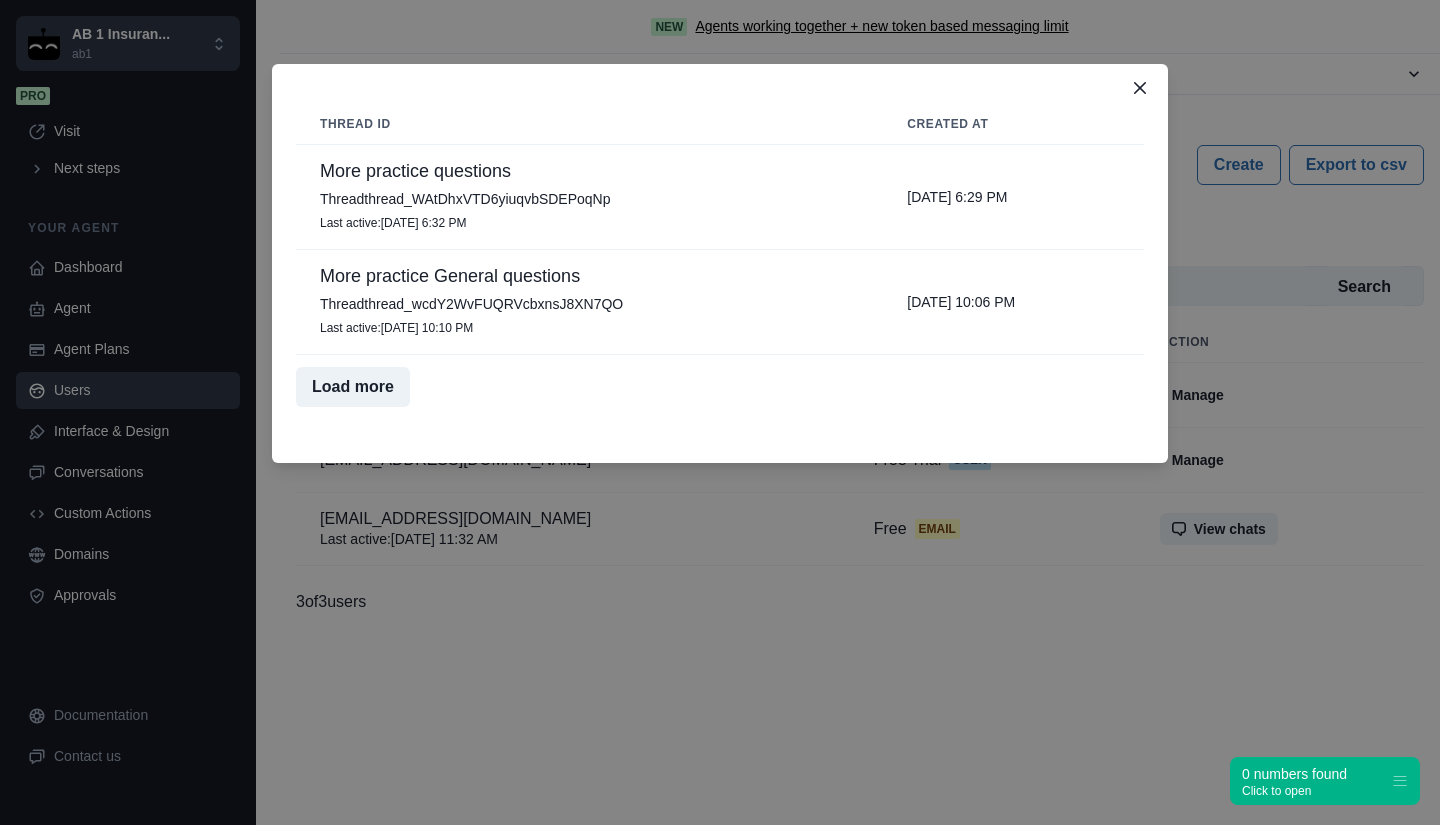 drag, startPoint x: 769, startPoint y: 650, endPoint x: 677, endPoint y: 313, distance: 349.3322 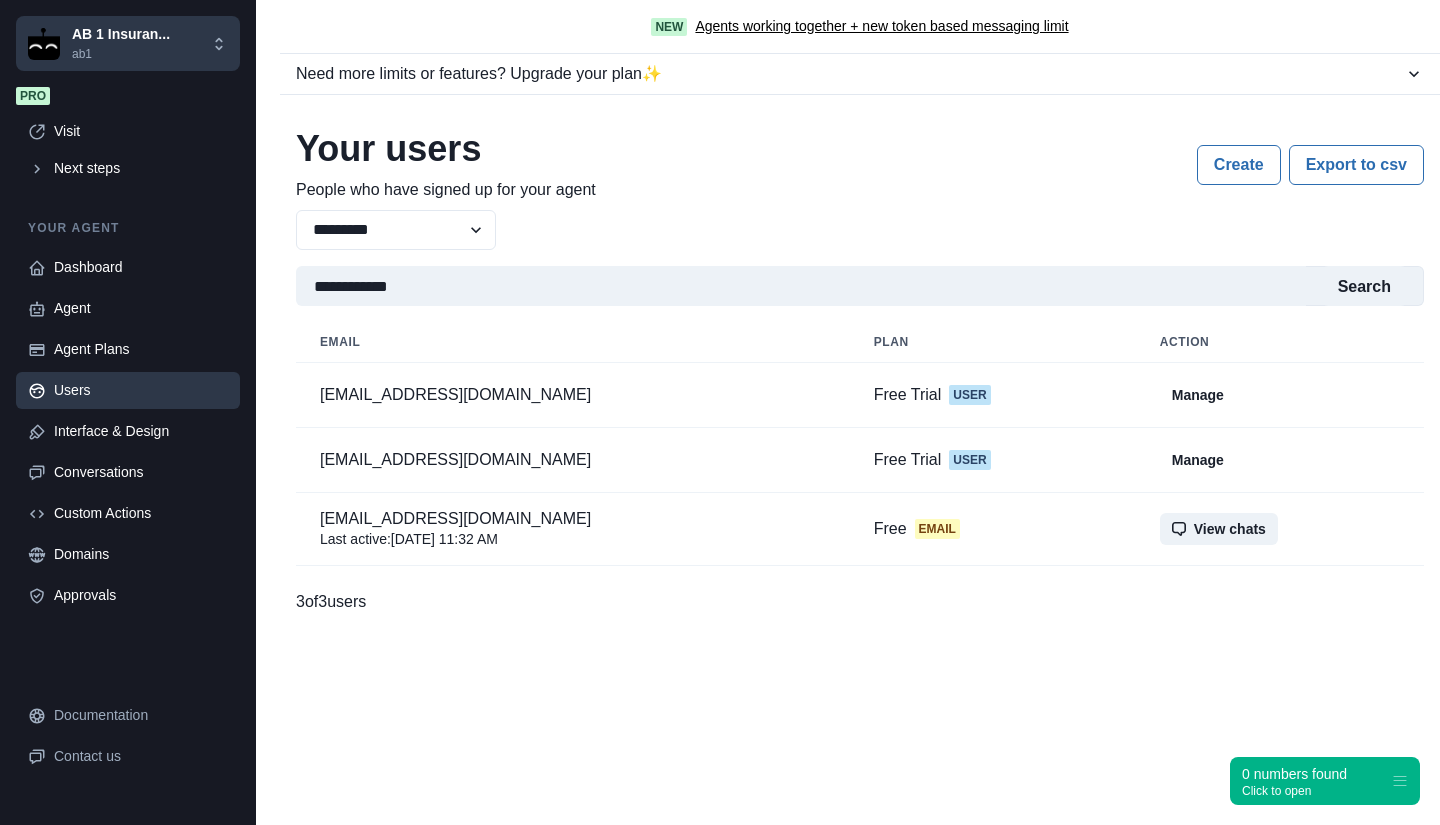 type 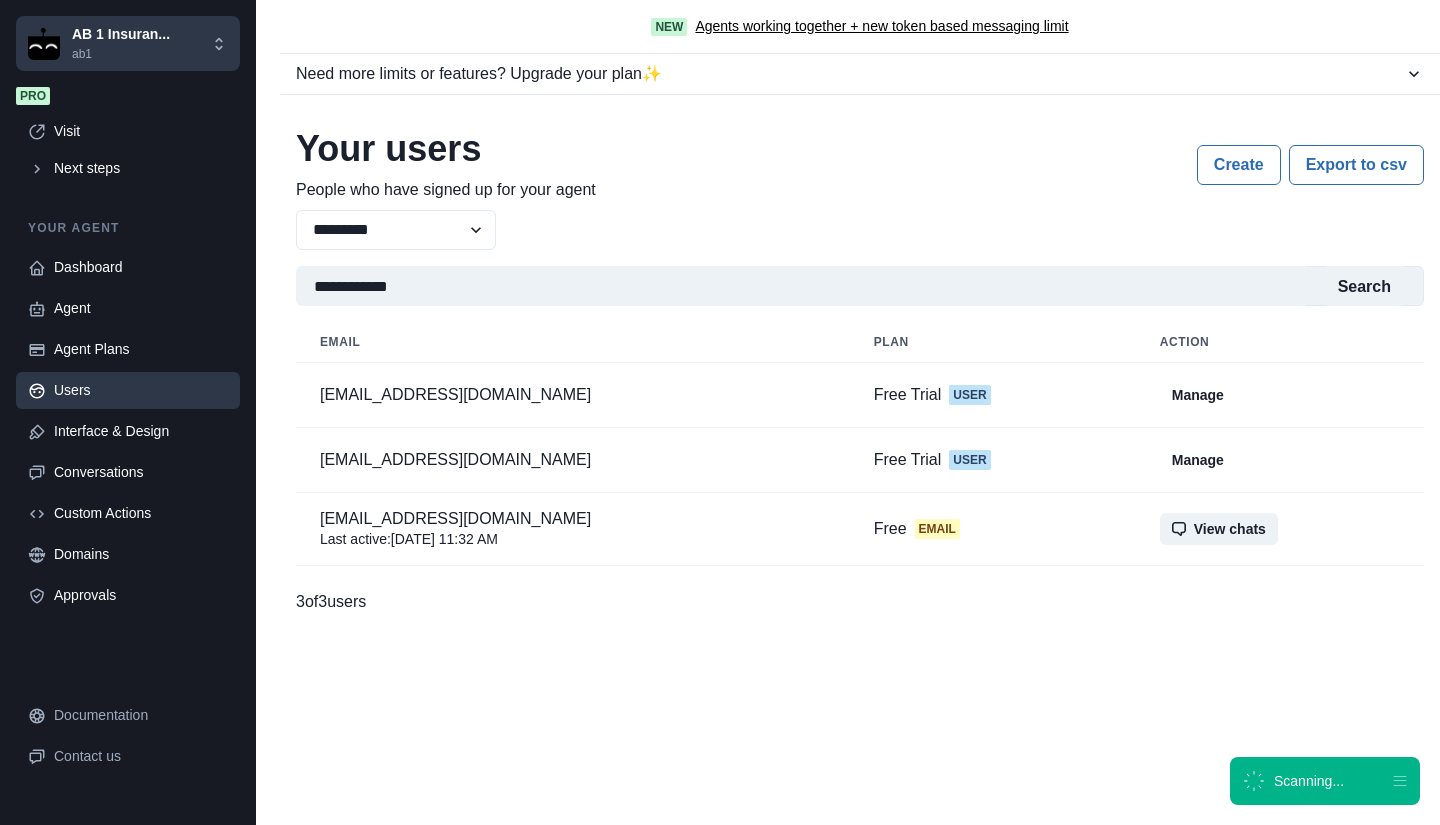 click on "New Agents working together + new token based messaging limit Need more limits or features? Upgrade your plan  ✨ Free plan Free Deploy your GPT on your own website and bring a limited experience to your users 1  agent(s) 40   message credits per month app integration(s) Hide Agenthost promo Allow users to upload files Custom branding Agent monetization Allow mobile install of agent Custom domain Require email to use Vision Fine-tuning for agent Agentic collaboration team member(s) Pro Monthly Annual - 31 % $24 /month Unleash the full power of your GPT with multiple agents, unlimited messages per user, and subscriptions + monetization 5  agent(s) 5000   message credits per month 2 app integration(s) Hide Agenthost promo Allow users to upload files Custom branding Agent monetization Allow mobile install of agent Custom domain Require email to use Vision Fine-tuning for agent Agentic collaboration 2 team member(s) Manage Growth Monthly Annual - 23 % $69 /month 15  agent(s) 15000   message credits per month 386" at bounding box center (848, 412) 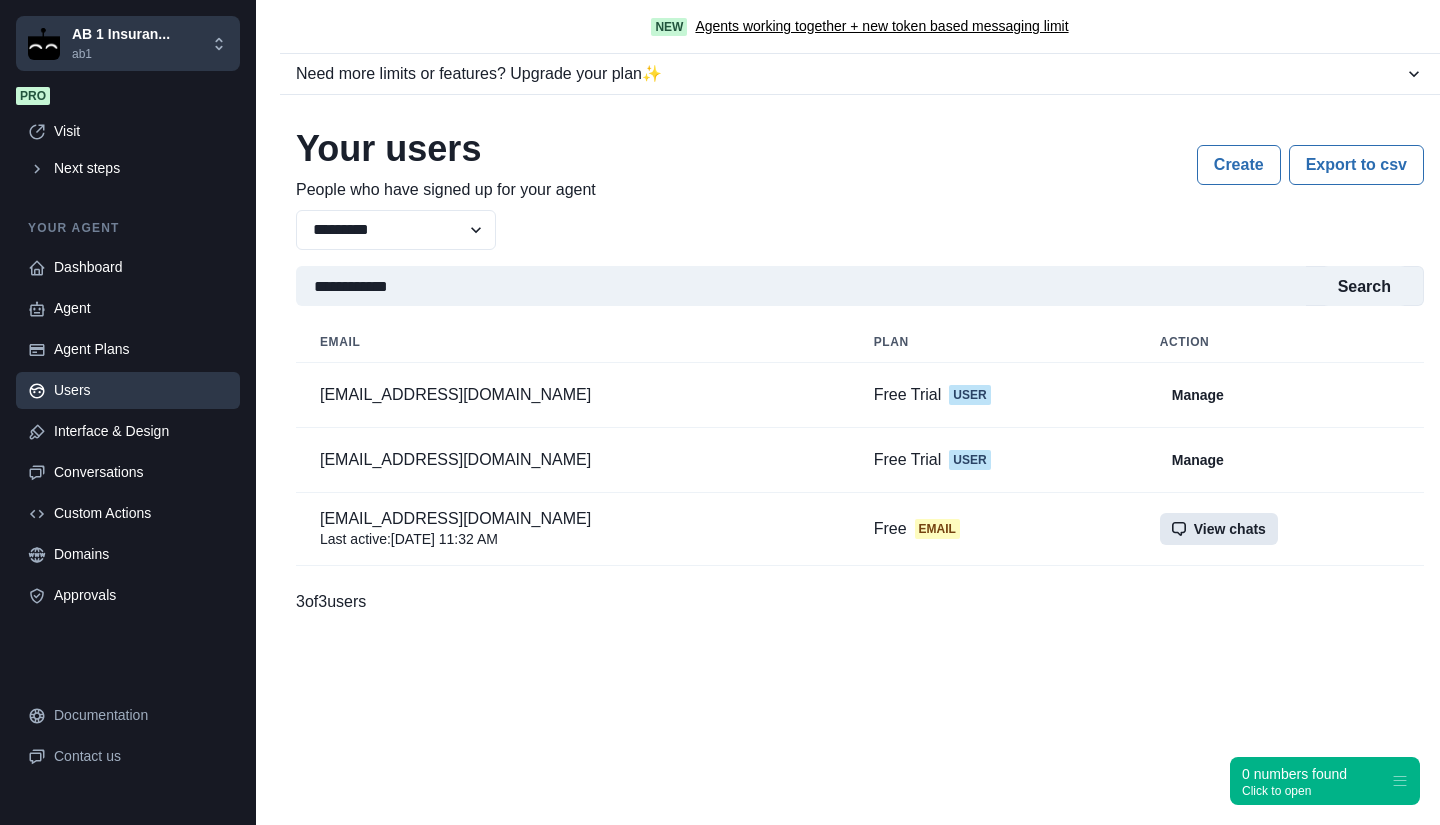 click on "View chats" at bounding box center (1219, 529) 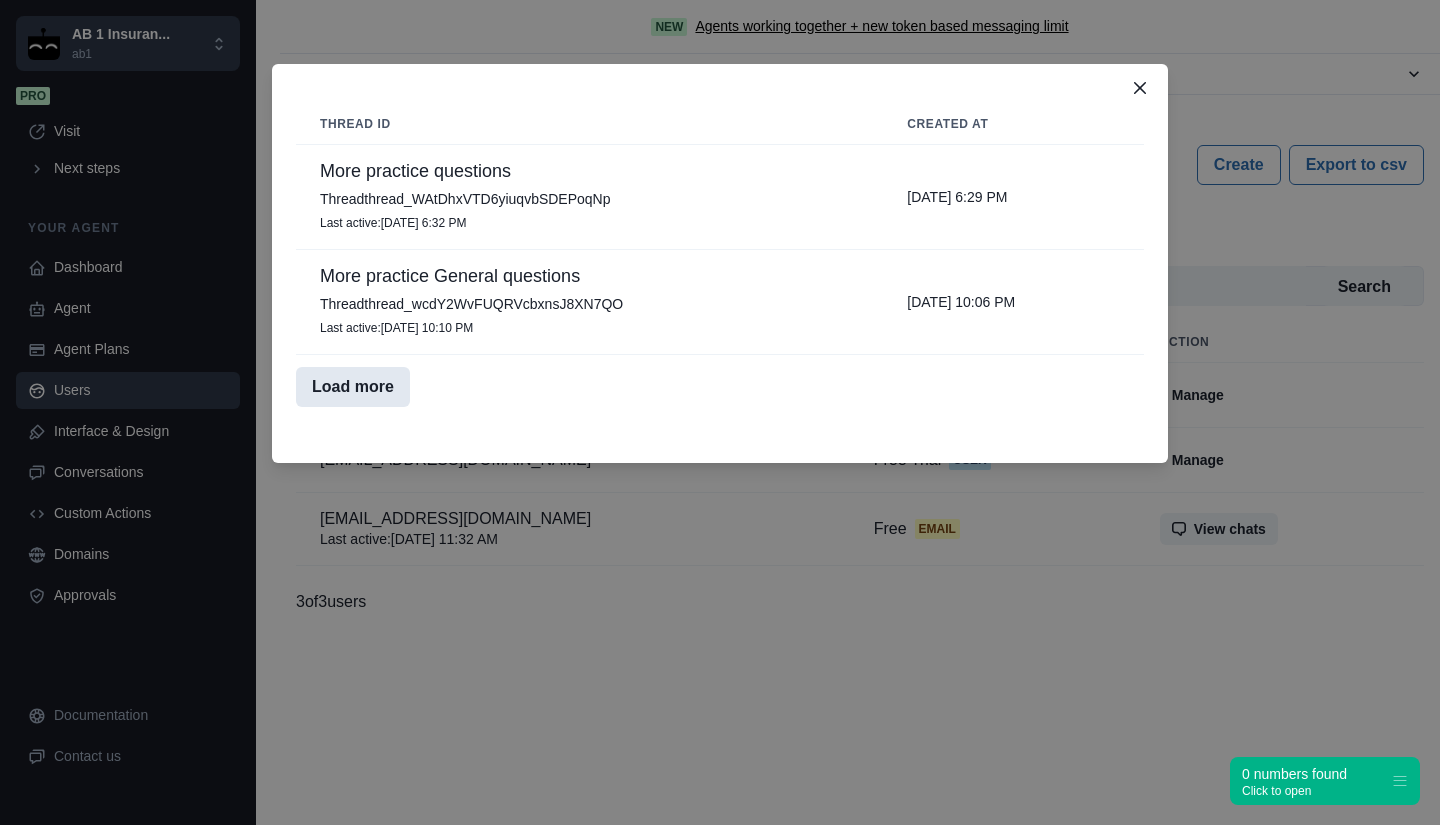 click on "Load more" at bounding box center [353, 387] 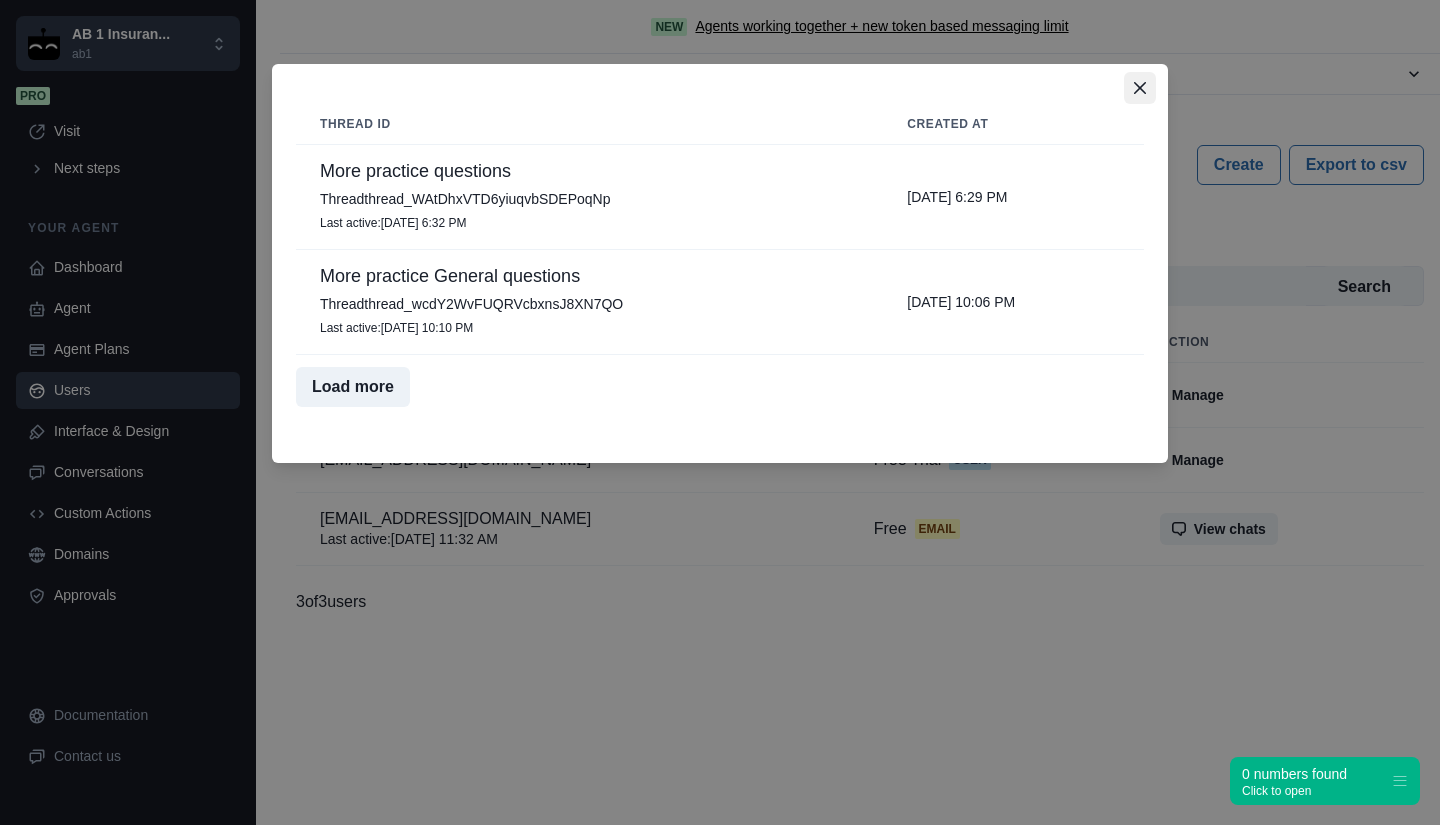 click at bounding box center (1140, 88) 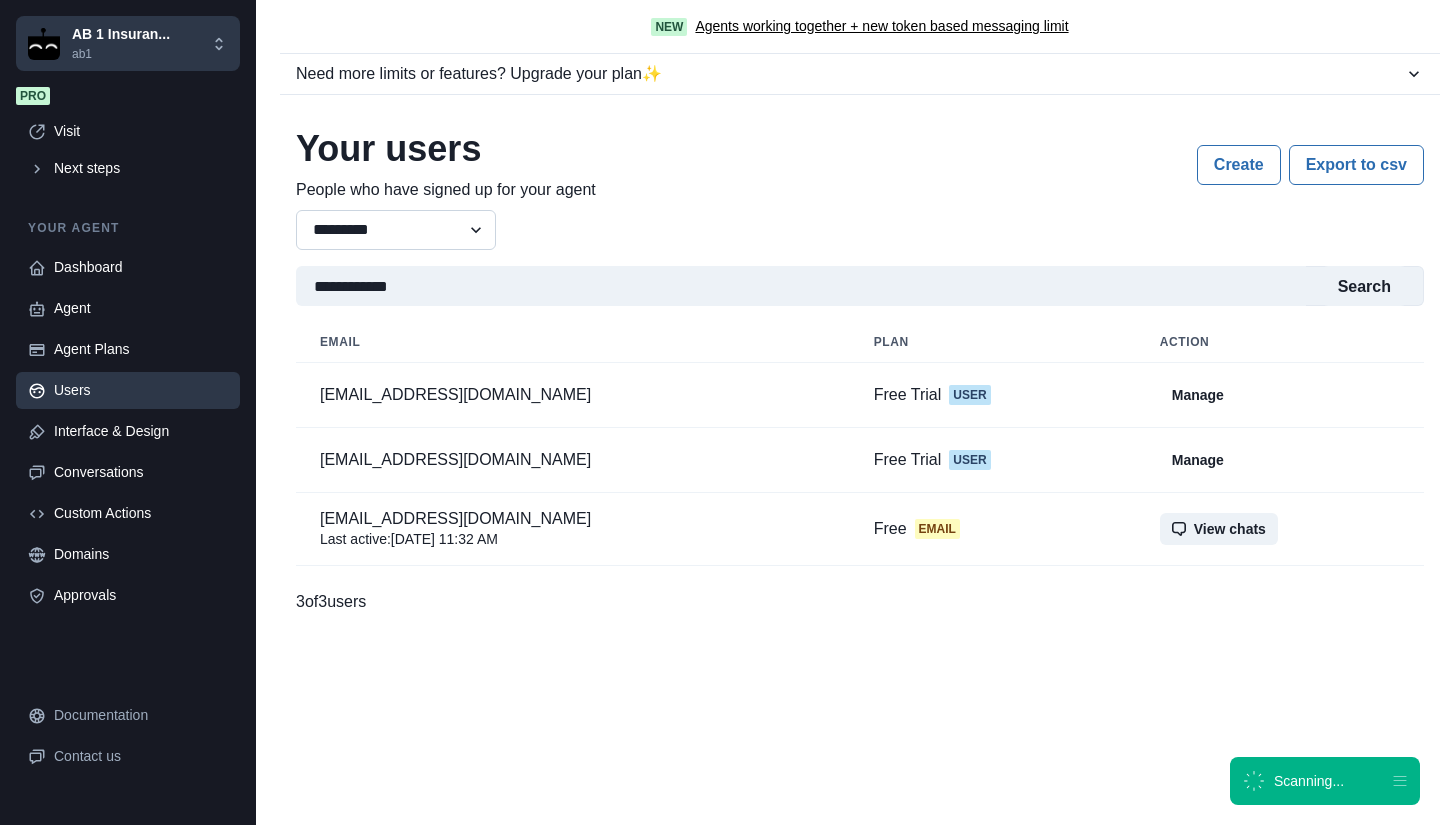 click on "**********" at bounding box center [396, 230] 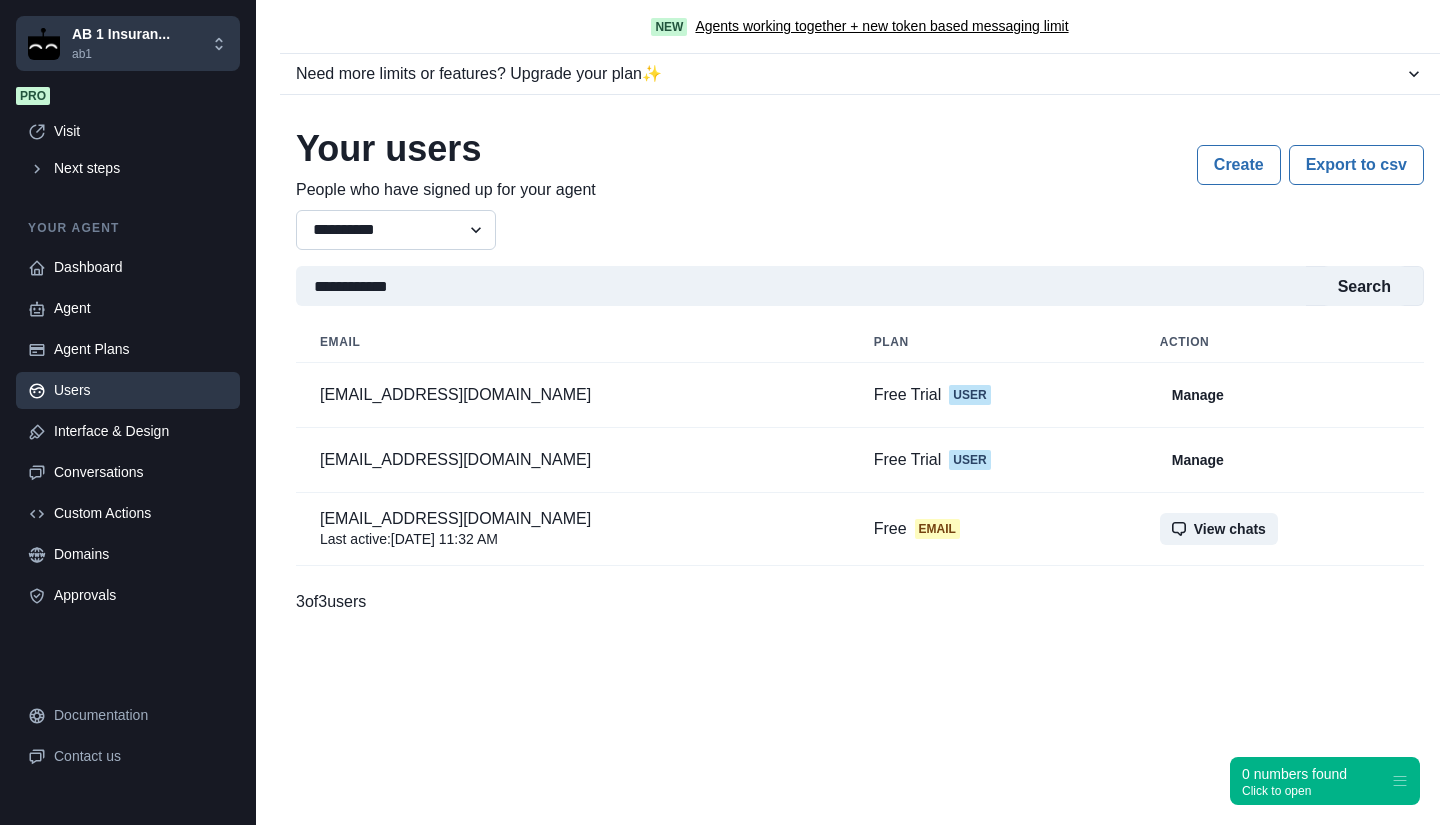 click on "**********" at bounding box center (396, 230) 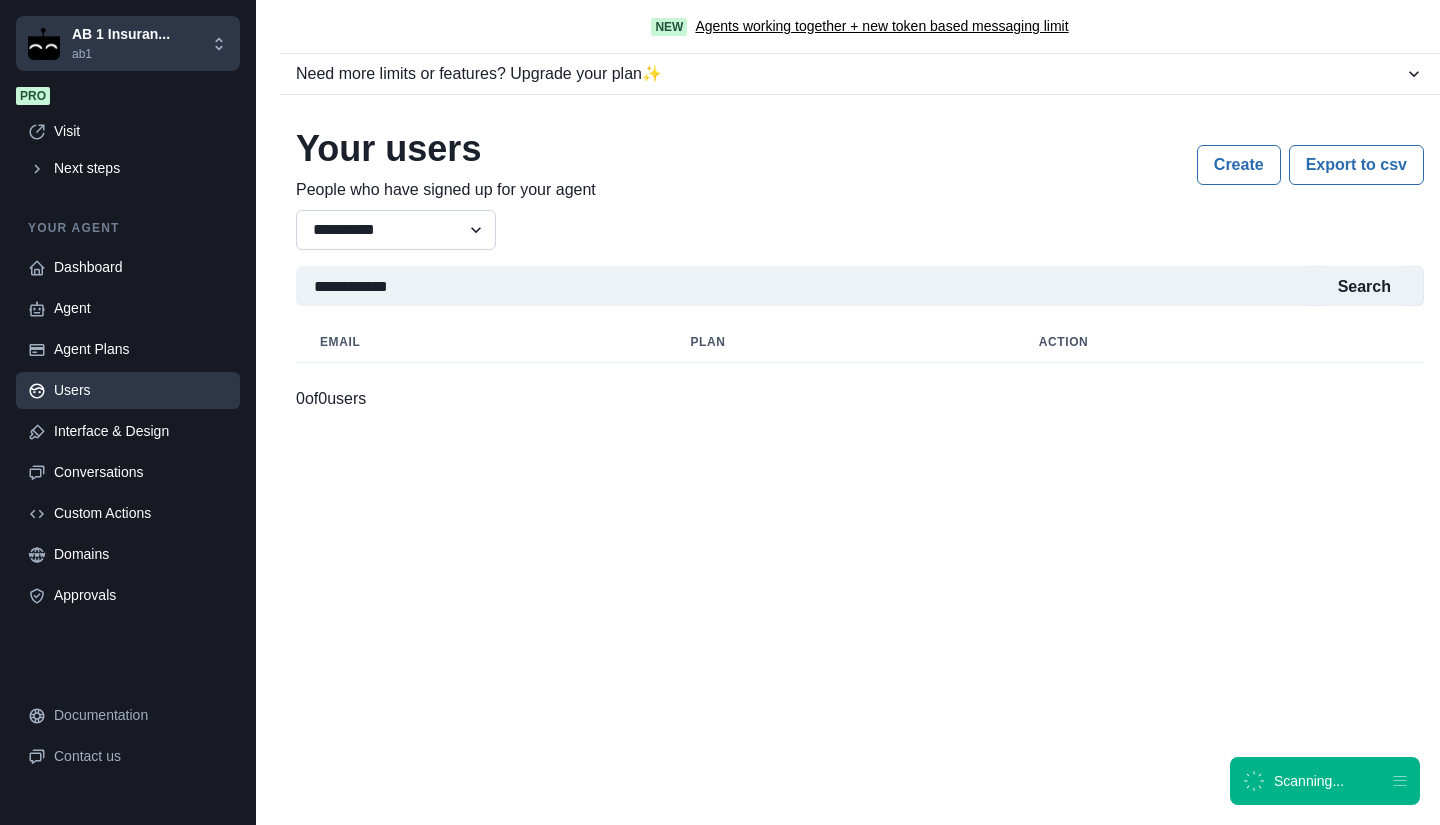 click on "**********" at bounding box center [396, 230] 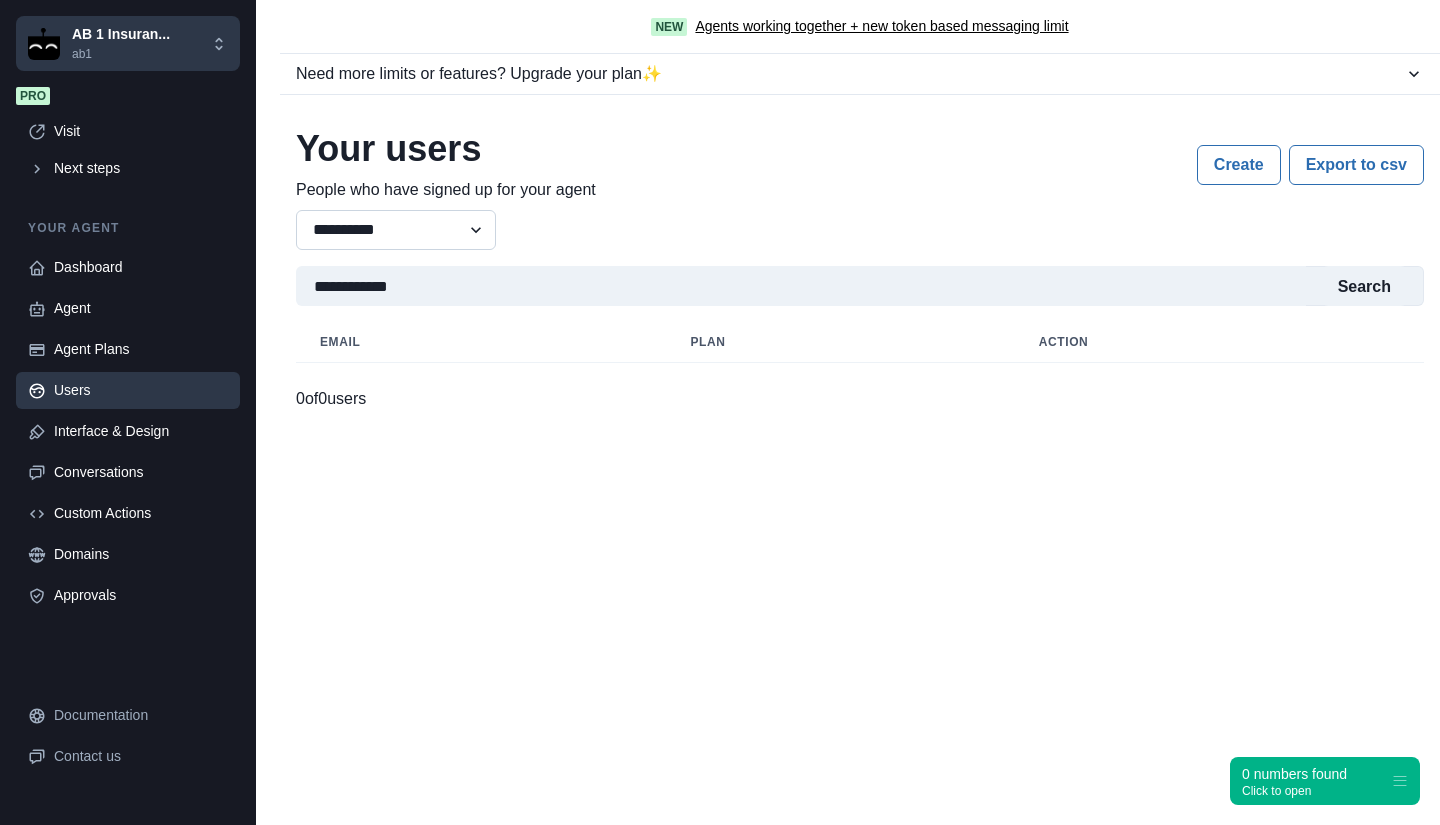 select on "*********" 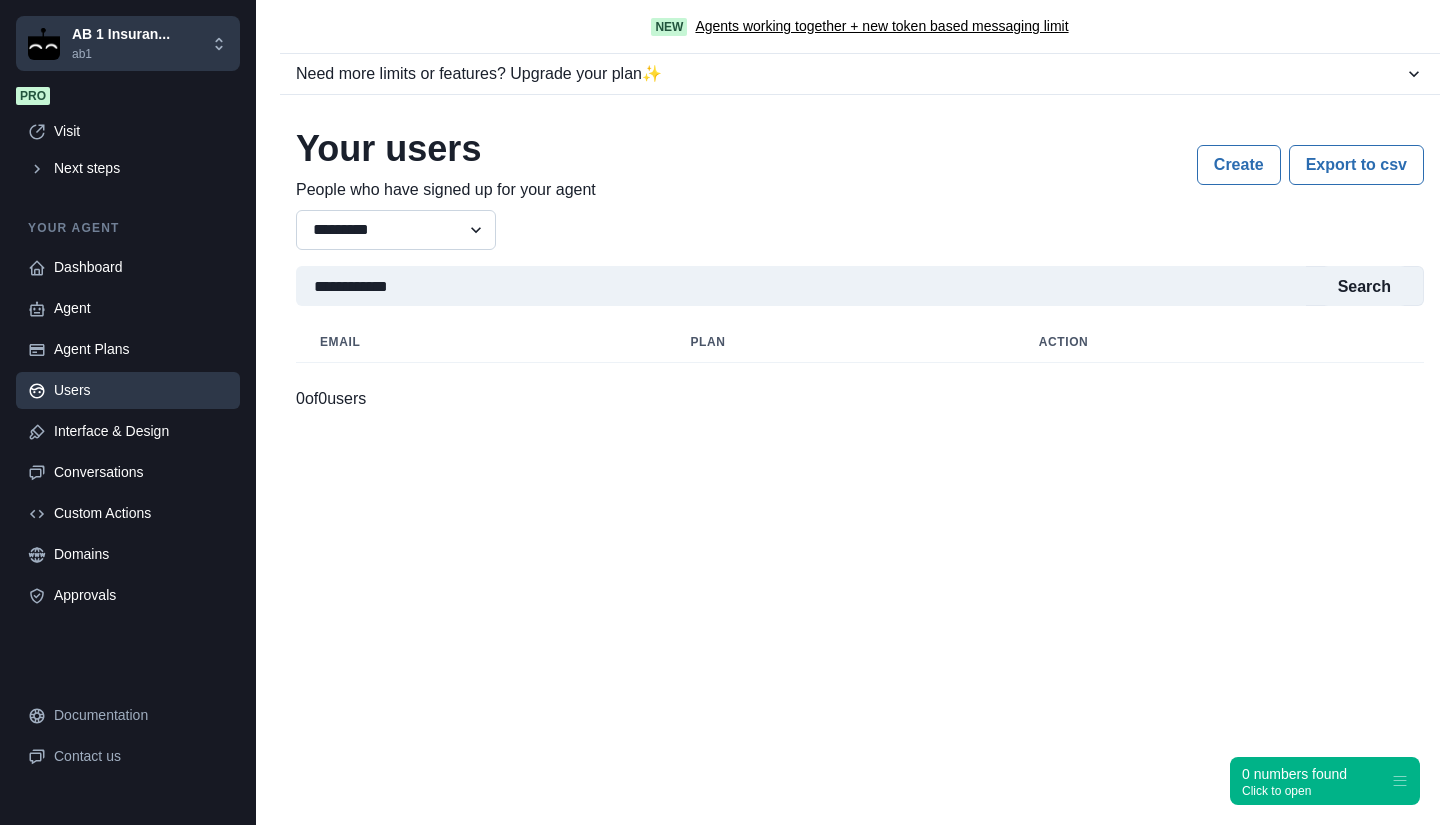 click on "**********" at bounding box center [396, 230] 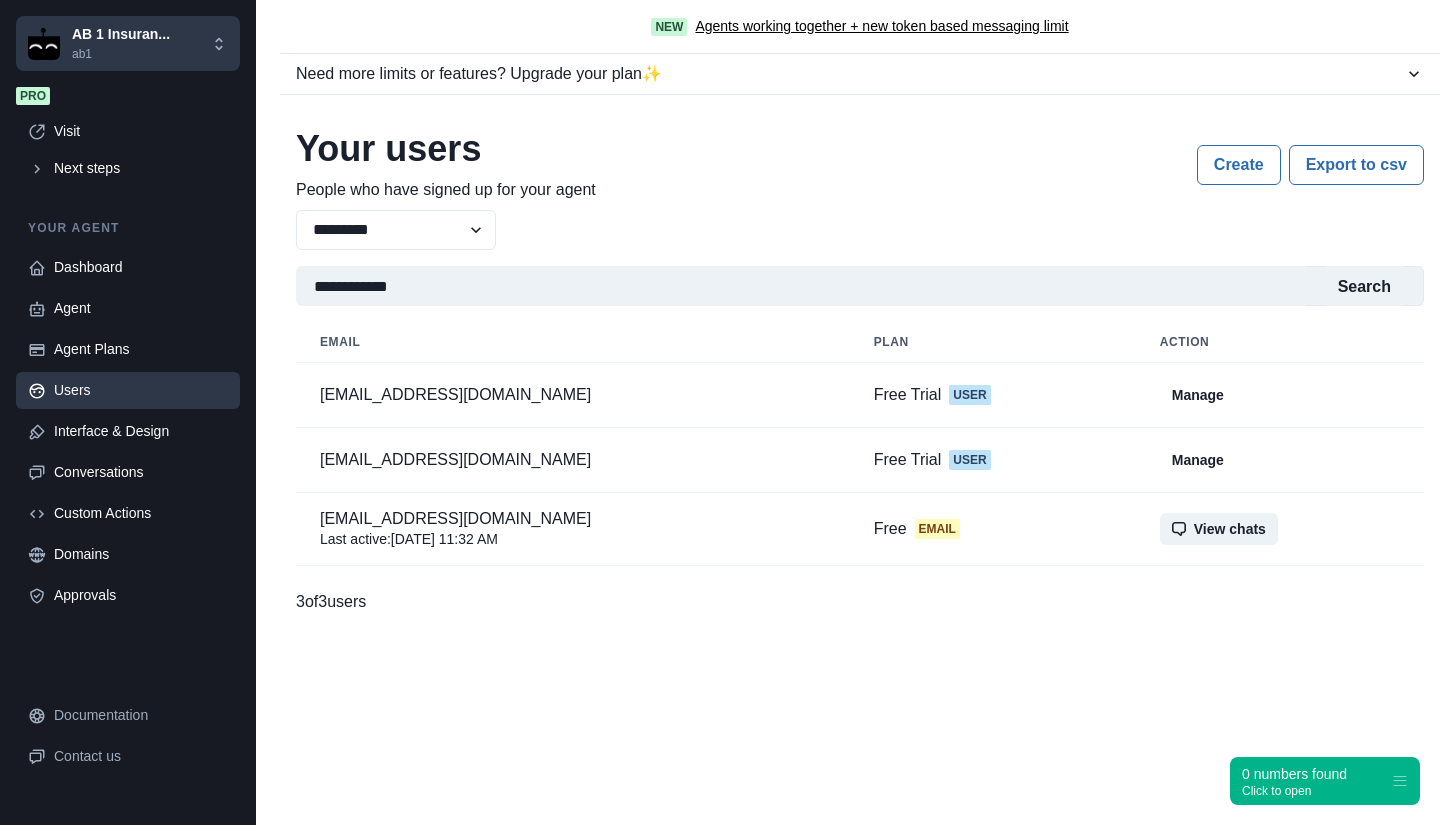 click on "New Agents working together + new token based messaging limit Need more limits or features? Upgrade your plan  ✨ Free plan Free Deploy your GPT on your own website and bring a limited experience to your users 1  agent(s) 40   message credits per month app integration(s) Hide Agenthost promo Allow users to upload files Custom branding Agent monetization Allow mobile install of agent Custom domain Require email to use Vision Fine-tuning for agent Agentic collaboration team member(s) Pro Monthly Annual - 31 % $24 /month Unleash the full power of your GPT with multiple agents, unlimited messages per user, and subscriptions + monetization 5  agent(s) 5000   message credits per month 2 app integration(s) Hide Agenthost promo Allow users to upload files Custom branding Agent monetization Allow mobile install of agent Custom domain Require email to use Vision Fine-tuning for agent Agentic collaboration 2 team member(s) Manage Growth Monthly Annual - 23 % $69 /month 15  agent(s) 15000   message credits per month 386" at bounding box center [848, 412] 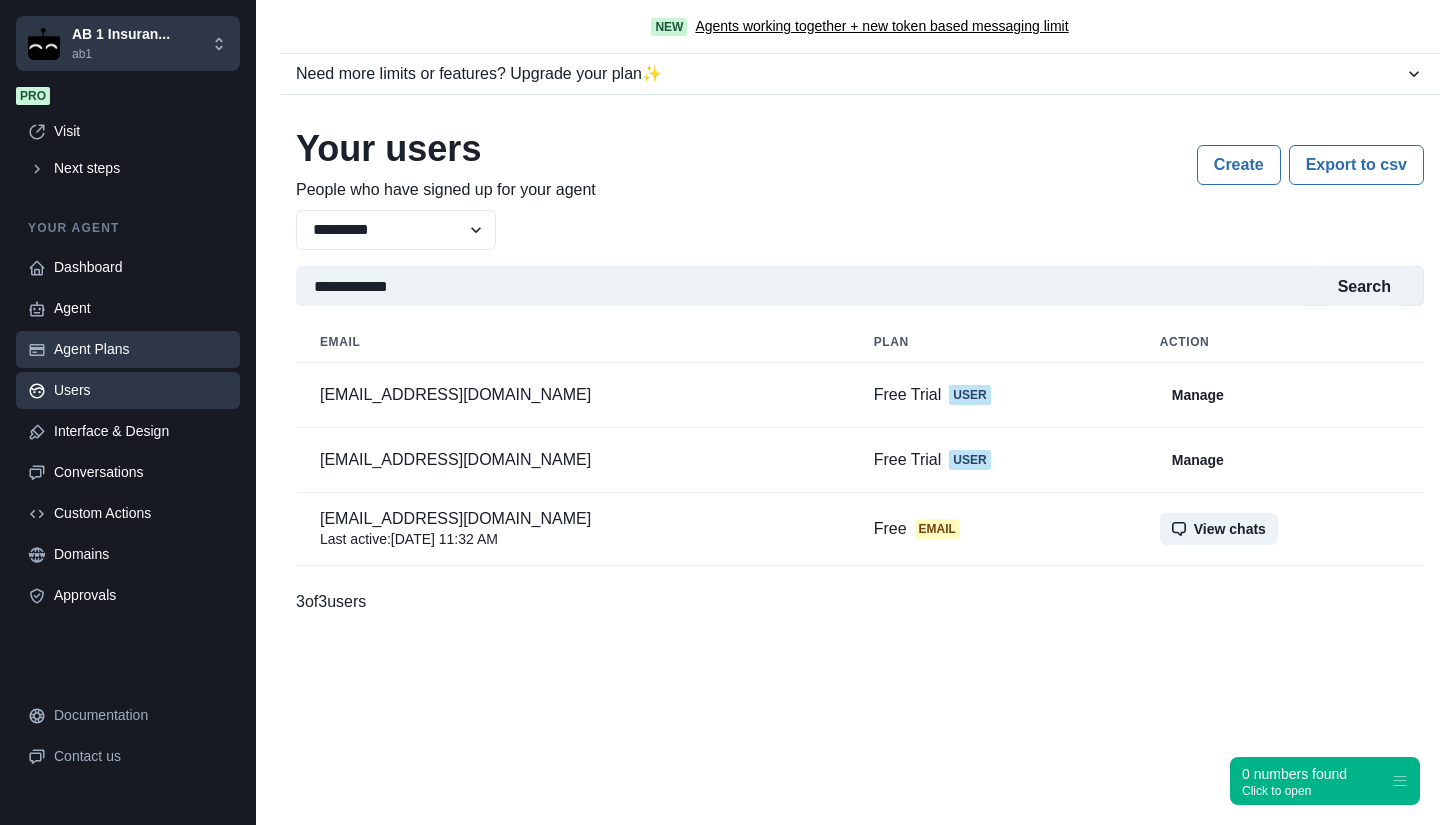 click on "Agent Plans" at bounding box center [141, 349] 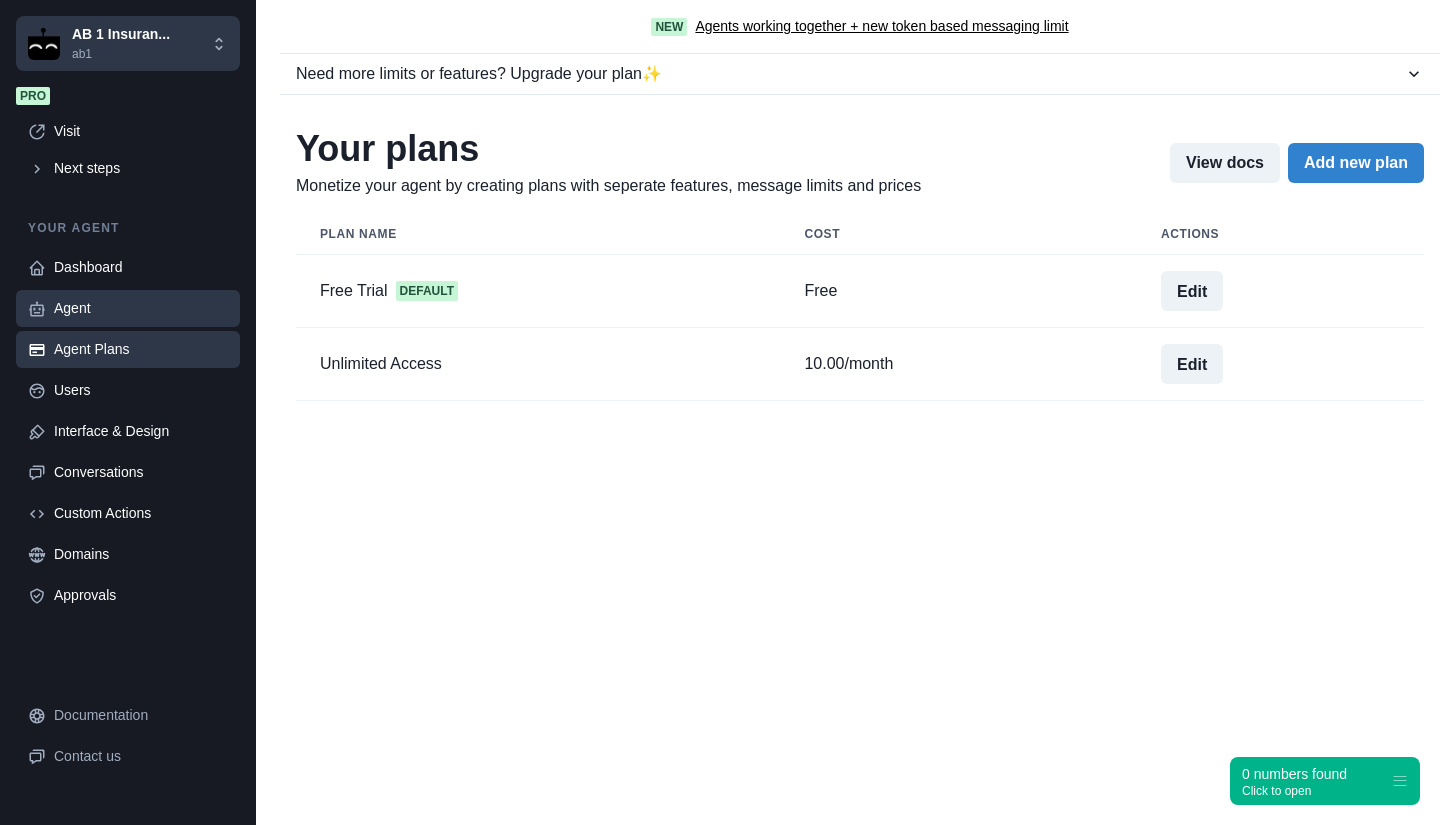 click on "Agent" at bounding box center (141, 308) 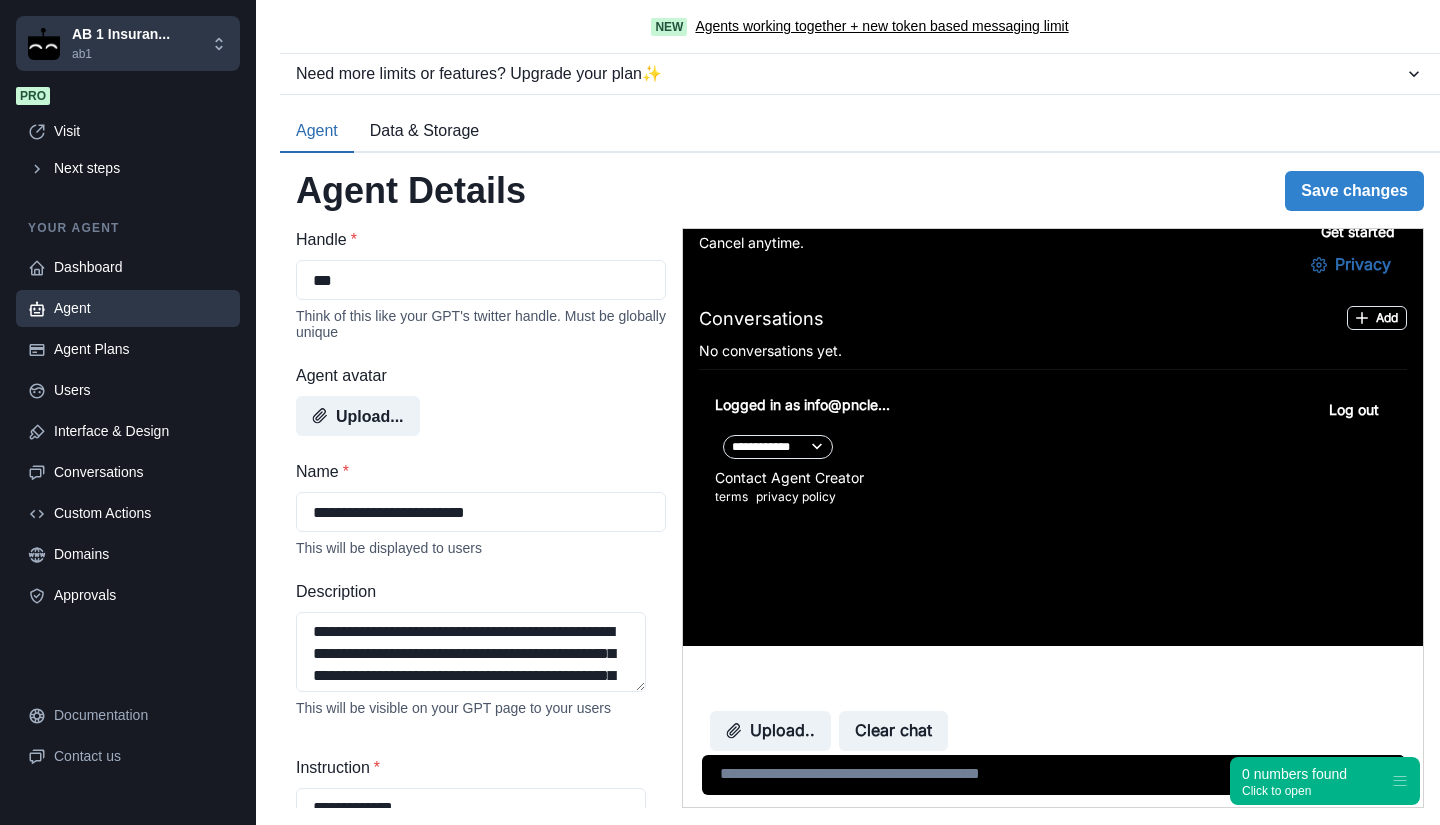 scroll, scrollTop: 400, scrollLeft: 0, axis: vertical 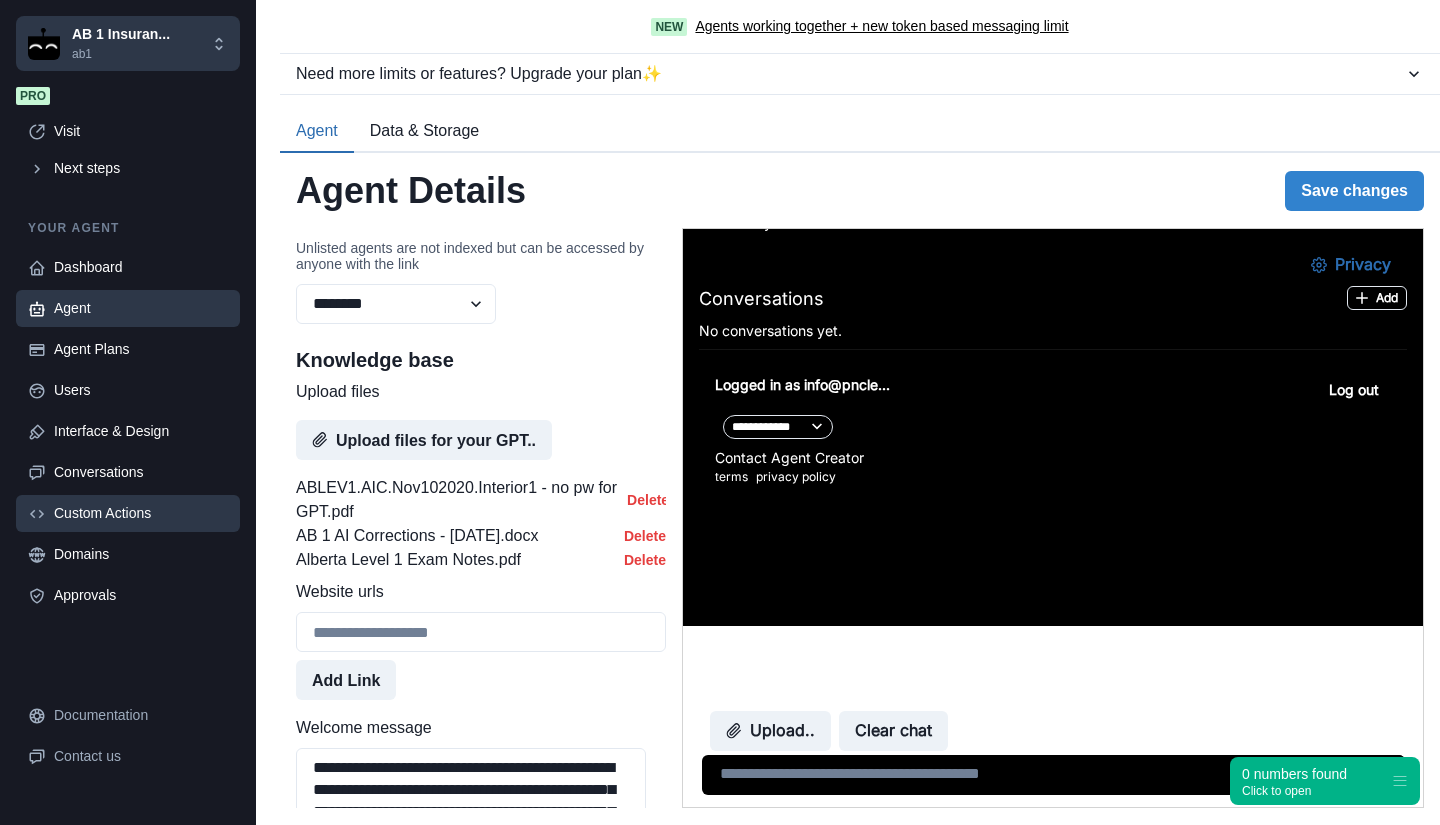 click on "Custom Actions" at bounding box center (141, 513) 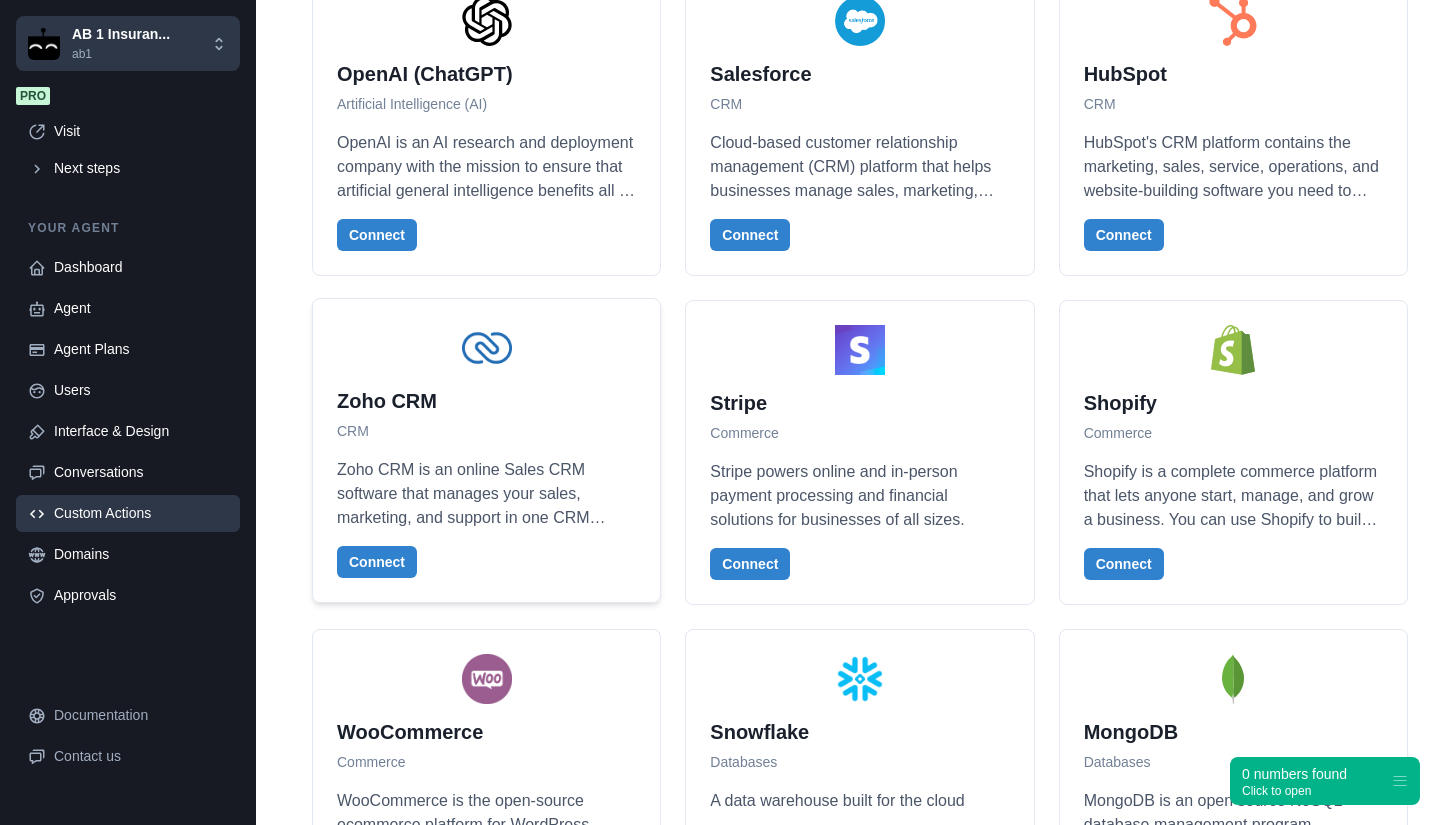 scroll, scrollTop: 600, scrollLeft: 0, axis: vertical 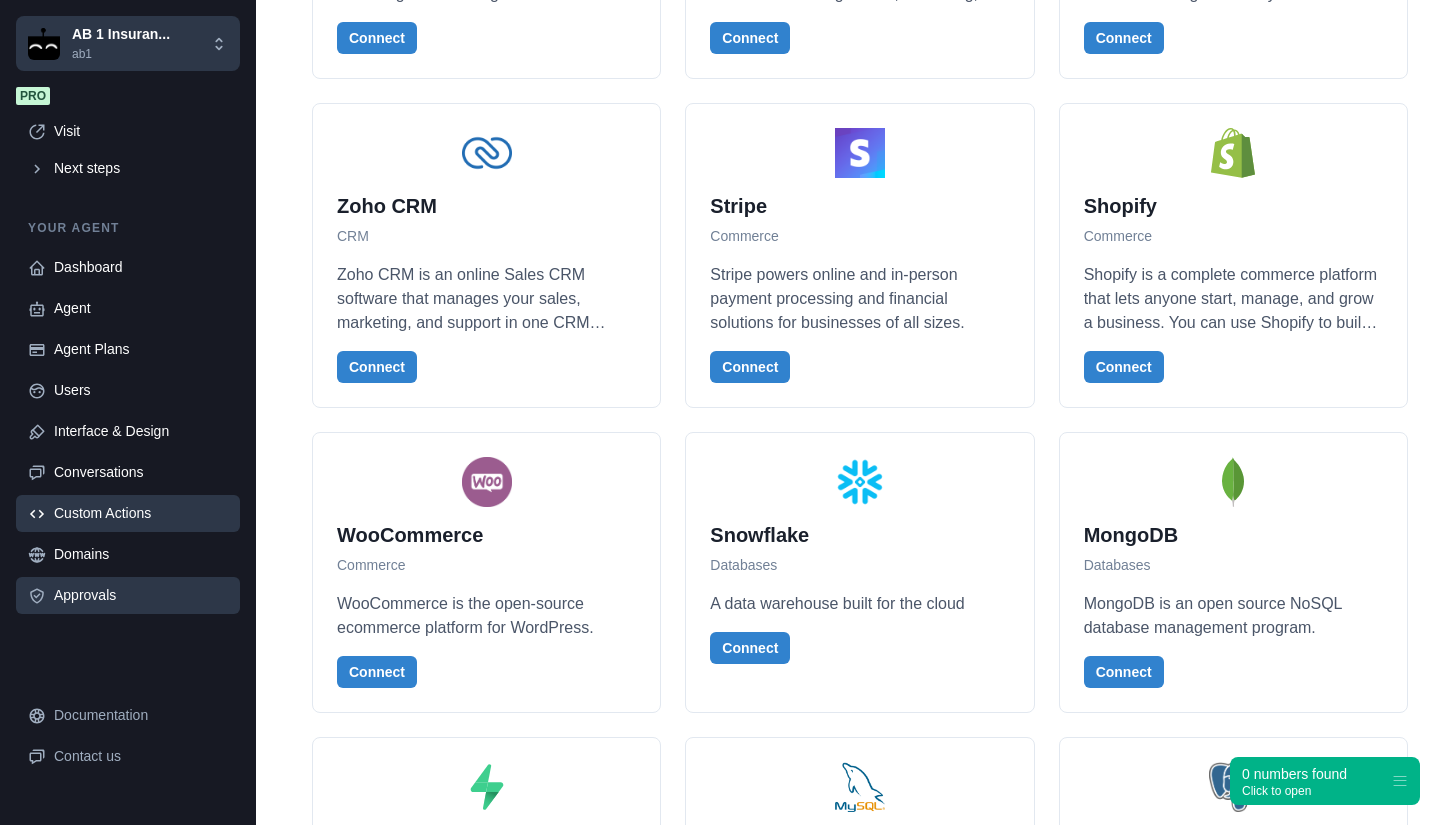 click on "Approvals" at bounding box center [128, 595] 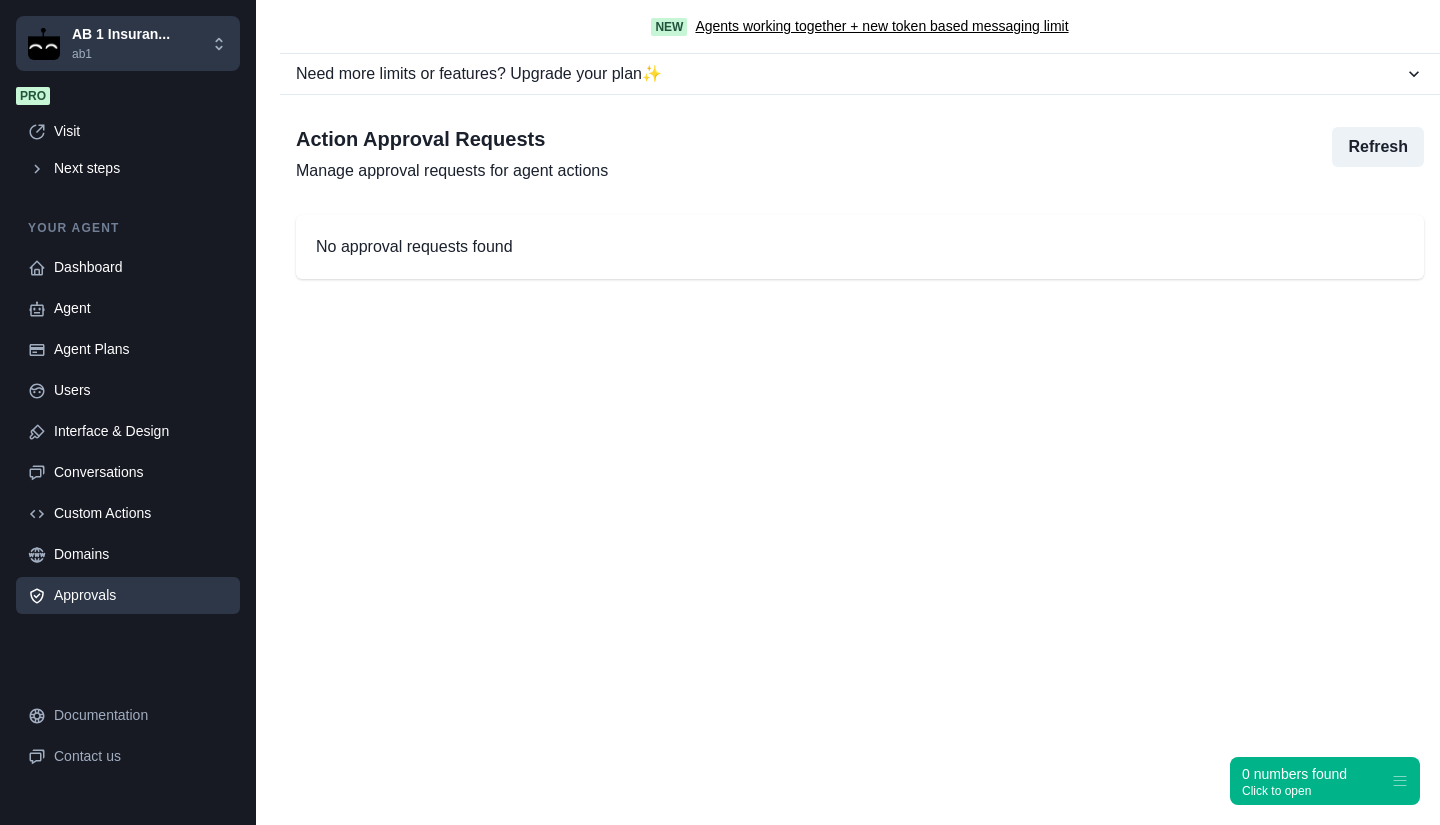 scroll, scrollTop: 0, scrollLeft: 0, axis: both 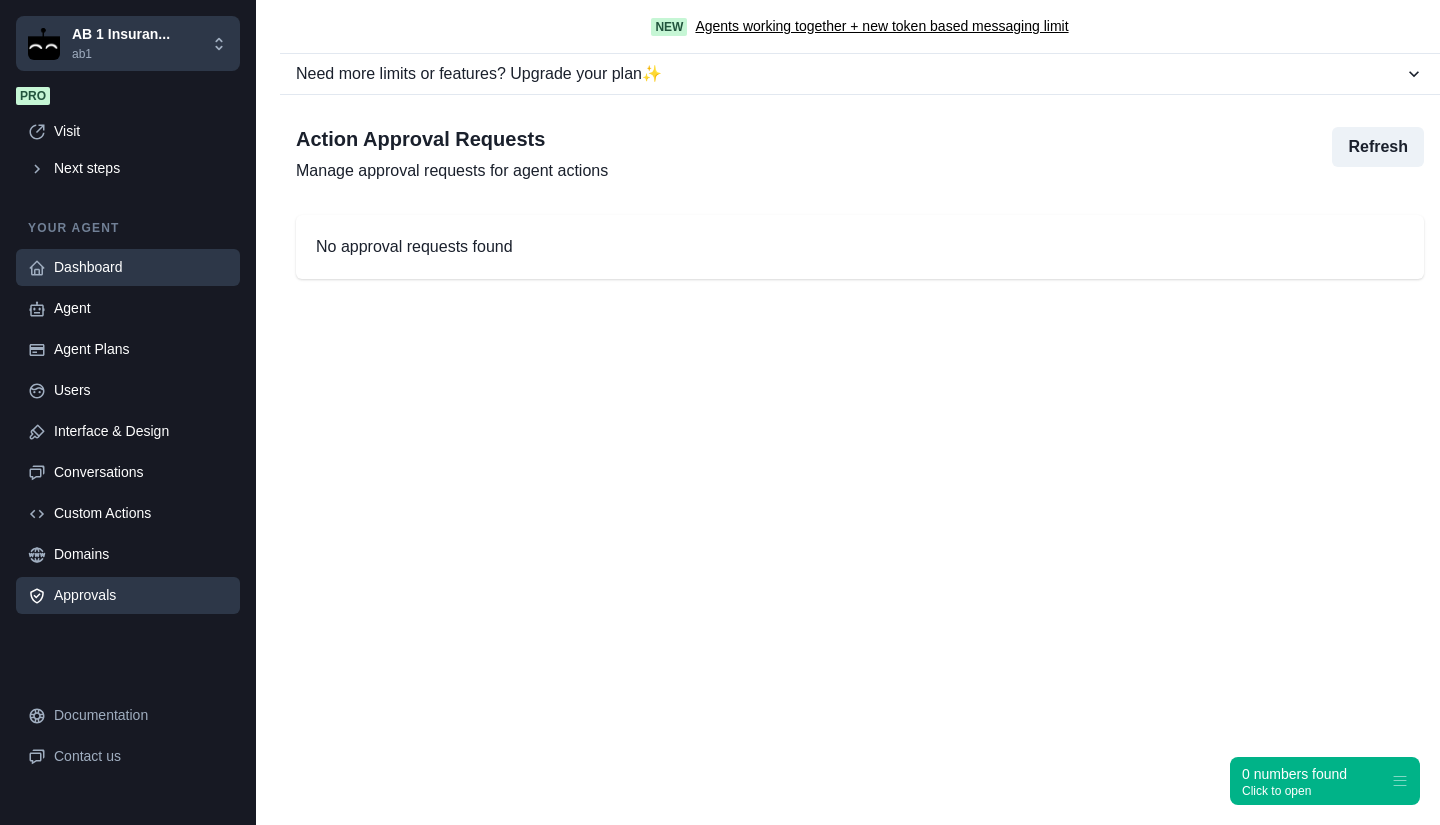 click on "Dashboard" at bounding box center (141, 267) 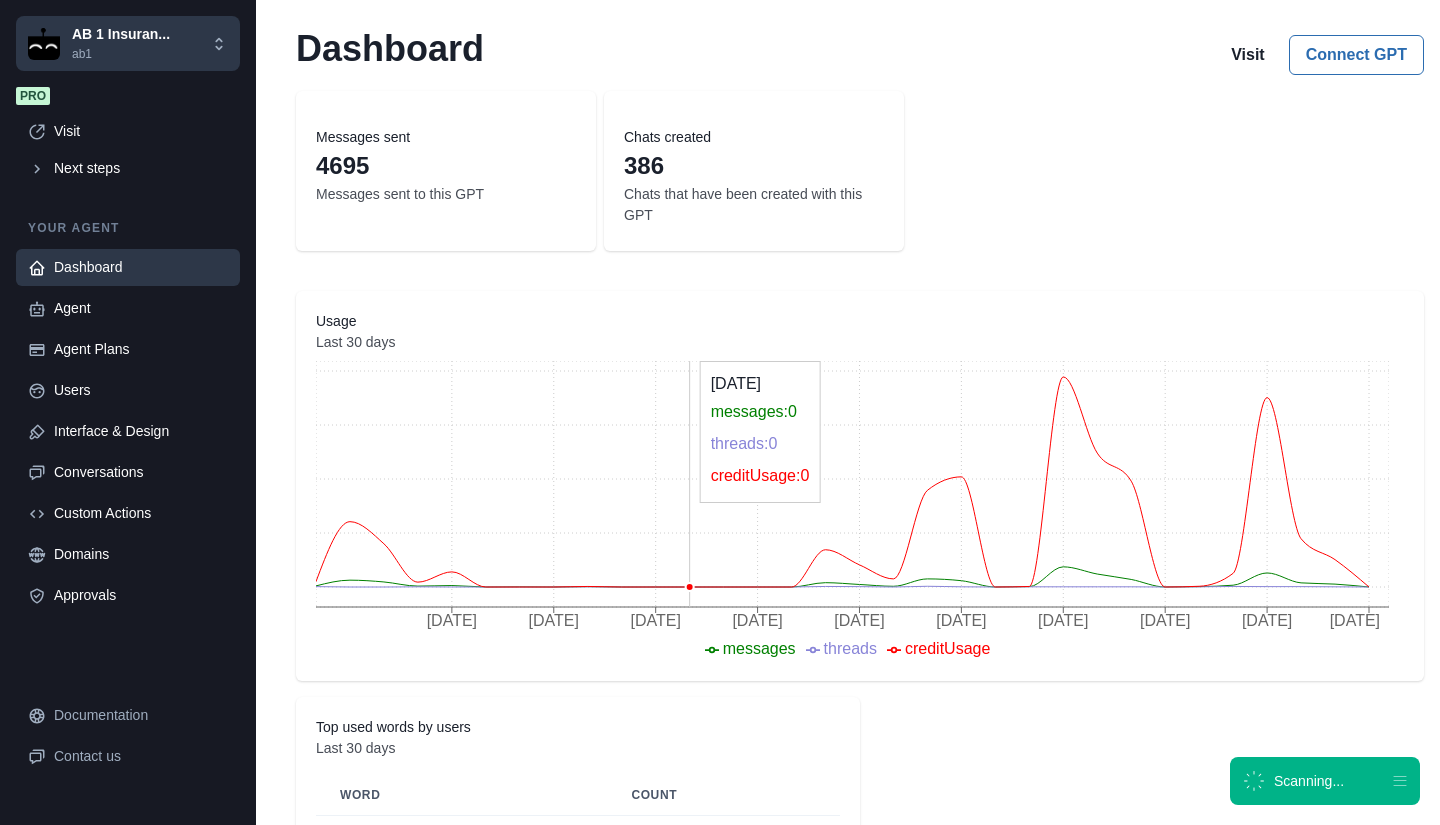 scroll, scrollTop: 0, scrollLeft: 0, axis: both 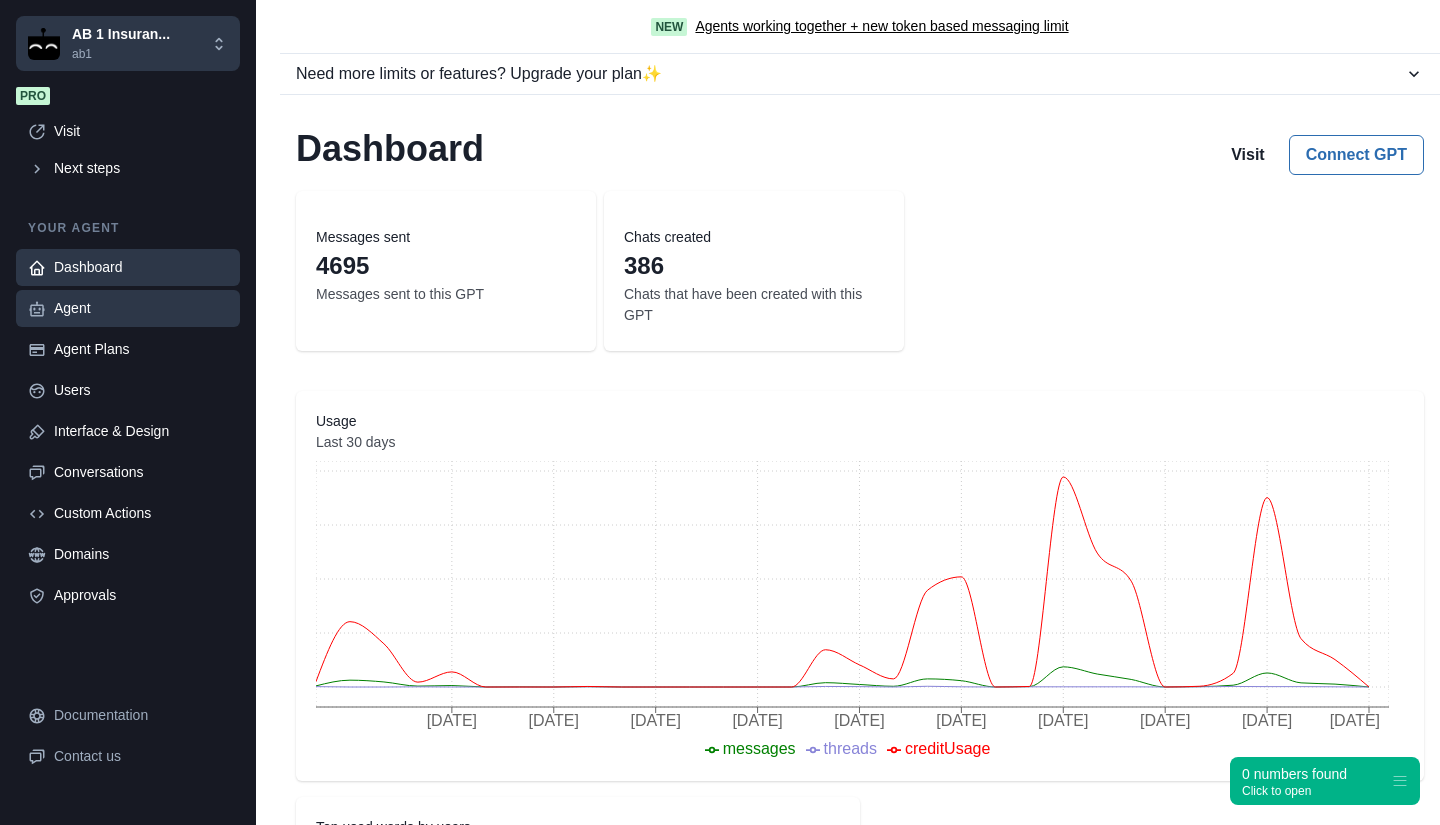 click on "Agent" at bounding box center (141, 308) 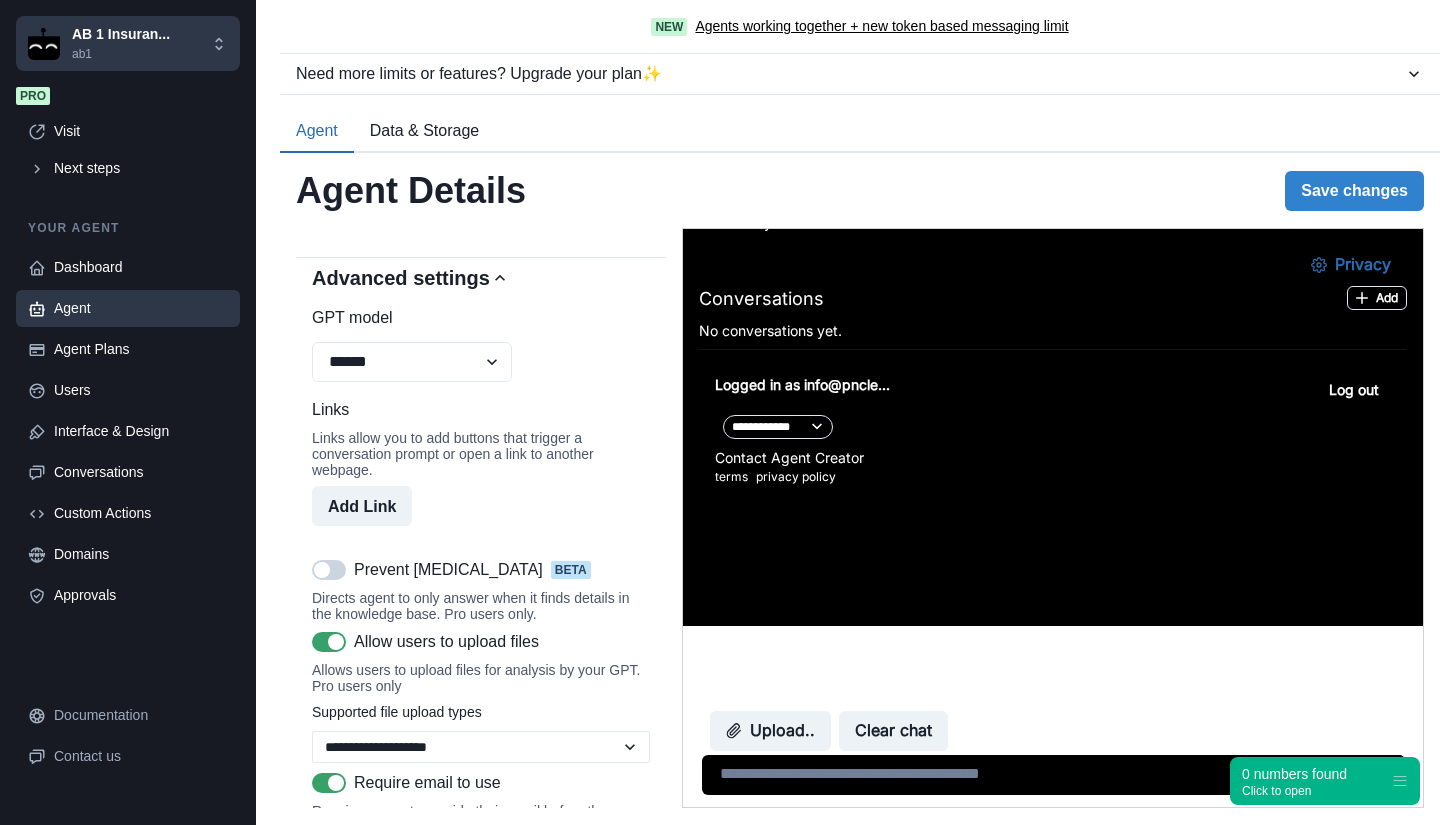 scroll, scrollTop: 1600, scrollLeft: 0, axis: vertical 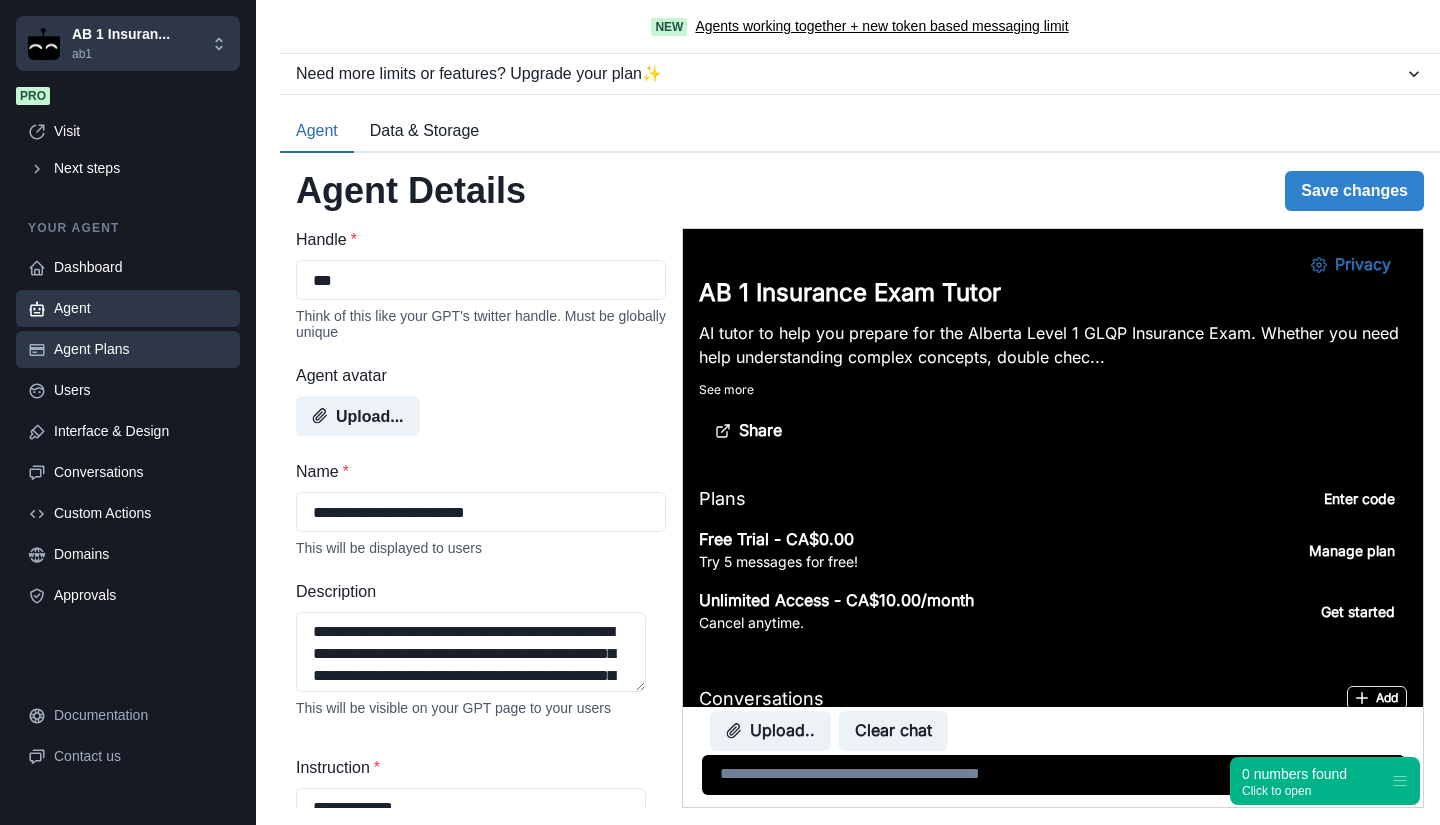 click on "Agent Plans" at bounding box center [141, 349] 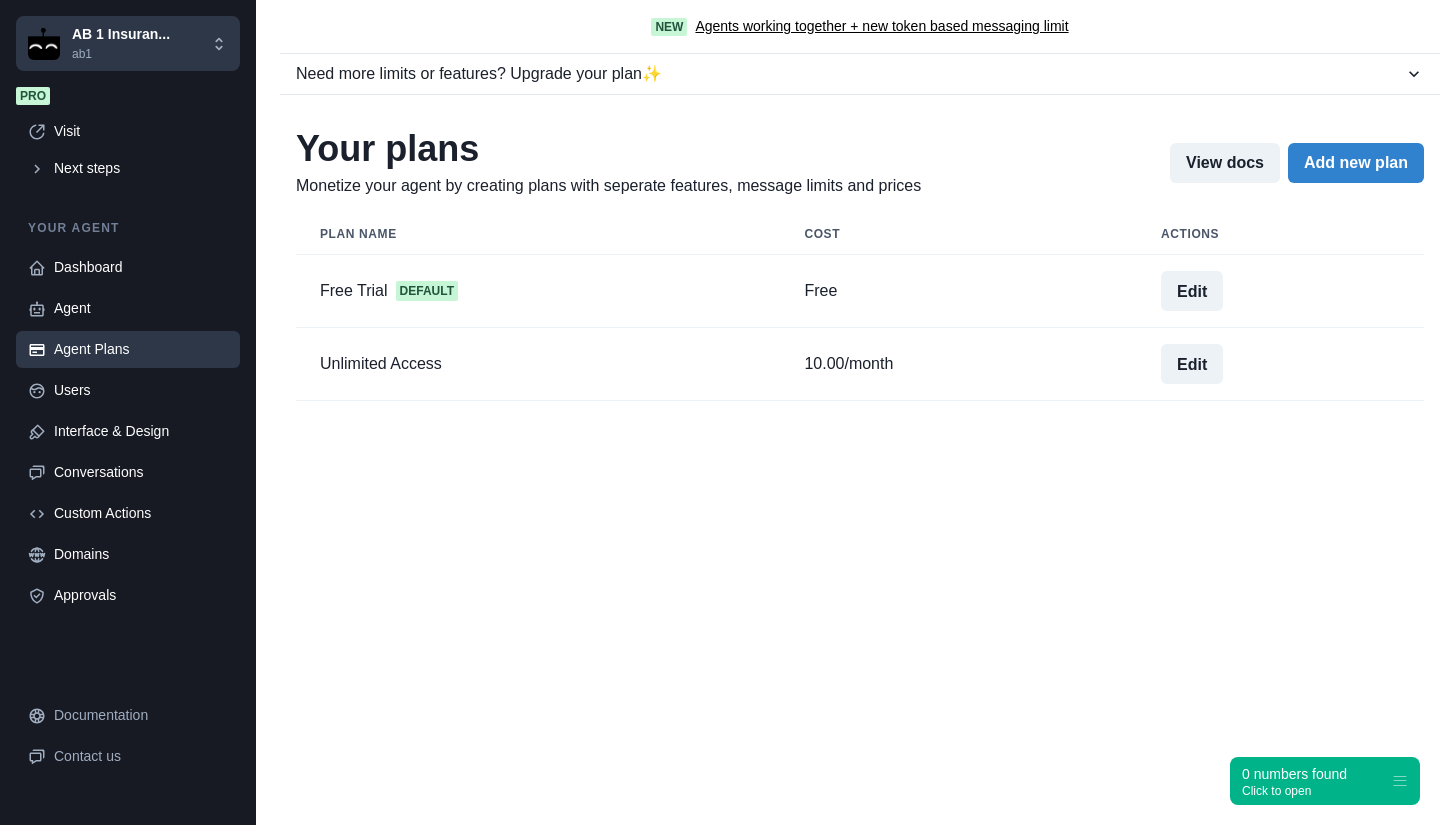 click on "New Agents working together + new token based messaging limit Need more limits or features? Upgrade your plan  ✨ Free plan Free Deploy your GPT on your own website and bring a limited experience to your users 1  agent(s) 40   message credits per month app integration(s) Hide Agenthost promo Allow users to upload files Custom branding Agent monetization Allow mobile install of agent Custom domain Require email to use Vision Fine-tuning for agent Agentic collaboration team member(s) Pro Monthly Annual - 31 % $24 /month Unleash the full power of your GPT with multiple agents, unlimited messages per user, and subscriptions + monetization 5  agent(s) 5000   message credits per month 2 app integration(s) Hide Agenthost promo Allow users to upload files Custom branding Agent monetization Allow mobile install of agent Custom domain Require email to use Vision Fine-tuning for agent Agentic collaboration 2 team member(s) Manage Growth Monthly Annual - 23 % $69 /month 15  agent(s) 15000   message credits per month 386" at bounding box center (848, 412) 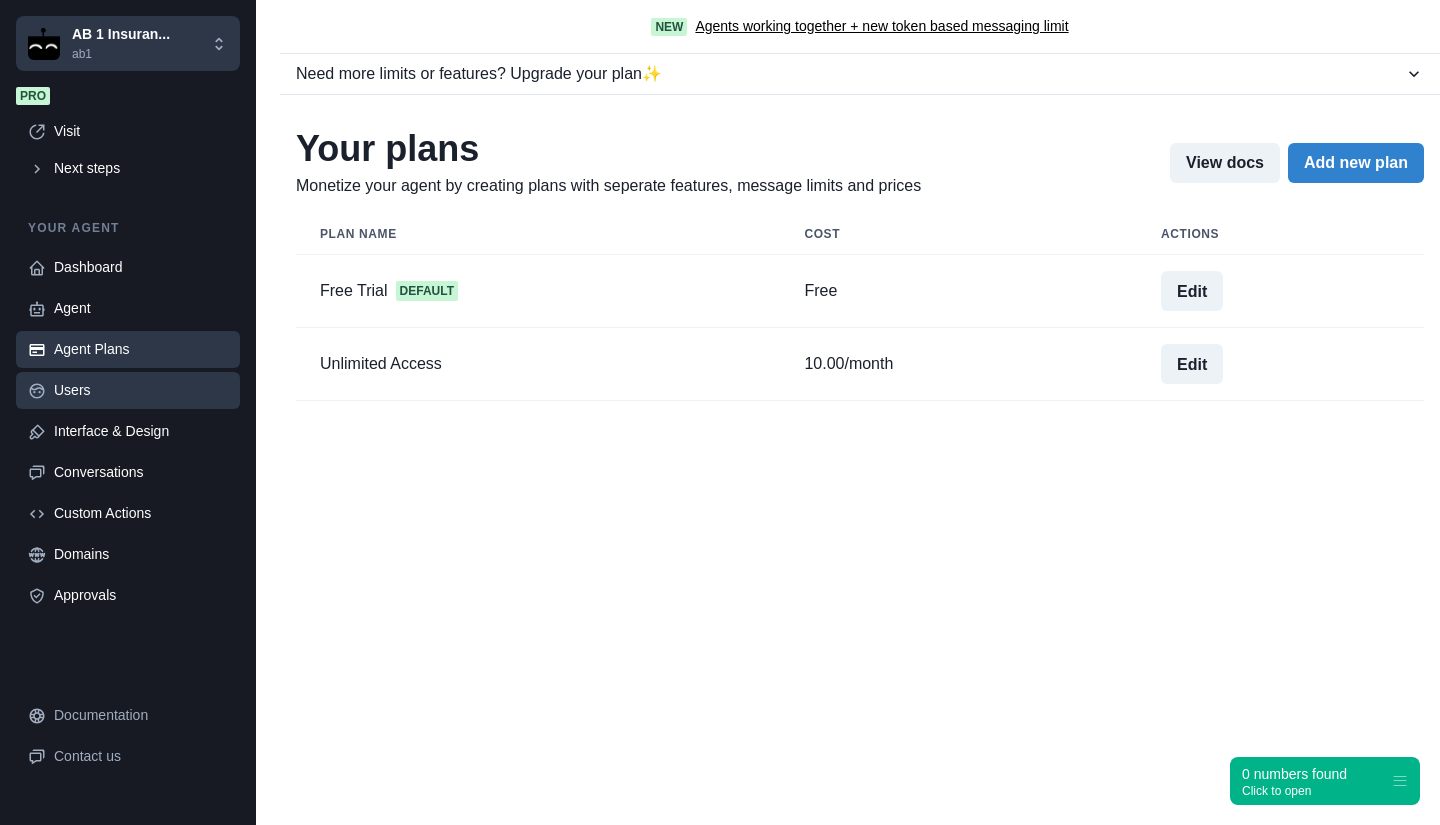 click on "Users" at bounding box center [141, 390] 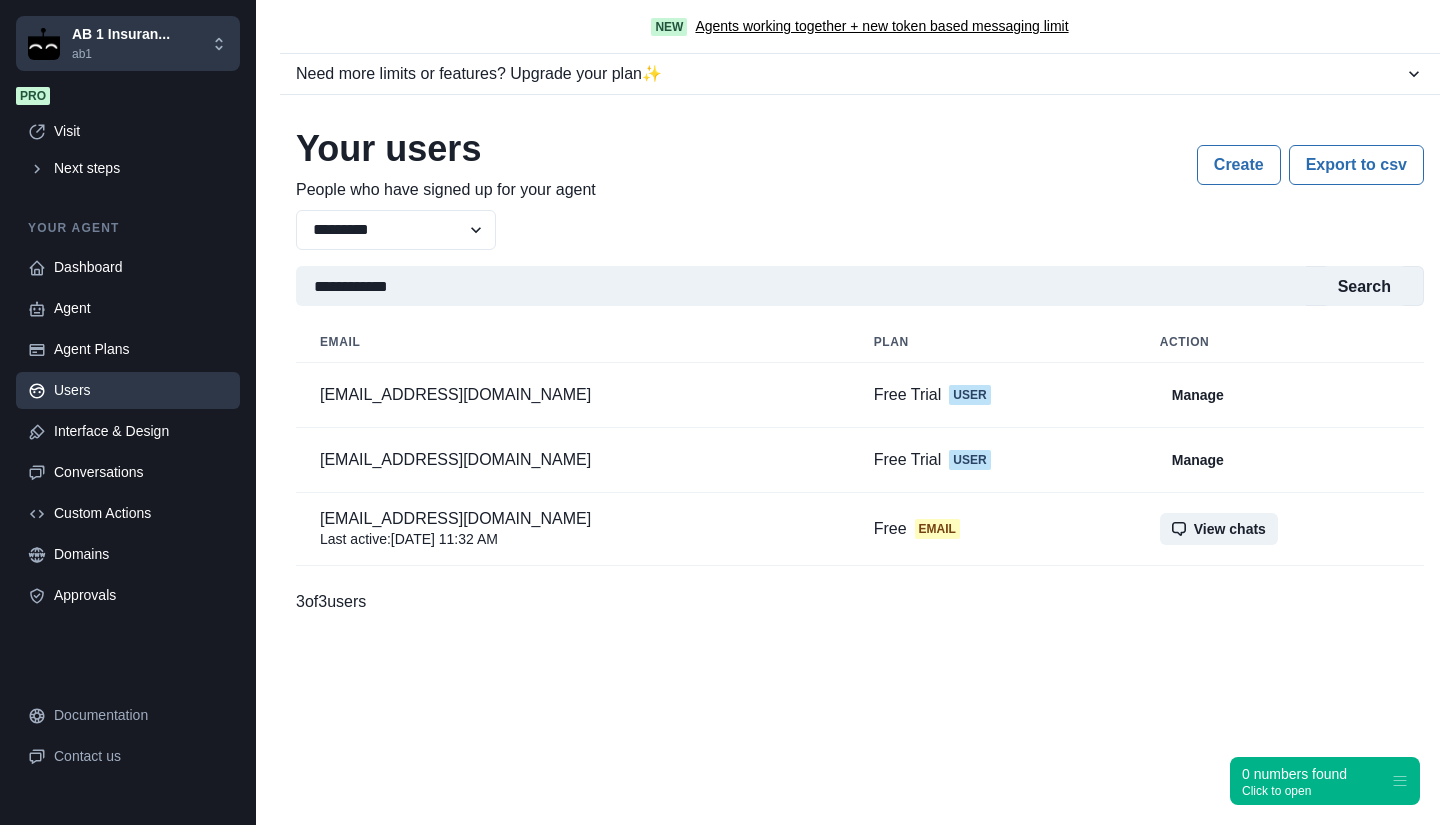 click on "New Agents working together + new token based messaging limit Need more limits or features? Upgrade your plan  ✨ Free plan Free Deploy your GPT on your own website and bring a limited experience to your users 1  agent(s) 40   message credits per month app integration(s) Hide Agenthost promo Allow users to upload files Custom branding Agent monetization Allow mobile install of agent Custom domain Require email to use Vision Fine-tuning for agent Agentic collaboration team member(s) Pro Monthly Annual - 31 % $24 /month Unleash the full power of your GPT with multiple agents, unlimited messages per user, and subscriptions + monetization 5  agent(s) 5000   message credits per month 2 app integration(s) Hide Agenthost promo Allow users to upload files Custom branding Agent monetization Allow mobile install of agent Custom domain Require email to use Vision Fine-tuning for agent Agentic collaboration 2 team member(s) Manage Growth Monthly Annual - 23 % $69 /month 15  agent(s) 15000   message credits per month 386" at bounding box center [848, 412] 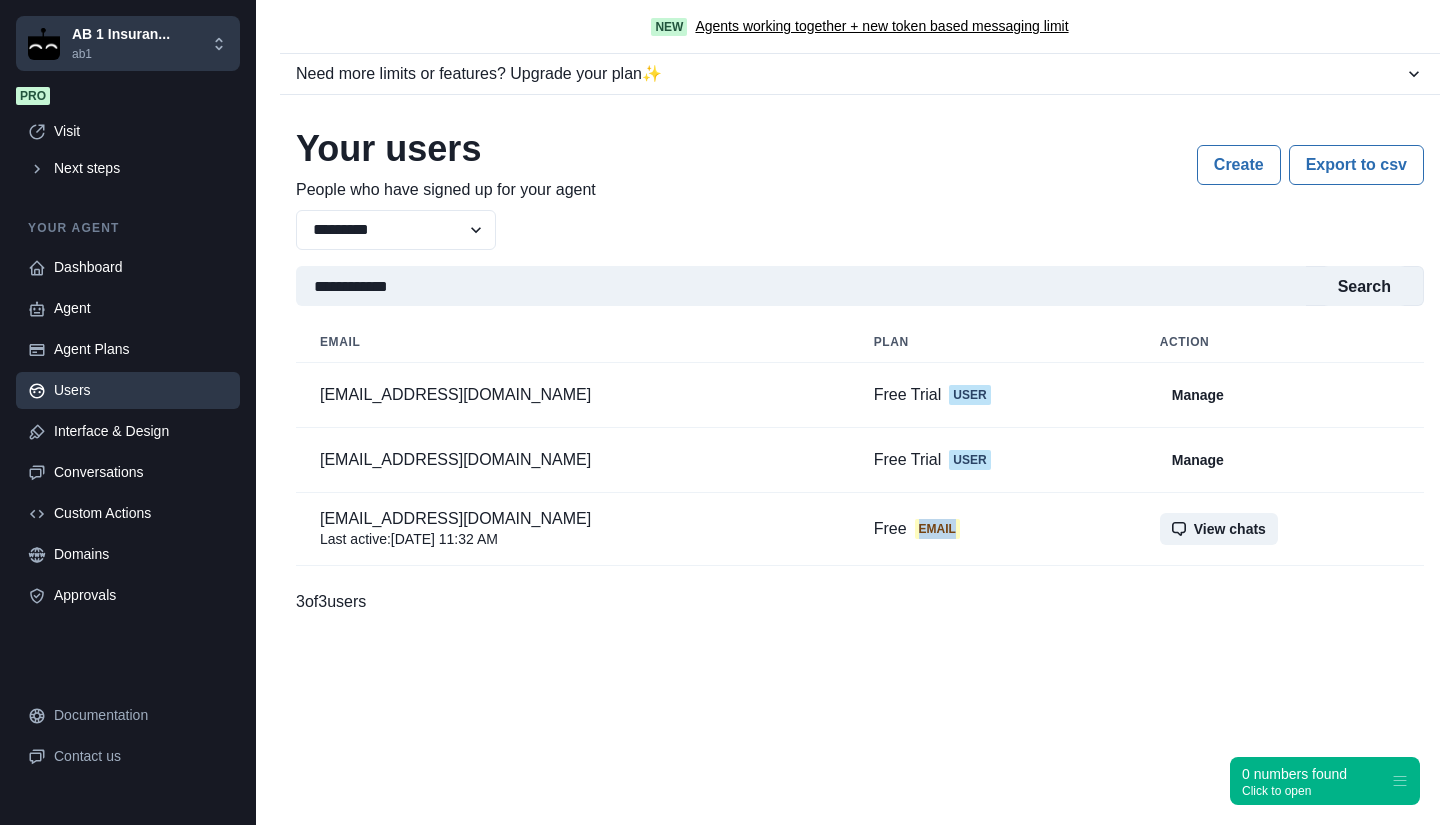 click on "Email" at bounding box center [937, 529] 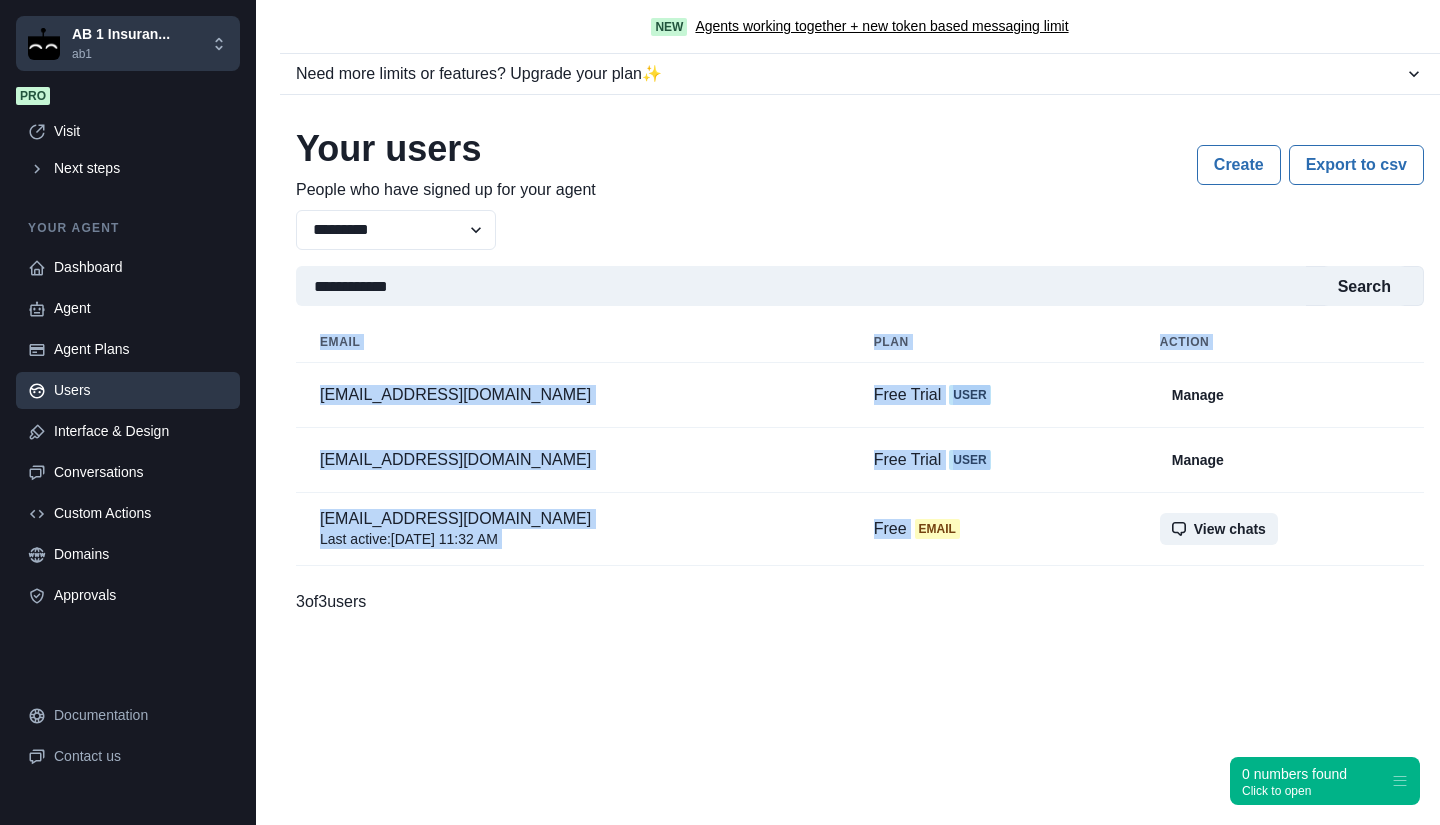 click on "Email" at bounding box center (937, 529) 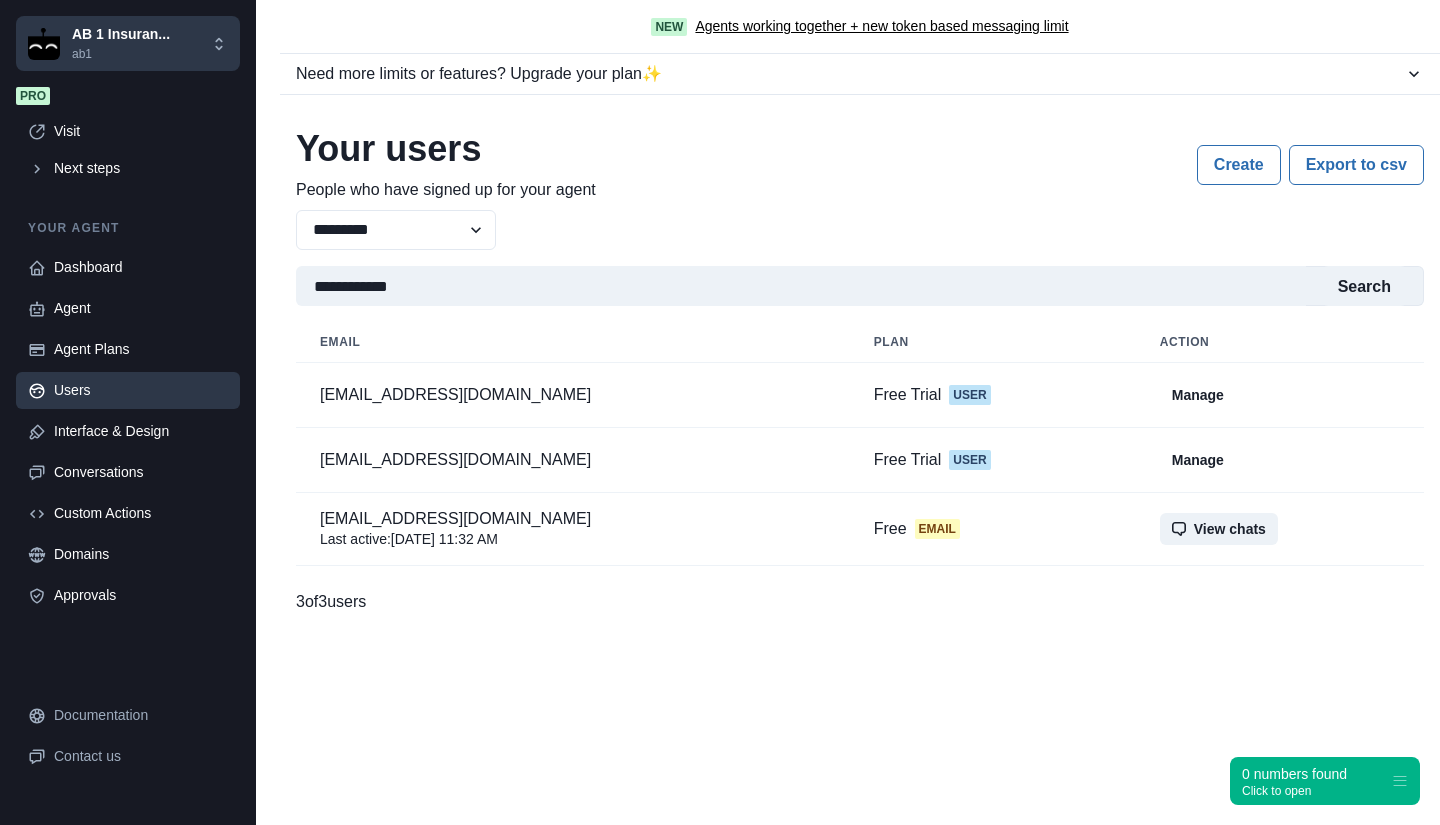 click on "New Agents working together + new token based messaging limit Need more limits or features? Upgrade your plan  ✨ Free plan Free Deploy your GPT on your own website and bring a limited experience to your users 1  agent(s) 40   message credits per month app integration(s) Hide Agenthost promo Allow users to upload files Custom branding Agent monetization Allow mobile install of agent Custom domain Require email to use Vision Fine-tuning for agent Agentic collaboration team member(s) Pro Monthly Annual - 31 % $24 /month Unleash the full power of your GPT with multiple agents, unlimited messages per user, and subscriptions + monetization 5  agent(s) 5000   message credits per month 2 app integration(s) Hide Agenthost promo Allow users to upload files Custom branding Agent monetization Allow mobile install of agent Custom domain Require email to use Vision Fine-tuning for agent Agentic collaboration 2 team member(s) Manage Growth Monthly Annual - 23 % $69 /month 15  agent(s) 15000   message credits per month 386" at bounding box center (848, 412) 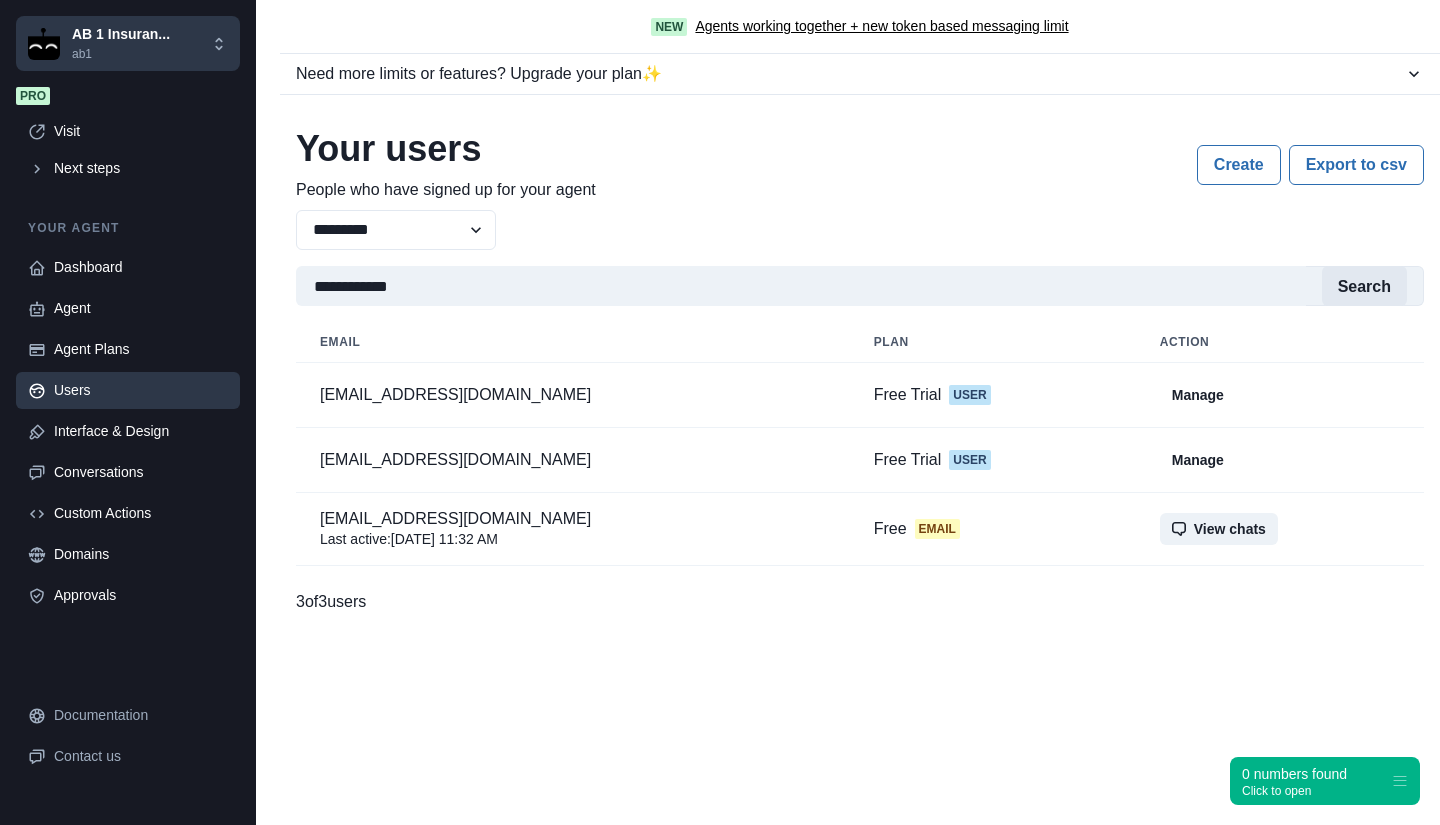 click on "Search" at bounding box center [1364, 286] 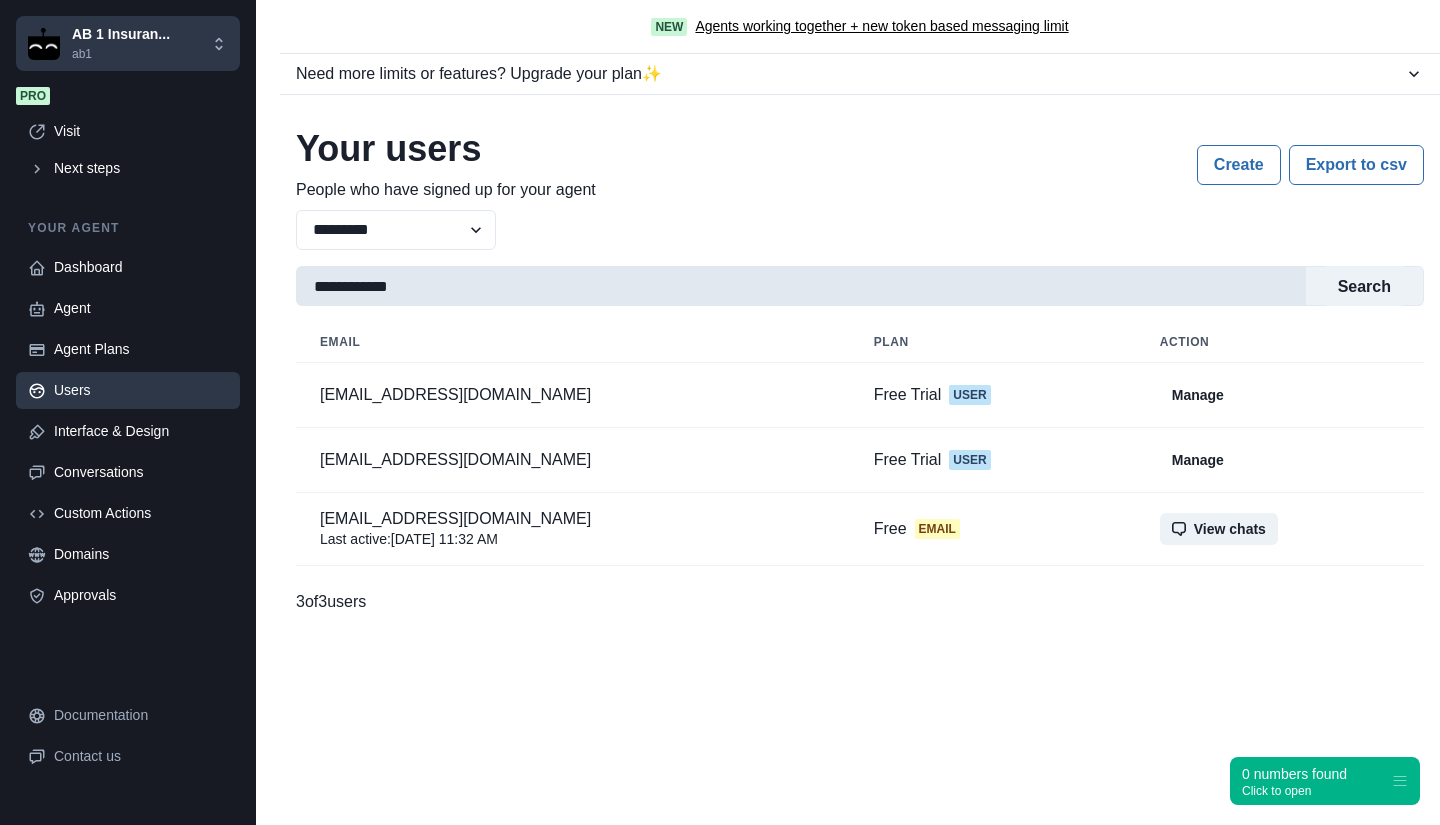 click on "**********" at bounding box center [801, 286] 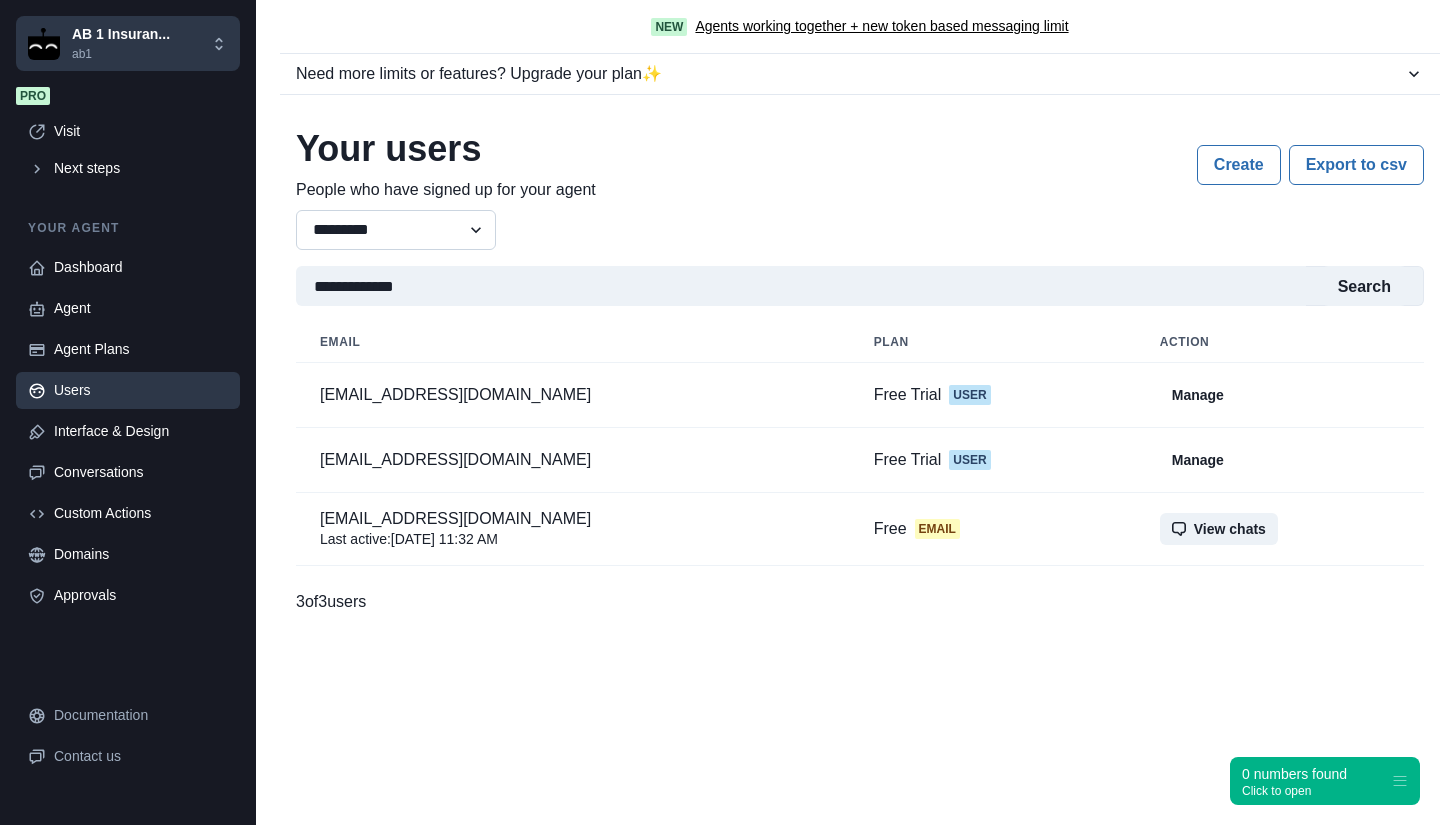 type on "**********" 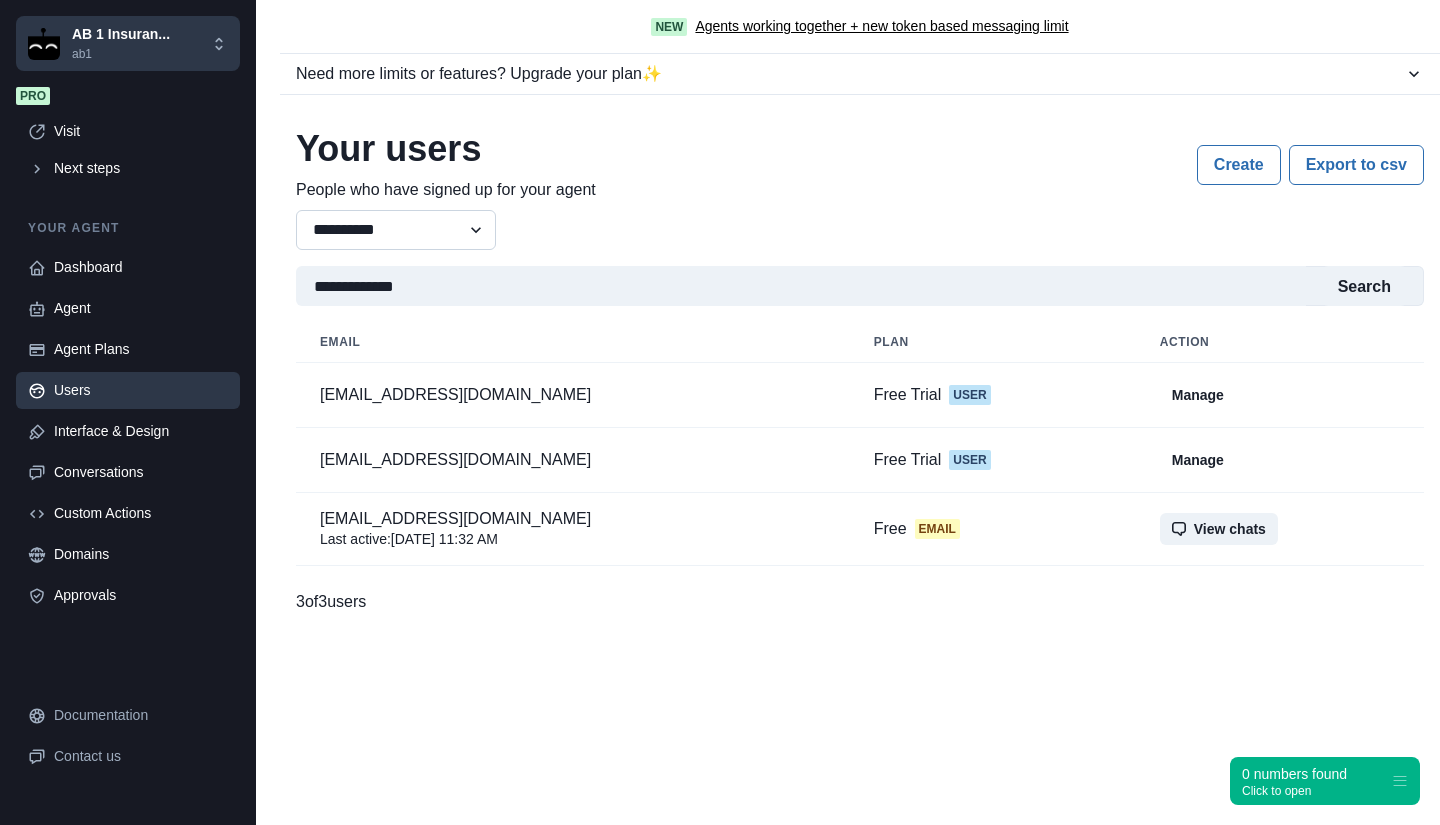 click on "**********" at bounding box center [396, 230] 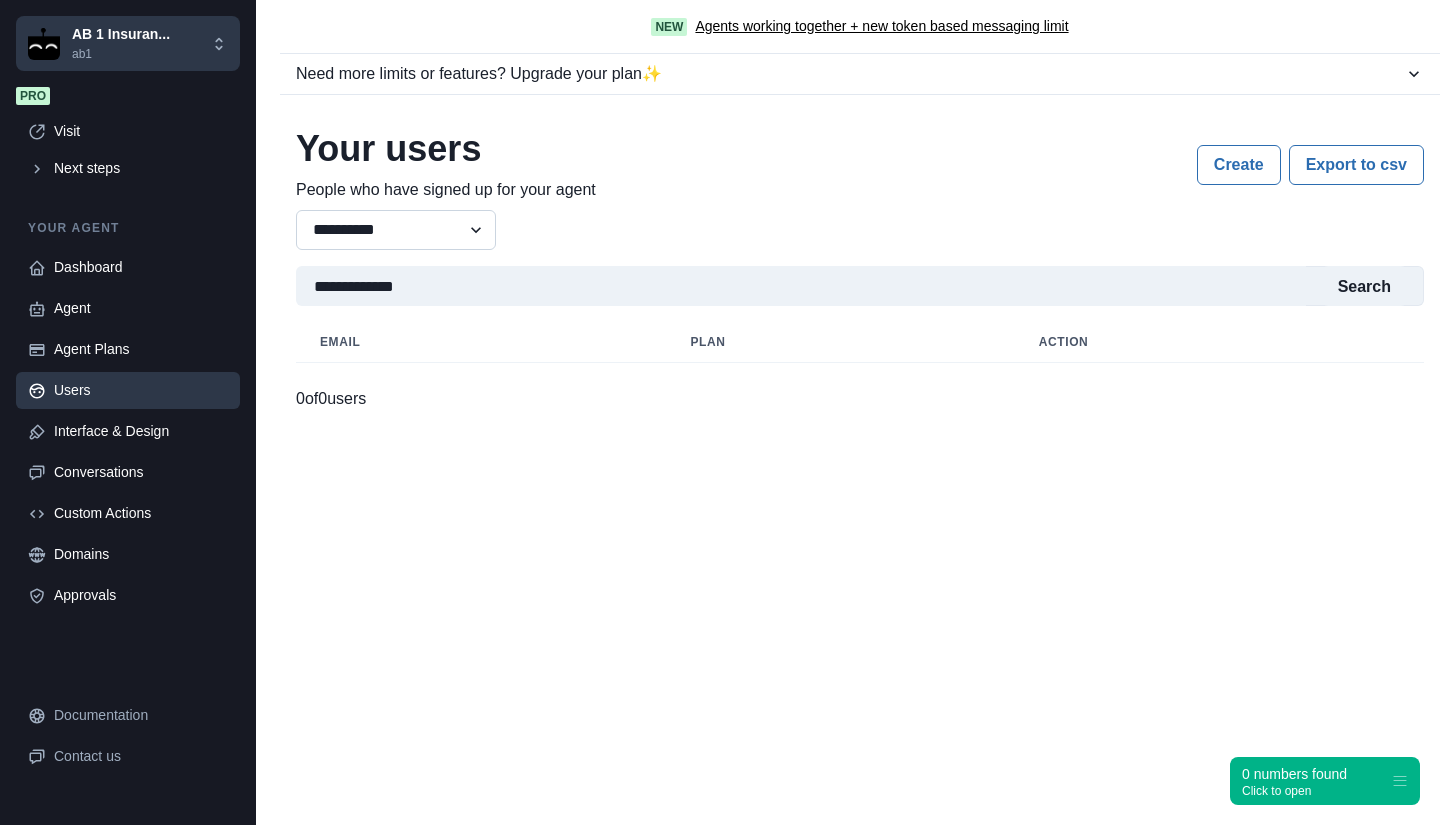 click on "**********" at bounding box center [396, 230] 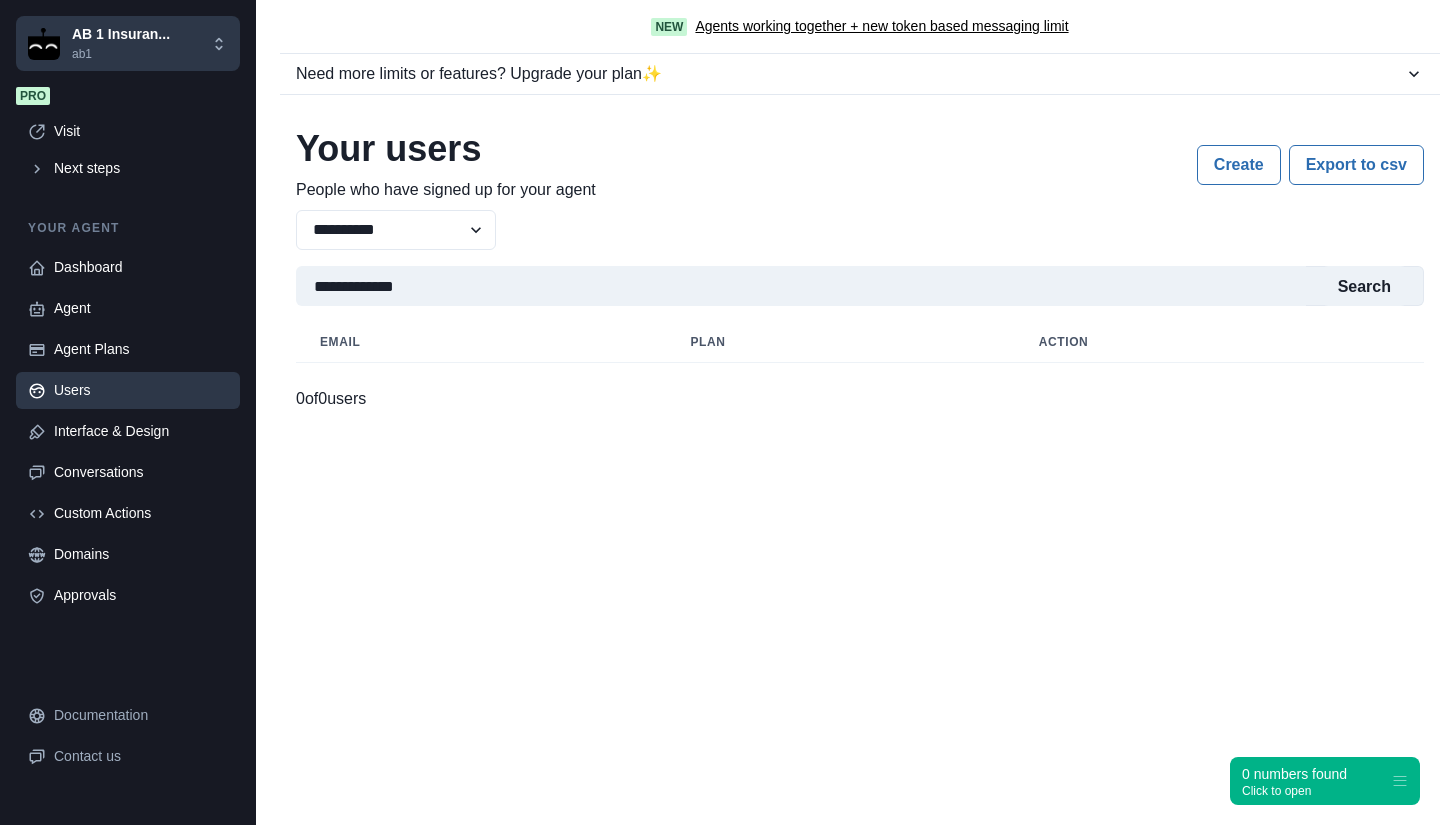 click on "New Agents working together + new token based messaging limit Need more limits or features? Upgrade your plan  ✨ Free plan Free Deploy your GPT on your own website and bring a limited experience to your users 1  agent(s) 40   message credits per month app integration(s) Hide Agenthost promo Allow users to upload files Custom branding Agent monetization Allow mobile install of agent Custom domain Require email to use Vision Fine-tuning for agent Agentic collaboration team member(s) Pro Monthly Annual - 31 % $24 /month Unleash the full power of your GPT with multiple agents, unlimited messages per user, and subscriptions + monetization 5  agent(s) 5000   message credits per month 2 app integration(s) Hide Agenthost promo Allow users to upload files Custom branding Agent monetization Allow mobile install of agent Custom domain Require email to use Vision Fine-tuning for agent Agentic collaboration 2 team member(s) Manage Growth Monthly Annual - 23 % $69 /month 15  agent(s) 15000   message credits per month 386" at bounding box center [848, 412] 